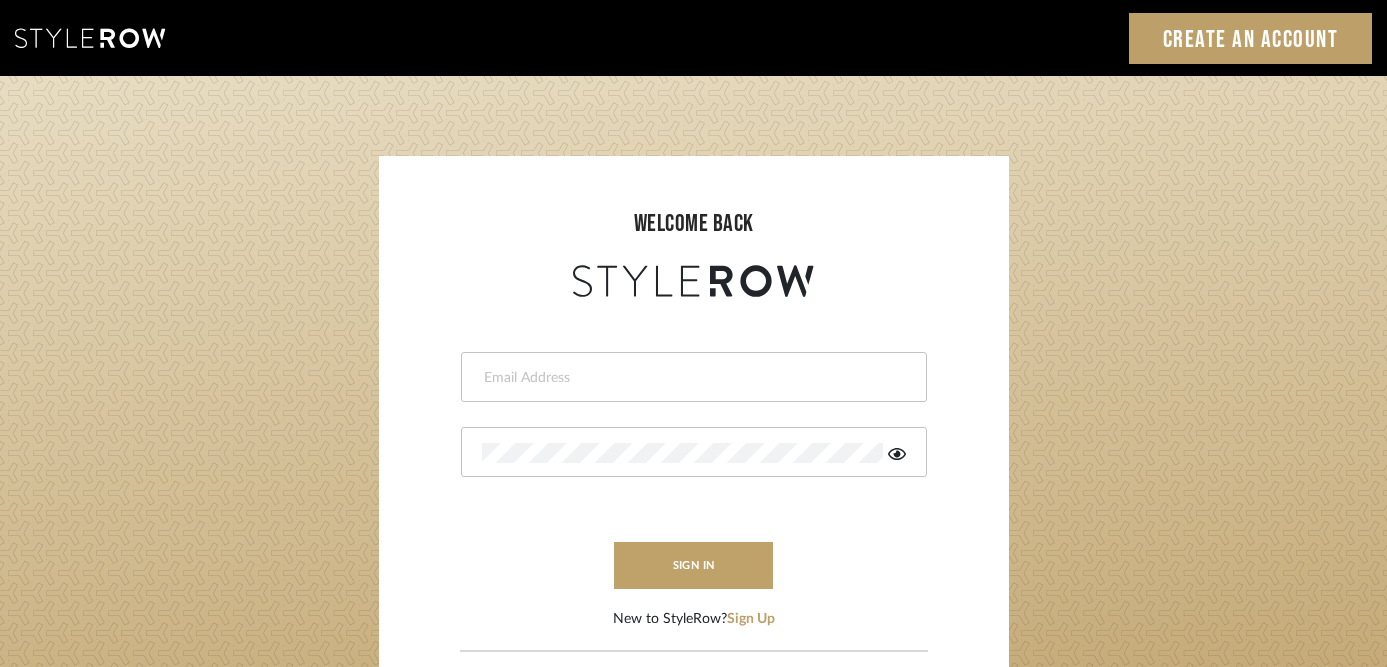 scroll, scrollTop: 0, scrollLeft: 0, axis: both 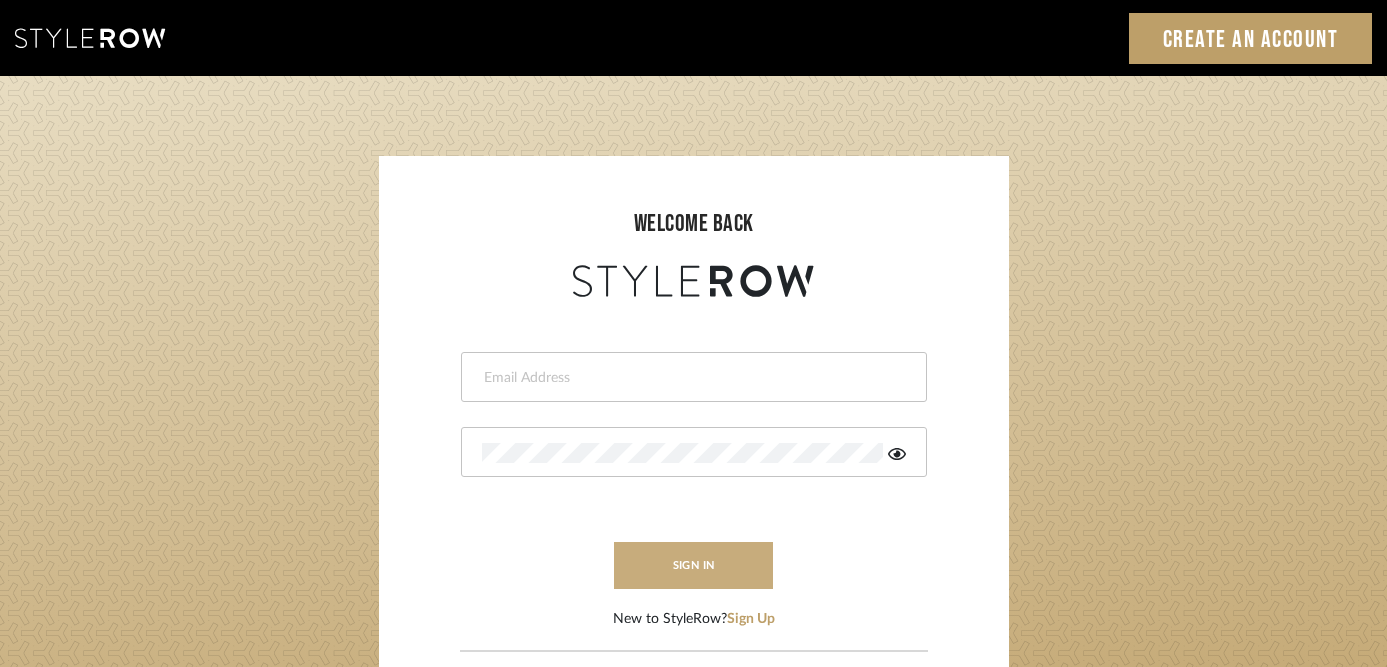 type on "lydia@clothandkind.com" 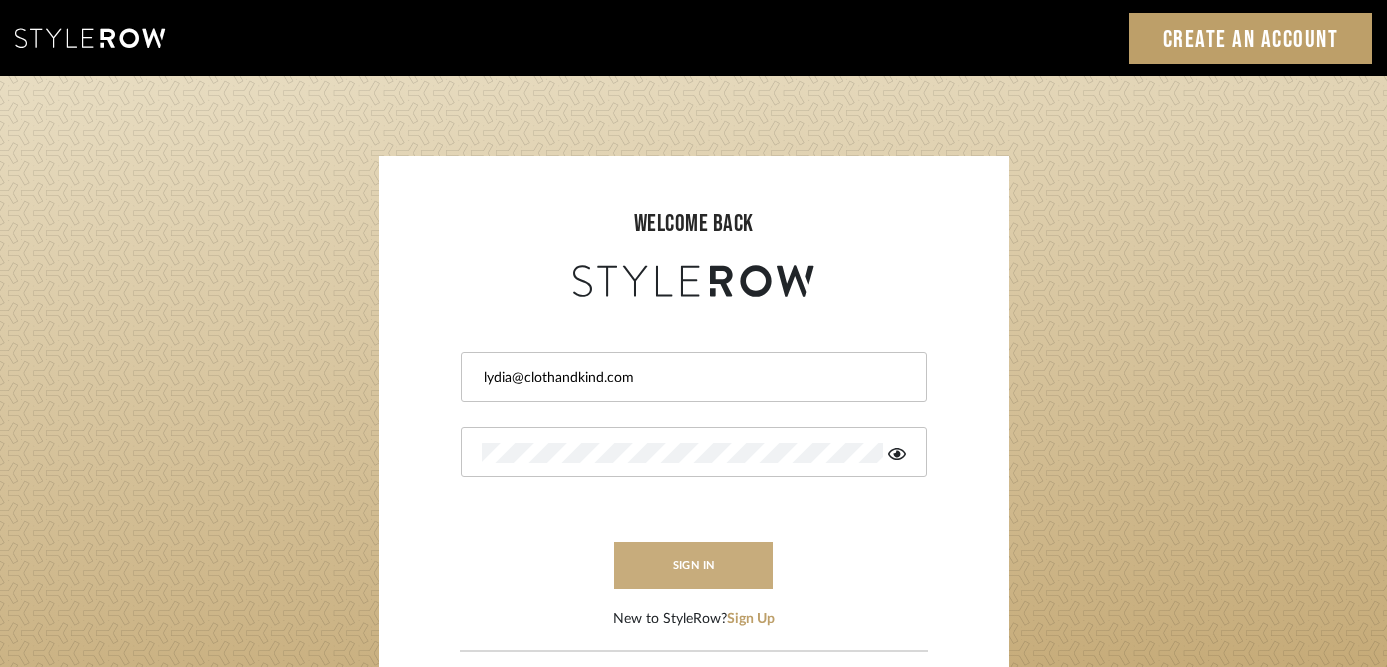 click on "welcome back lydia@clothandkind.com This field is required This field is required  sign in   New to StyleRow?  Sign Up  Forgot Password?  Reset  If you have already tried to reset your password and having issues,  please contact  support@stylerow.com LOADING" 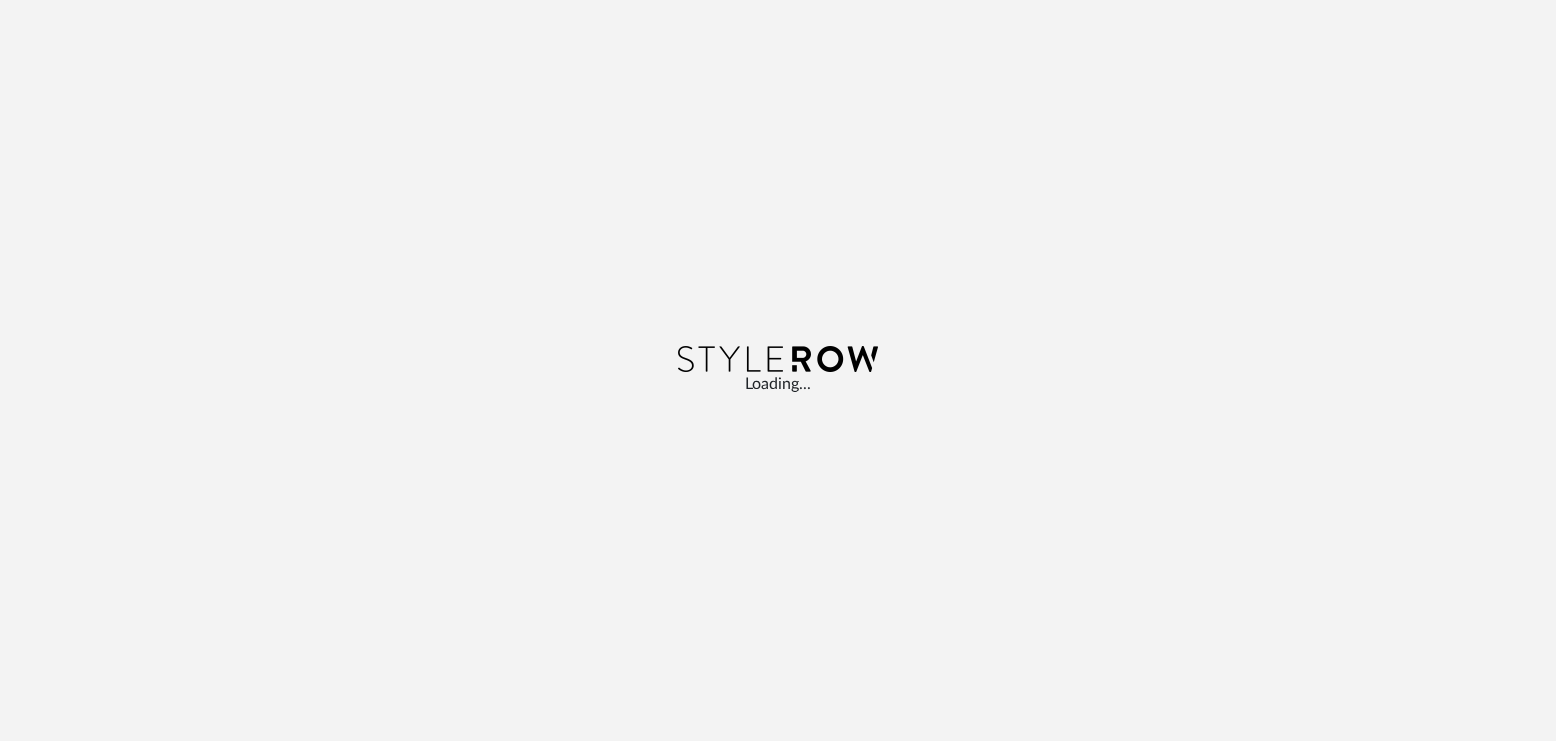 scroll, scrollTop: 0, scrollLeft: 0, axis: both 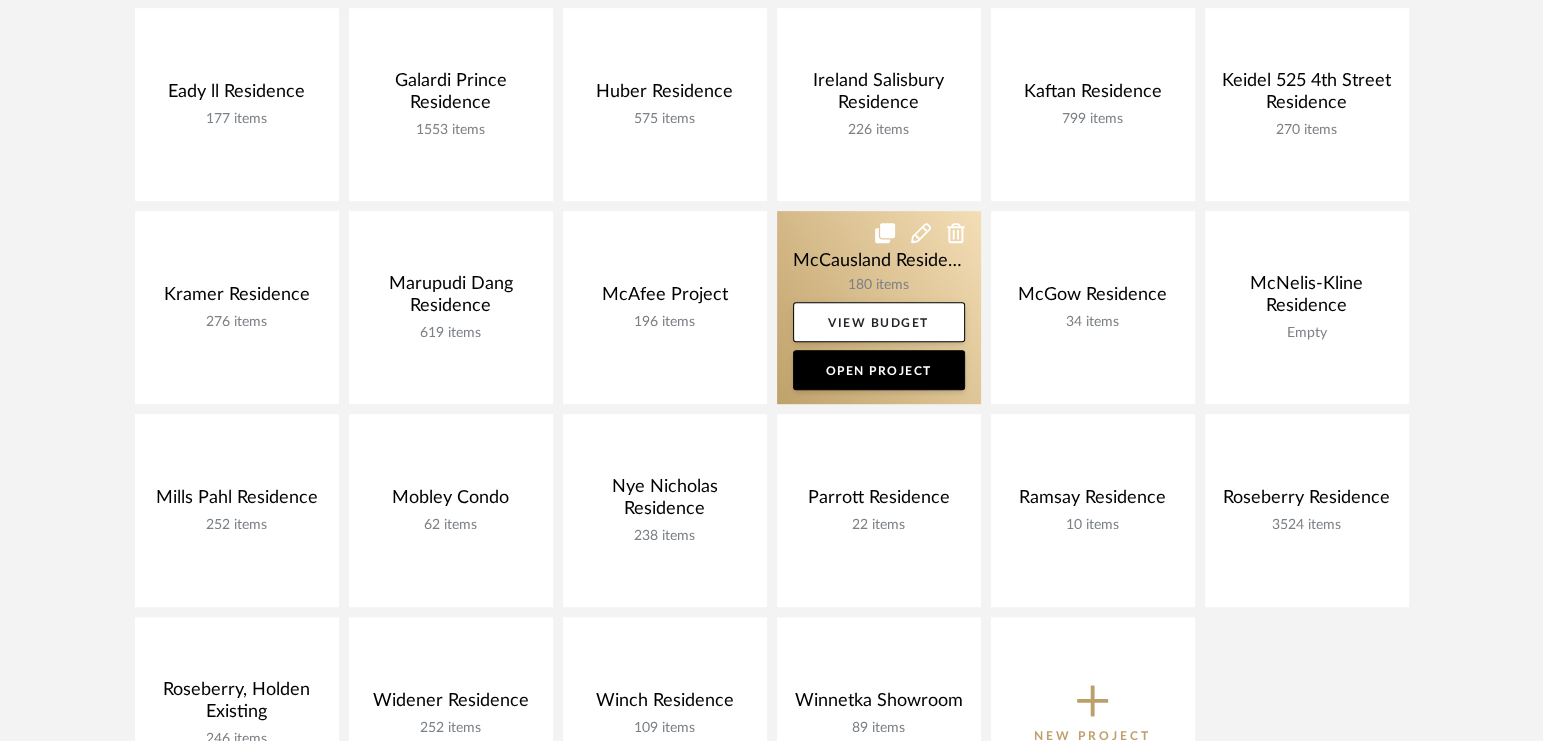 click 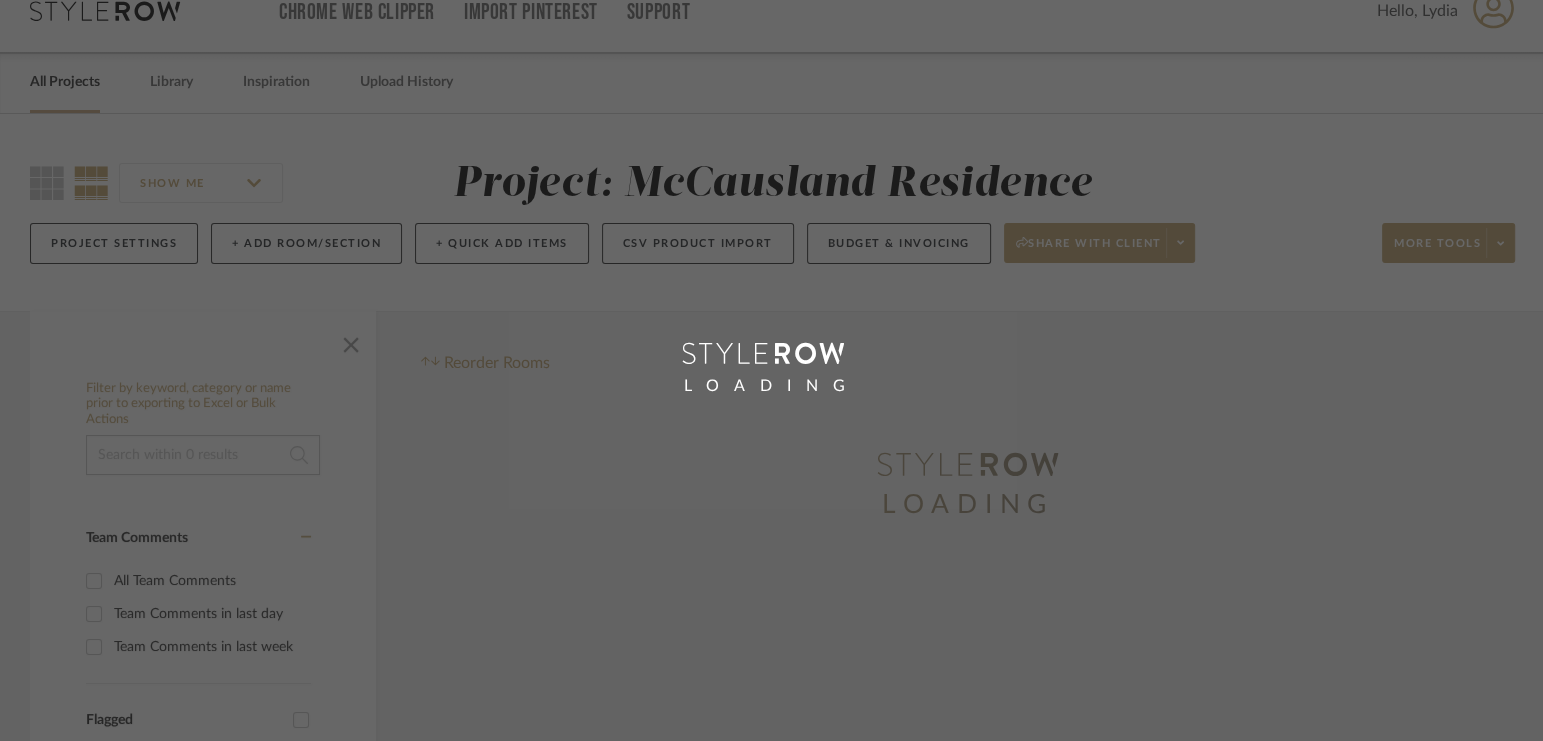 scroll, scrollTop: 0, scrollLeft: 0, axis: both 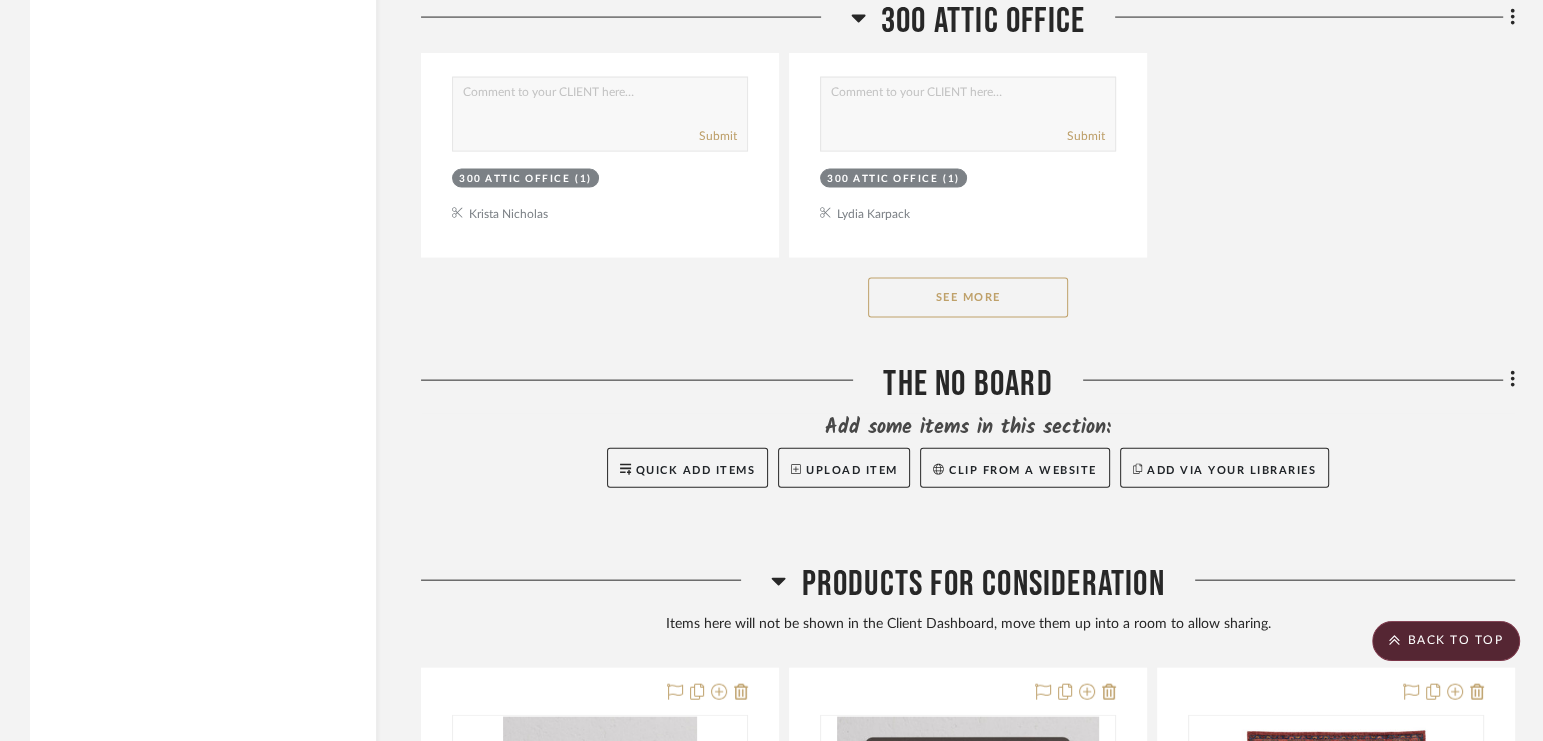 click on "See More" 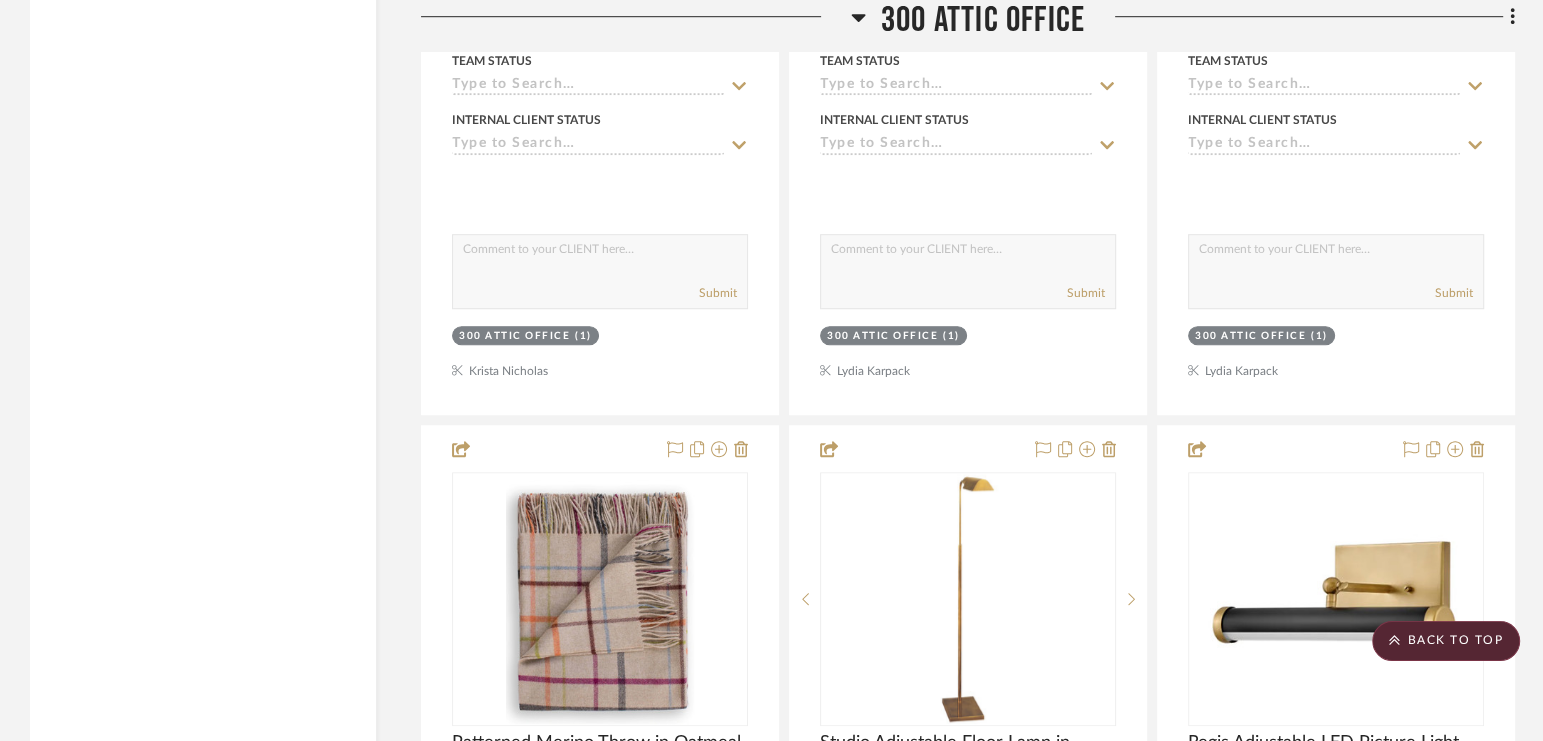 scroll, scrollTop: 8242, scrollLeft: 0, axis: vertical 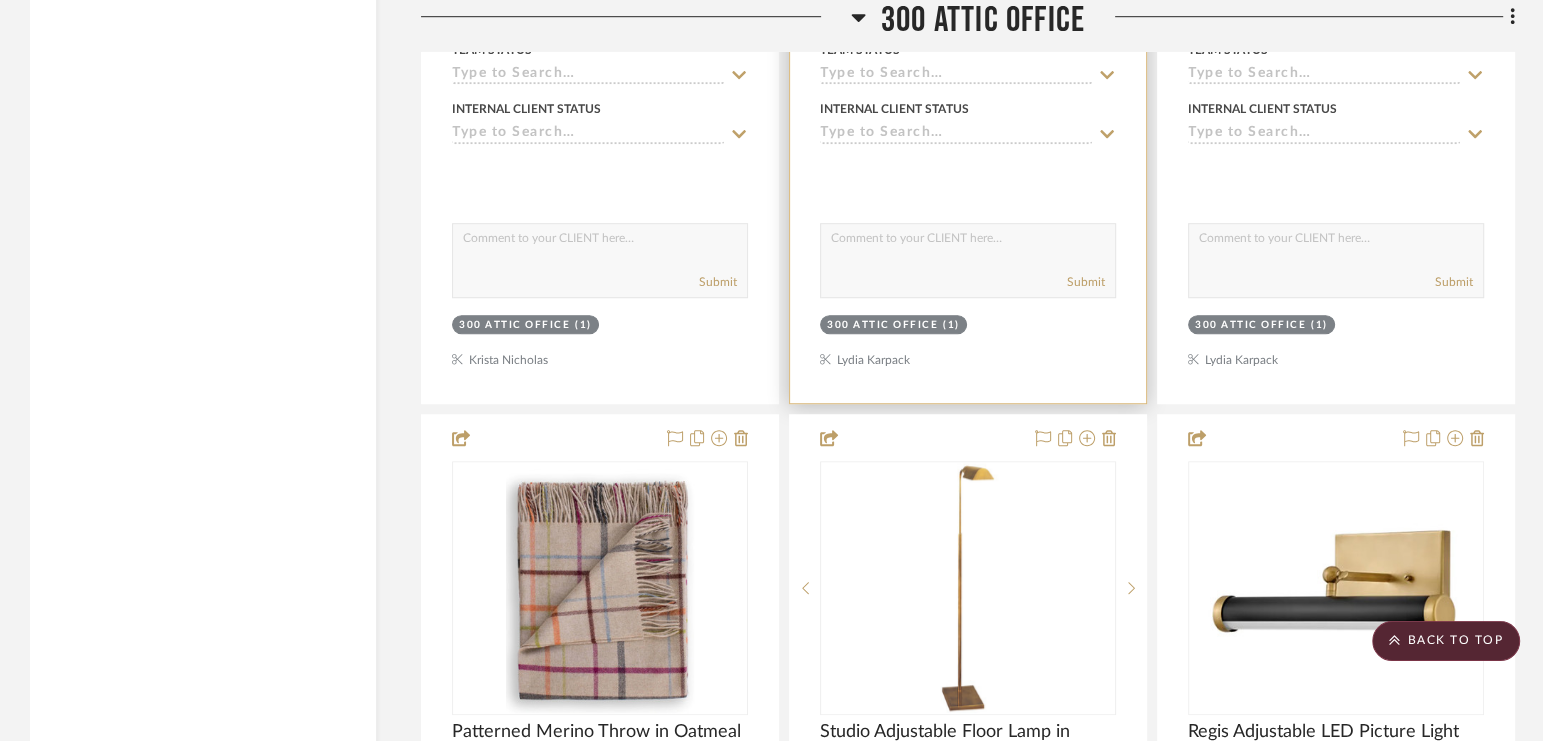 type 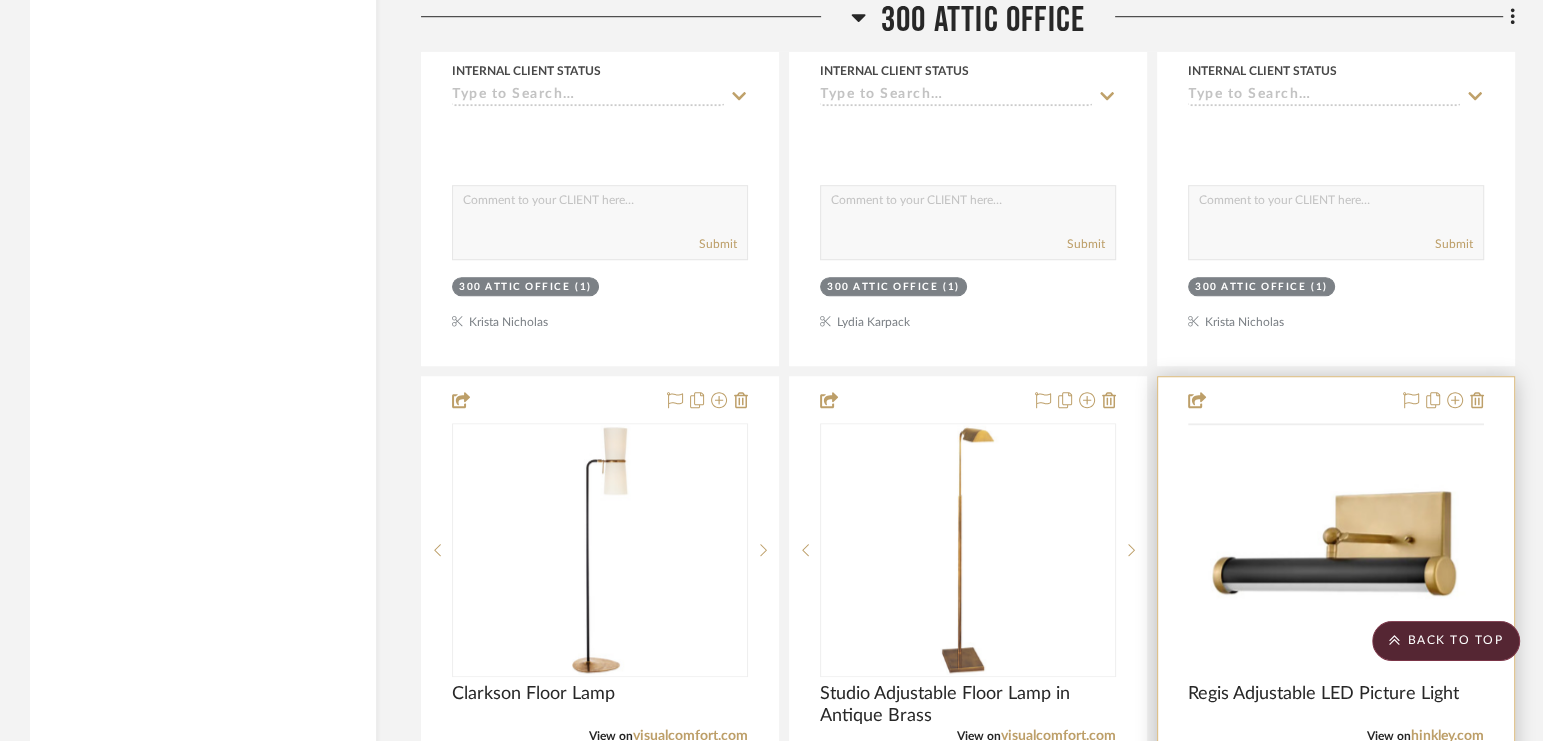 scroll, scrollTop: 8284, scrollLeft: 0, axis: vertical 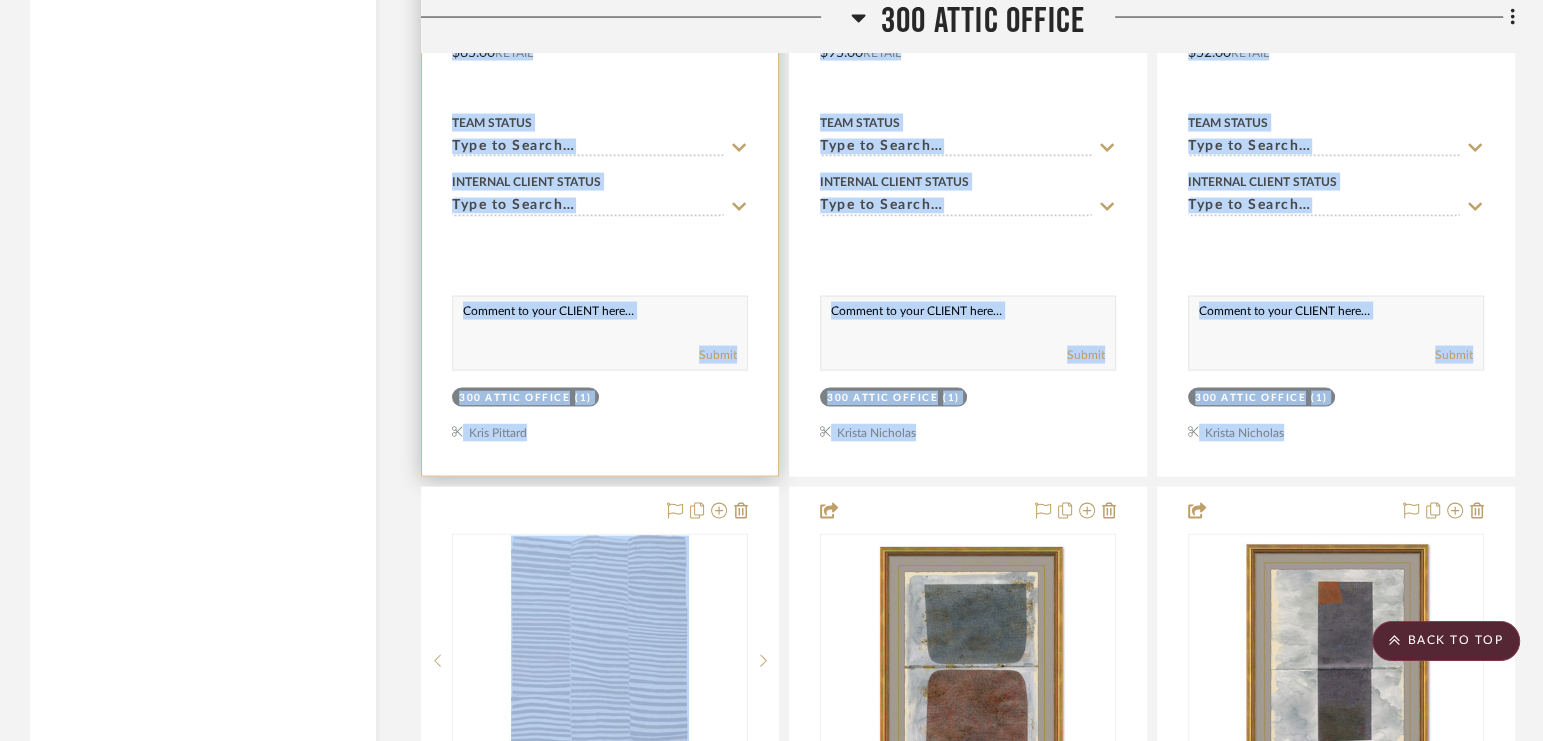 drag, startPoint x: 636, startPoint y: 474, endPoint x: 635, endPoint y: 411, distance: 63.007935 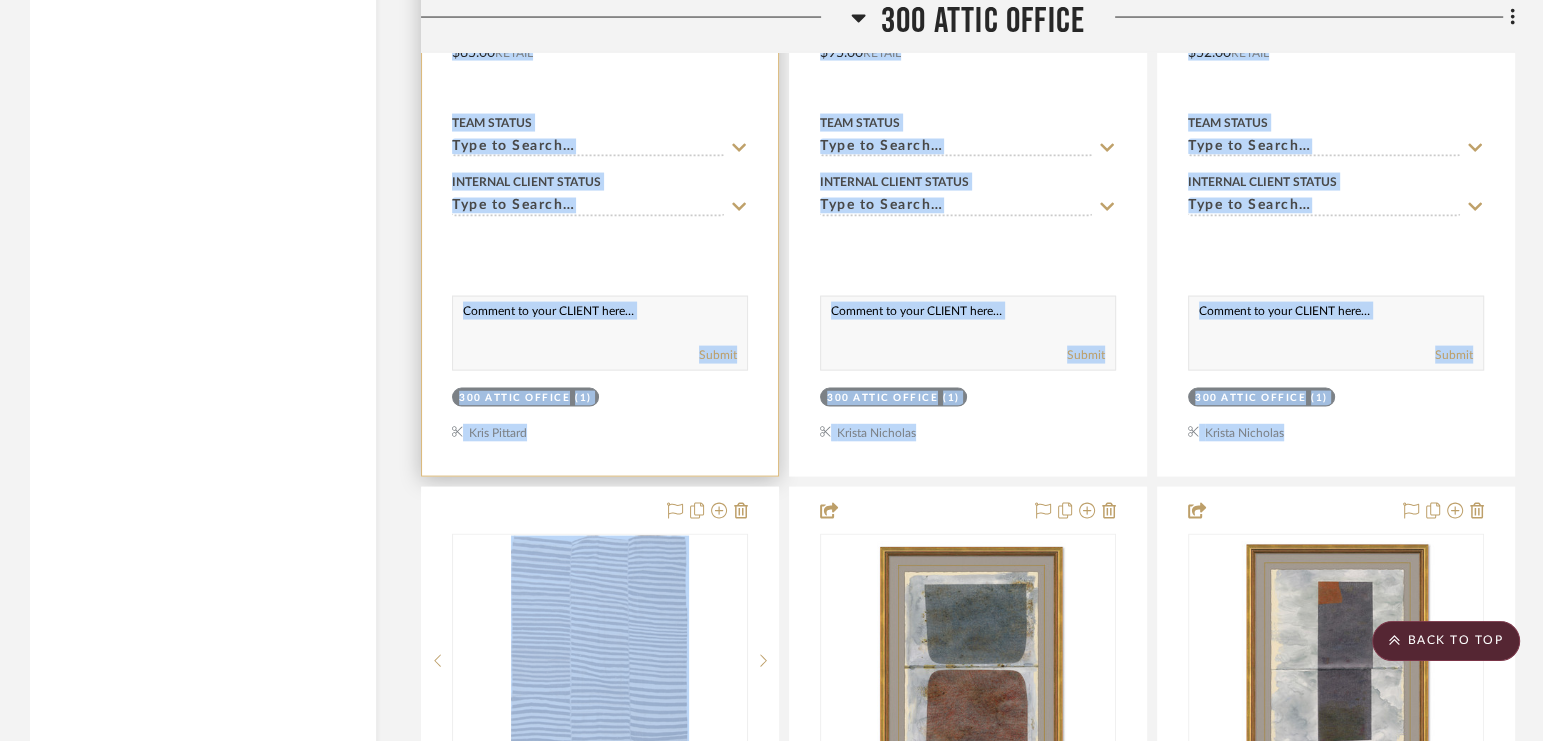 click on "25.0808_... Options.pdf   08/08/25 Attic Office  By  Unknown
Team Status Internal Client Status client Comments:  Submit   300 Attic Office     Lydia Karpack  Color Scheme   Color Inspiration based on Fabrics that Clients were drawn to
Team Status Internal Client Status client Comments:  Submit   300 Attic Office     Lydia Karpack  Markia Executive Desk in Aged Oak  View on  fourhands.com  By  Four Hands
$1,722.01  DNET  Team Status Internal Client Status client Comments:  Submit   300 Attic Office  (1)    Lydia Karpack  Soft Green Grey Oushak Rug  View on  etsy.com  By  Etsy
$1,750.72  DNET  Team Status Internal Client Status client Comments:  Submit   300 Attic Office  (1)    Lydia Karpack  Grove 1G 20A Outlet  View on  corston.us  By  Corston  Solid brass plate
Screwless design and easy clip-on installation
Ideal for renovation projects where an electrical box is already installed
Compatible with 1G old work and new work boxes
$75.00  DNET  Team Status Internal Client Status (1)" 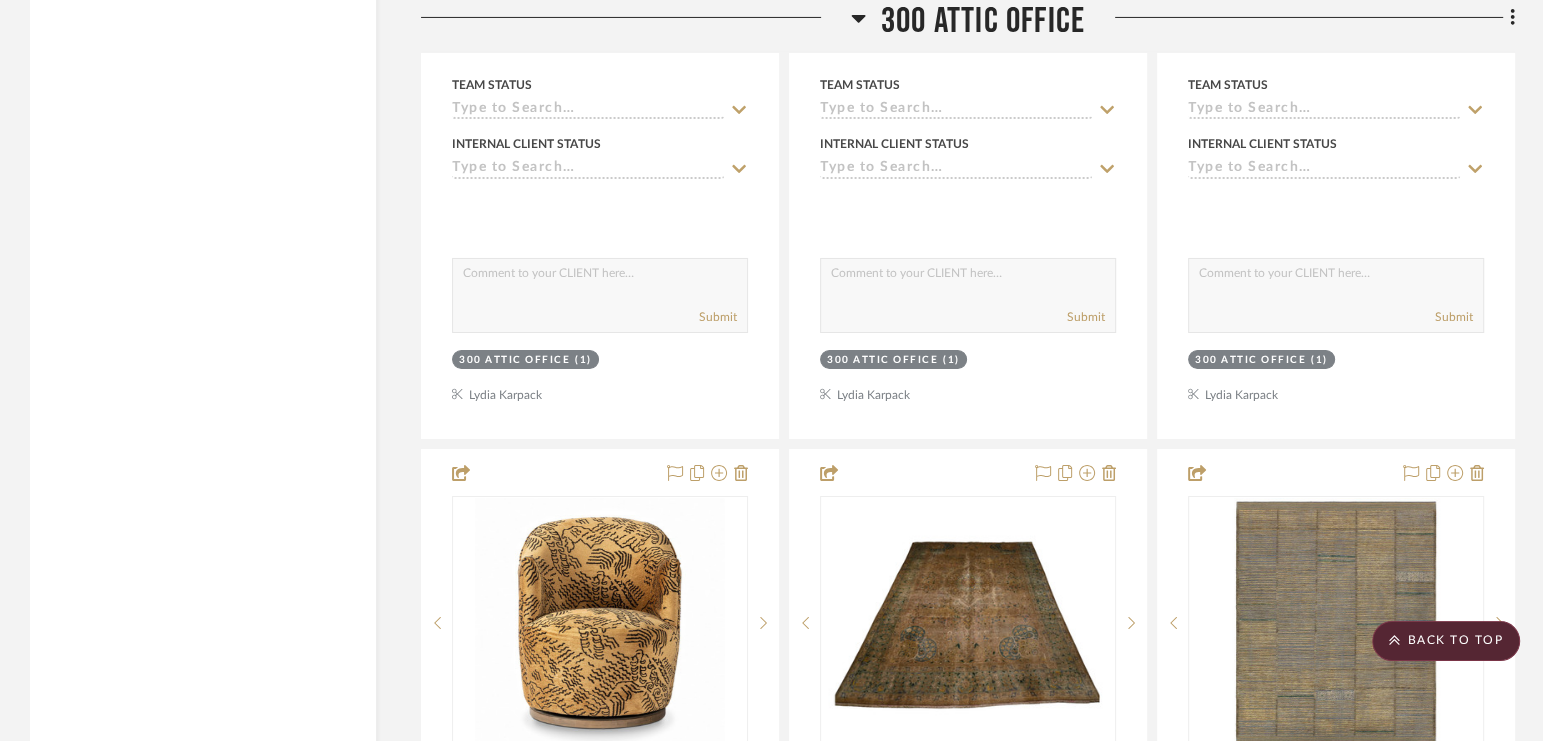 scroll, scrollTop: 6424, scrollLeft: 0, axis: vertical 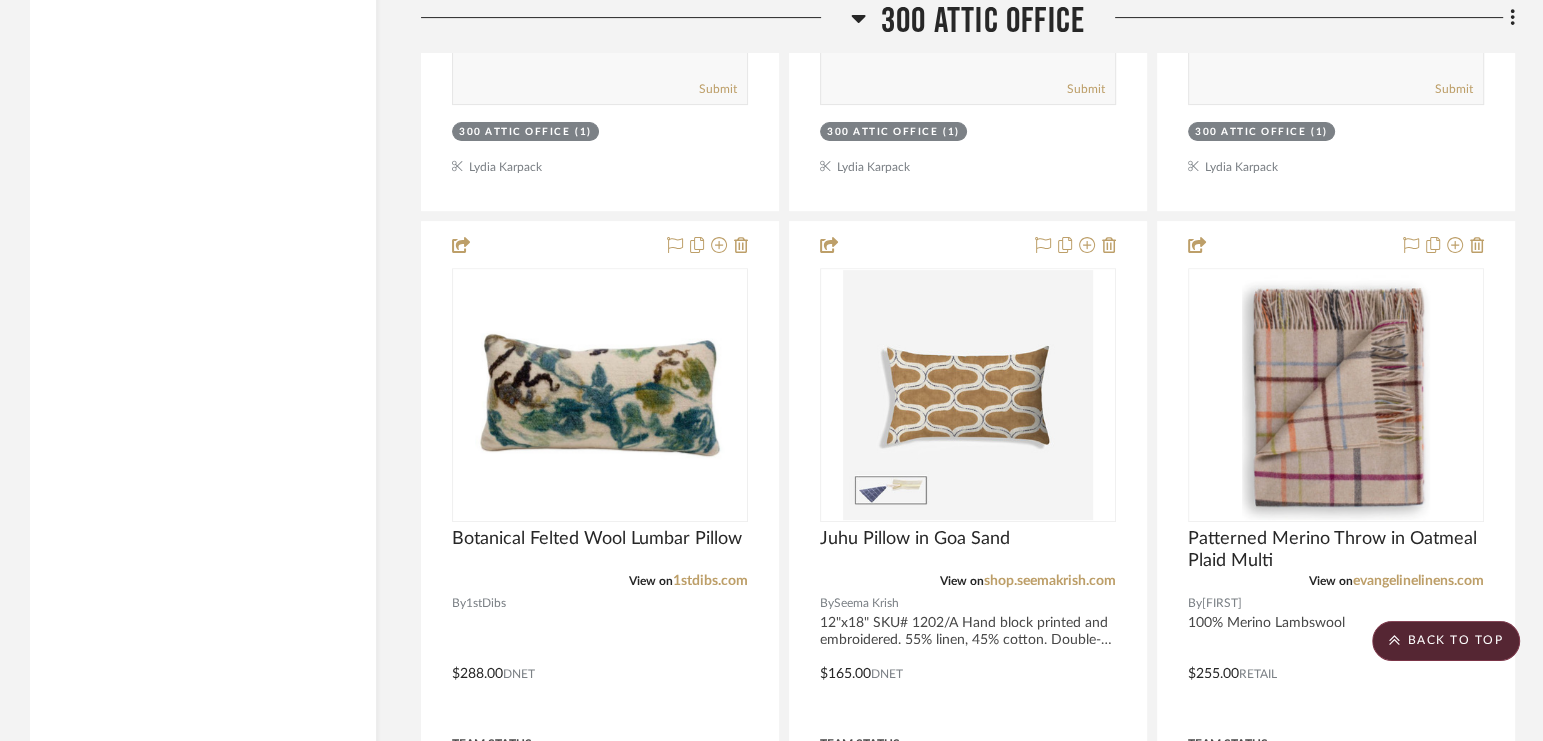 click at bounding box center (600, 395) 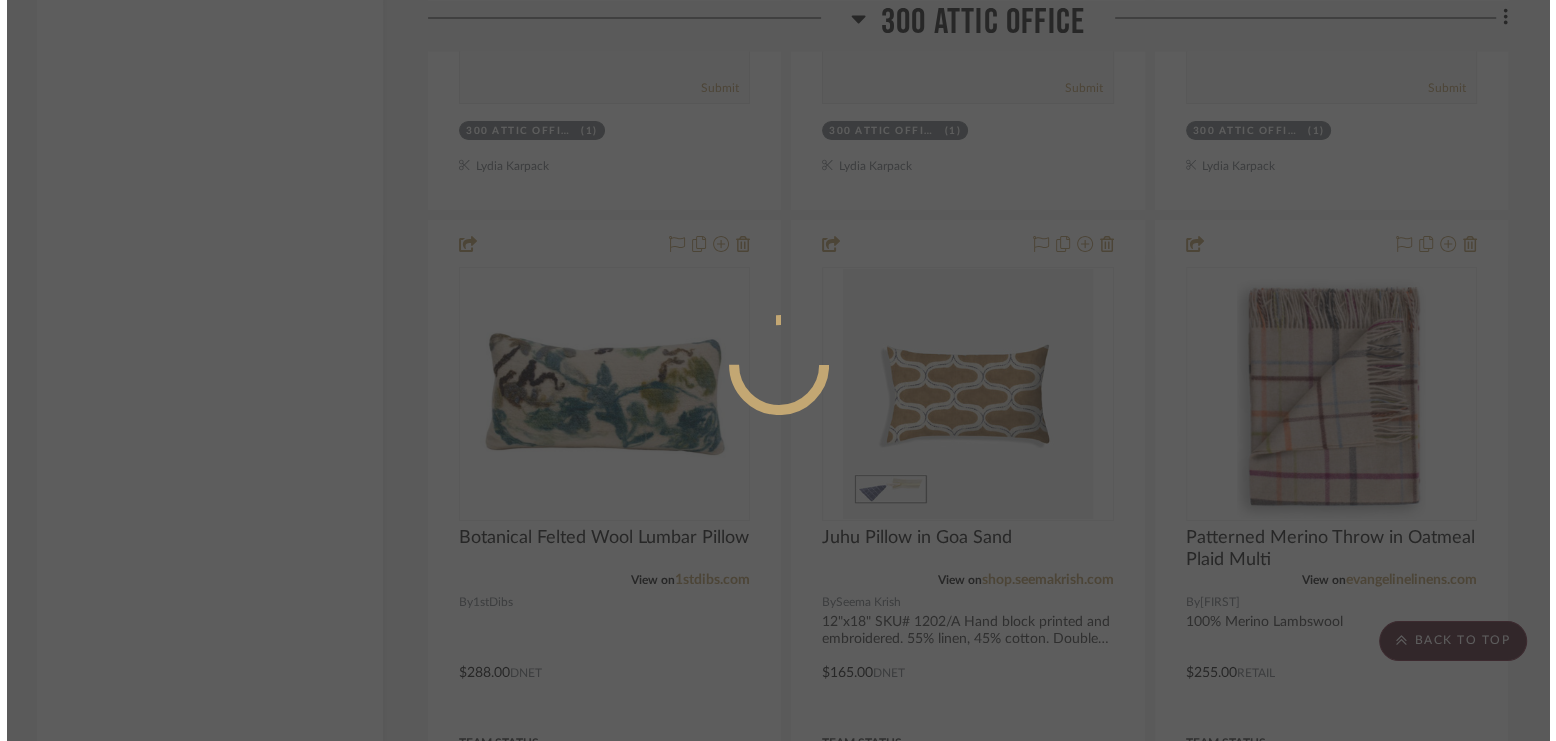 scroll, scrollTop: 0, scrollLeft: 0, axis: both 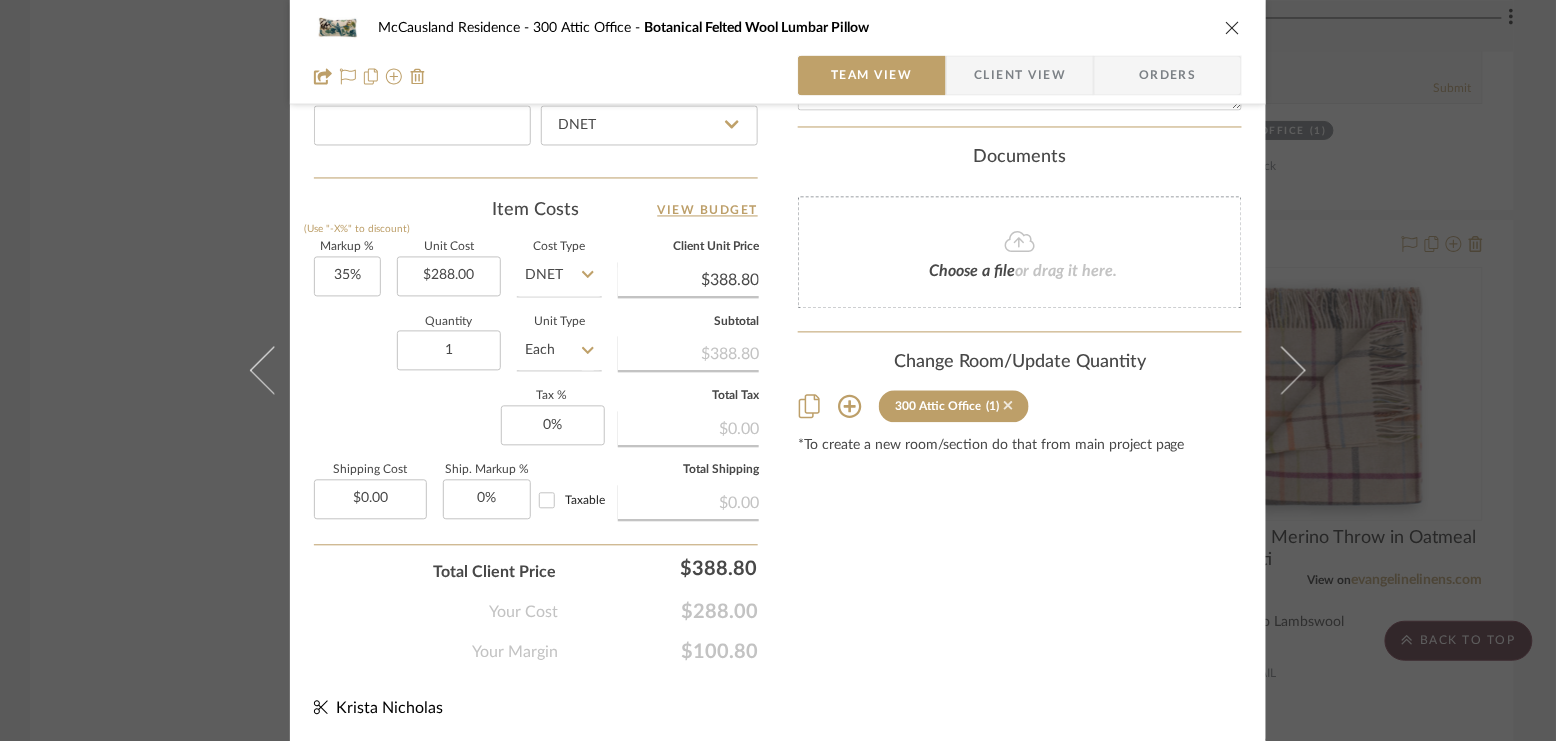 click 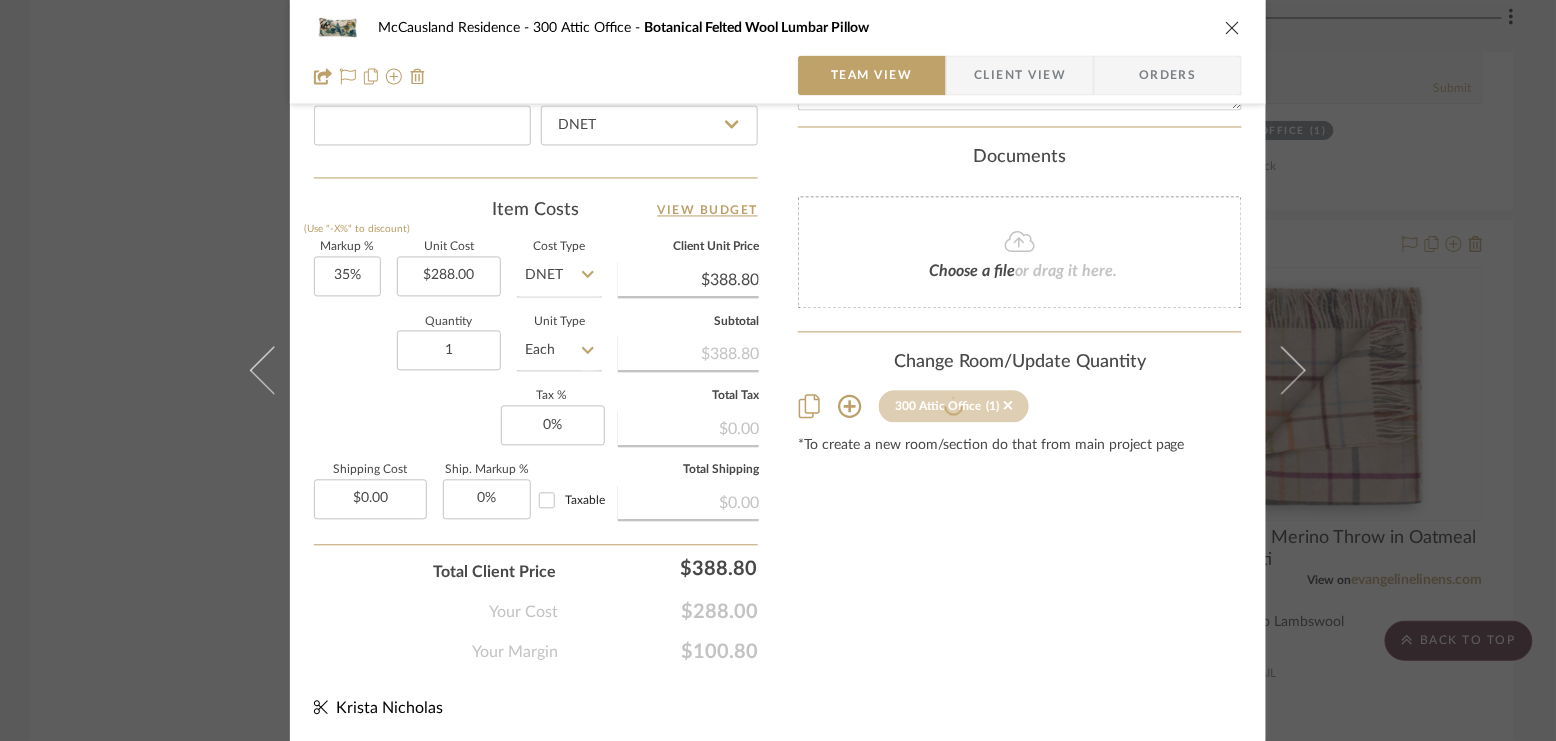 type 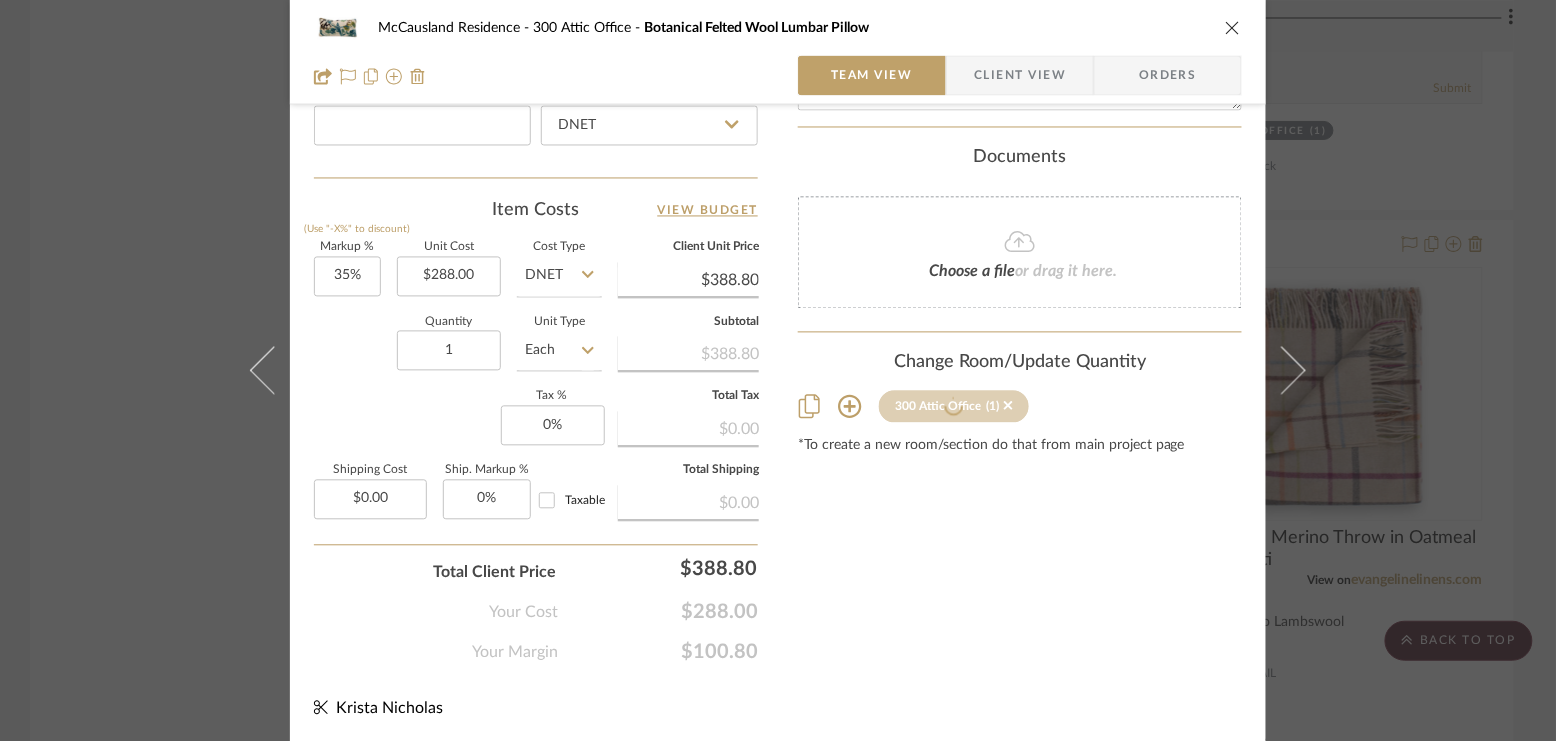 type 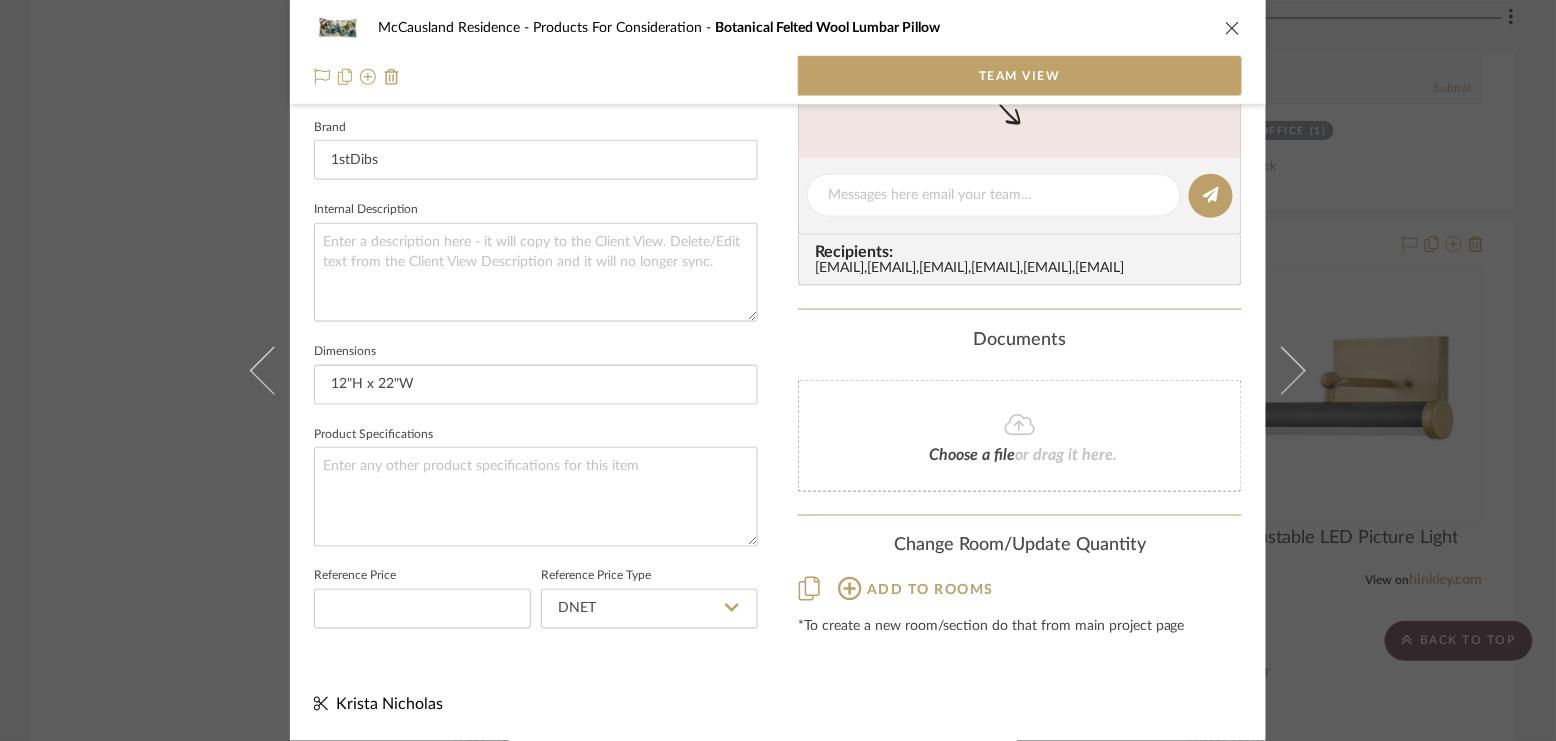 scroll, scrollTop: 638, scrollLeft: 0, axis: vertical 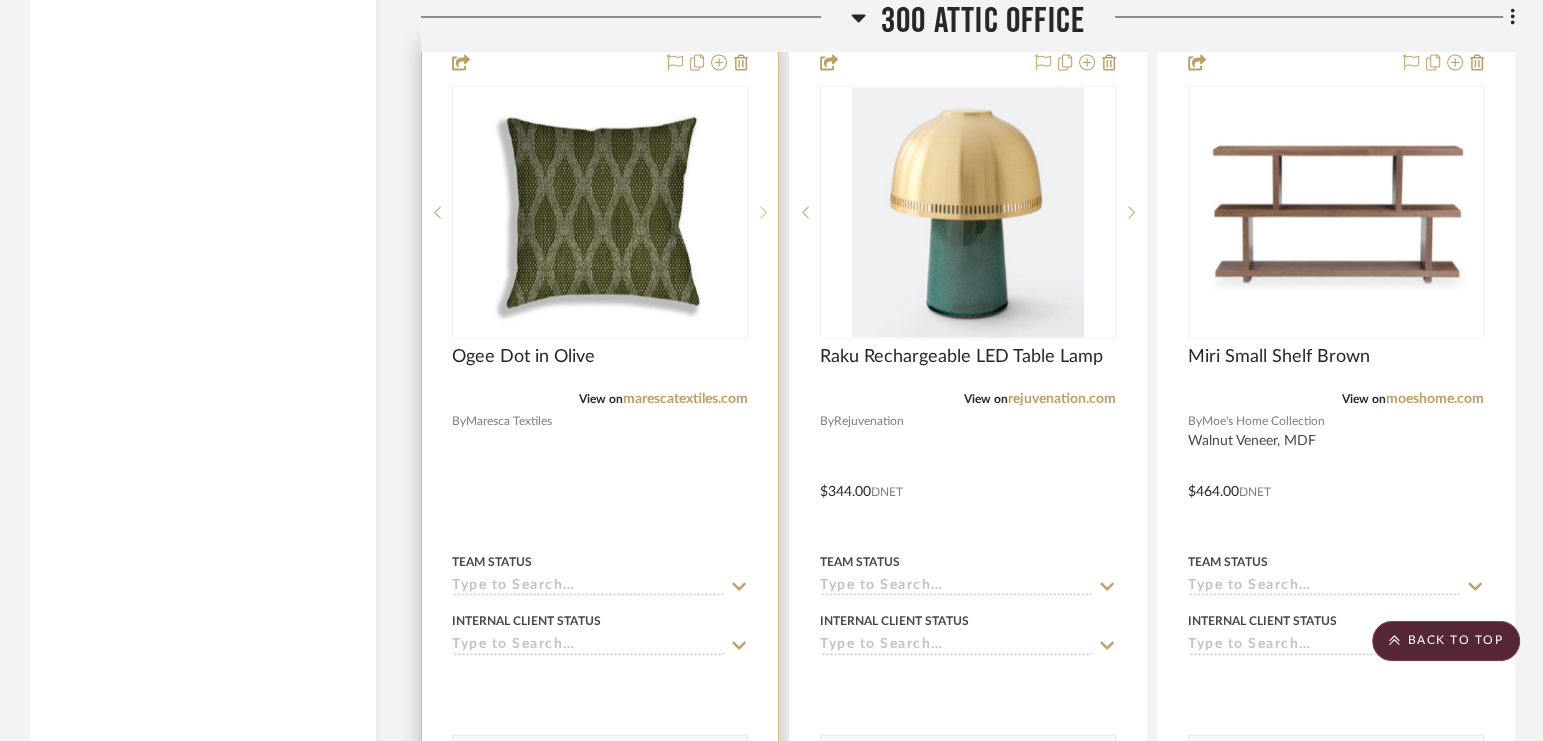 drag, startPoint x: 590, startPoint y: 589, endPoint x: 765, endPoint y: 63, distance: 554.34735 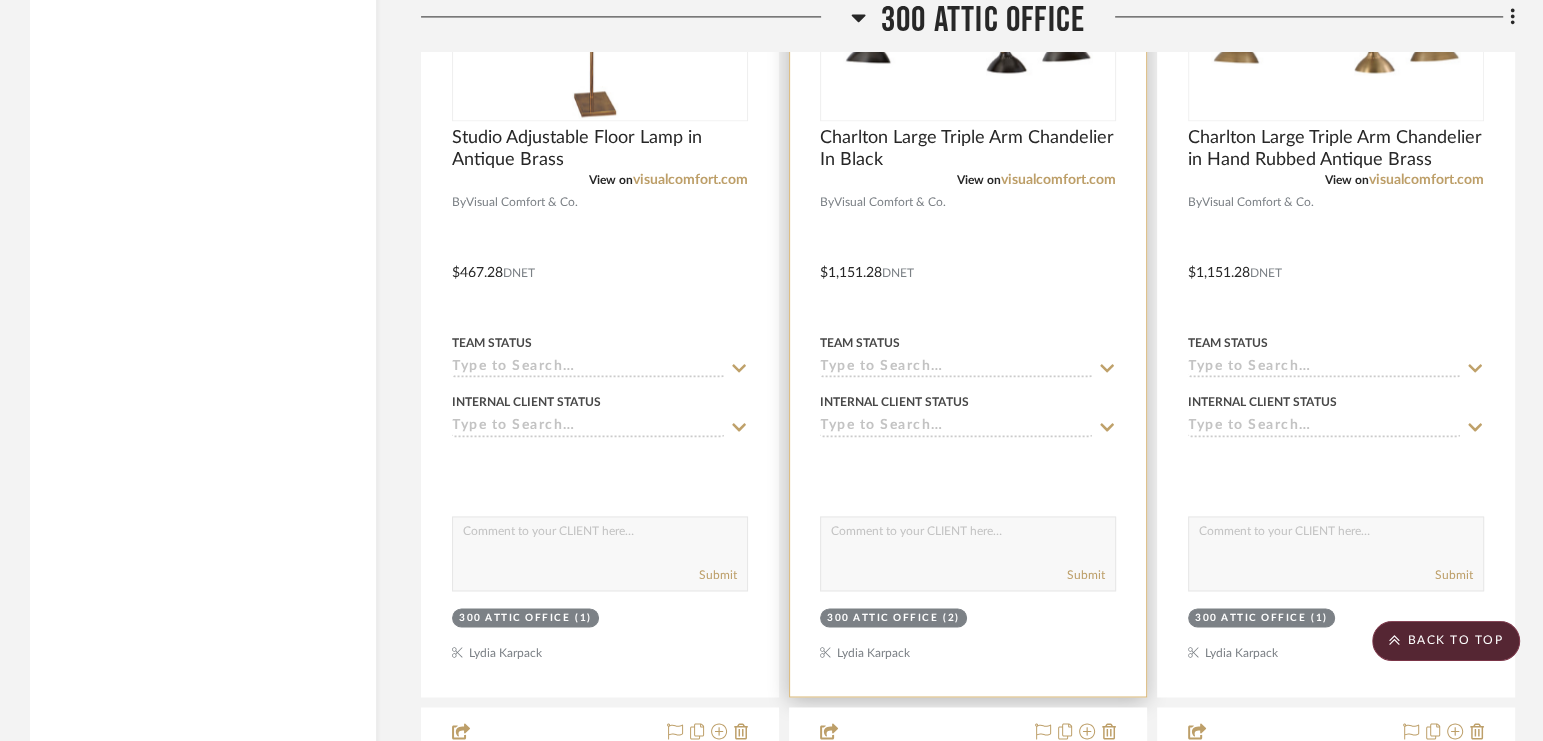 scroll, scrollTop: 9720, scrollLeft: 0, axis: vertical 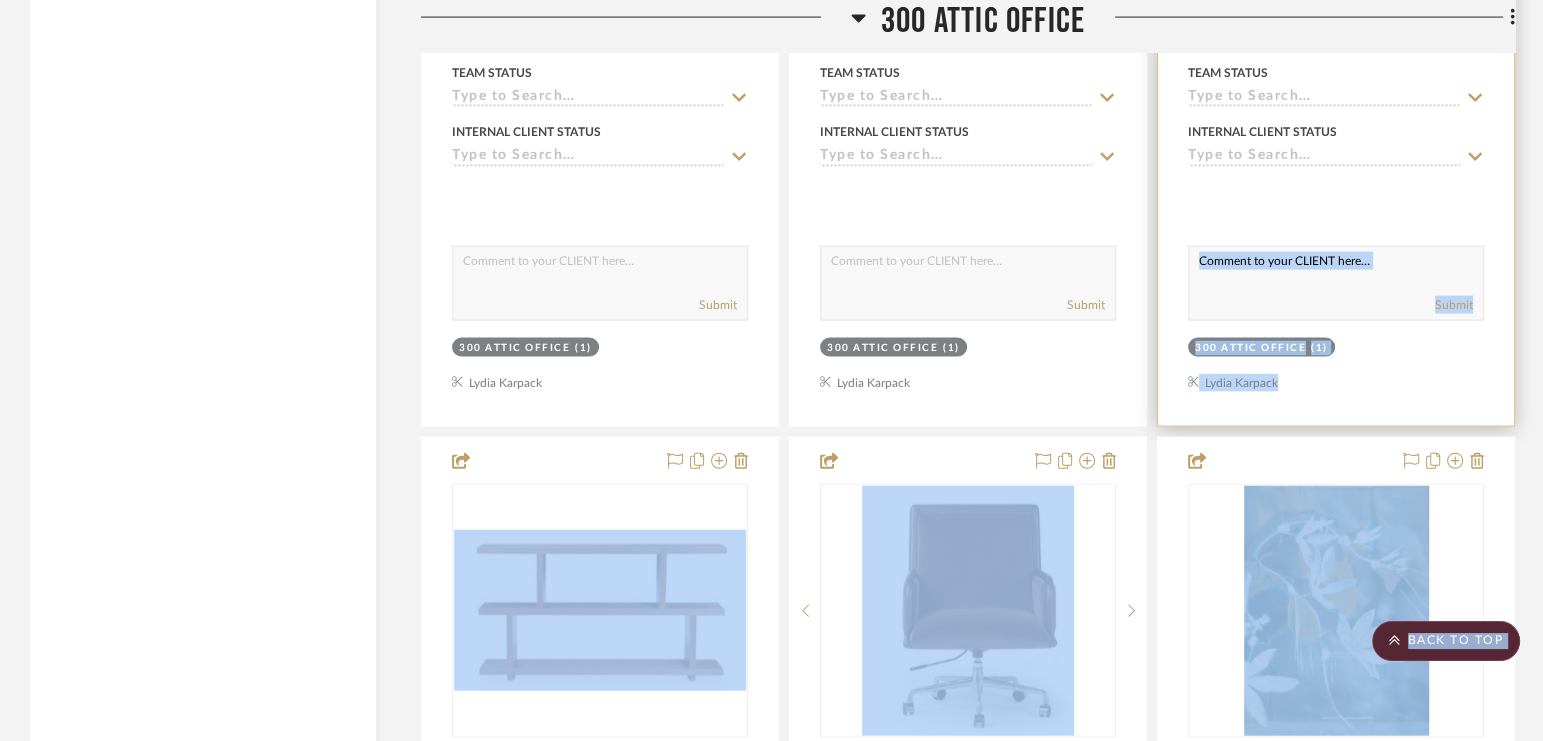 drag, startPoint x: 1270, startPoint y: 465, endPoint x: 1254, endPoint y: 214, distance: 251.50945 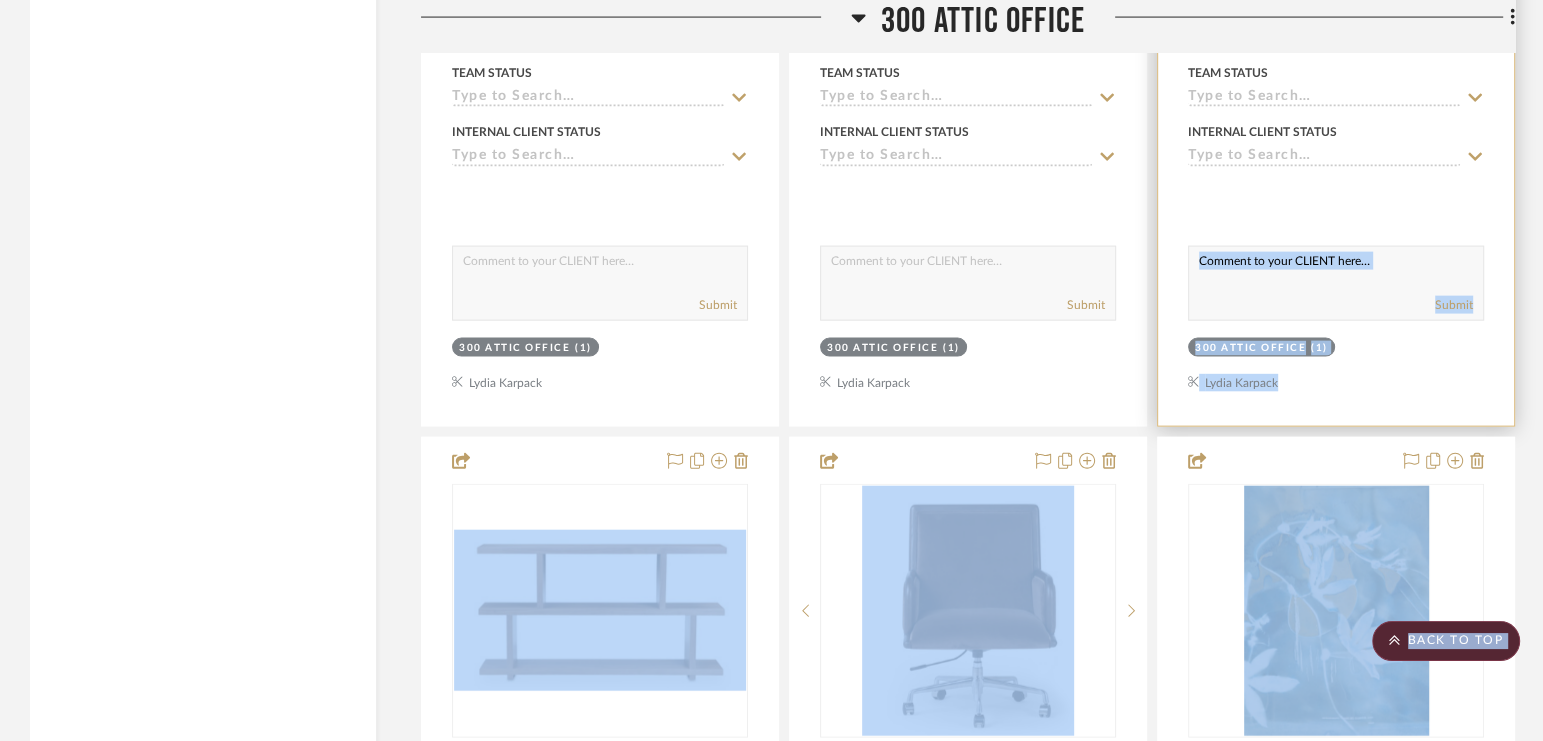 click on "Chrome Web Clipper   Import Pinterest   Support   All Projects   Library   Inspiration   Upload History  Hello, Lydia SHOW ME  Project: McCausland Residence   Project Settings   + Add Room/Section   + Quick Add Items   CSV Product Import   Budget & Invoicing   Share with client   More tools  Filter by keyword, category or name prior to exporting to Excel or Bulk Actions Team Comments All Team Comments Team Comments in last day Team Comments in last week Flagged Shared with Client Client Feedback Disliked  (1)  No Feedback  (62)  Client Comments All Client Comments Client Comments in last day Client Comments in last week Added To PO Category  Seating   (22)   Tables   (16)   Storage   (7)   Lighting   (29)   Rugs   (23)   Art   (13)   Accessories    (9)   Wallcoverings   (7)   Carpet   (6)   Paint   (1)  Brand 1stDibs  (1)  Article  (1)  Ben  (1)  Chairish  (3)  Corston  (5)  Crate and Barrel  (3)  Dovetail Furniture & Designs  (1)  Etsy  (19)  Evangeline  (3)  Four Hands  (32)  France and Son  (1)  0 0" at bounding box center [771, -10510] 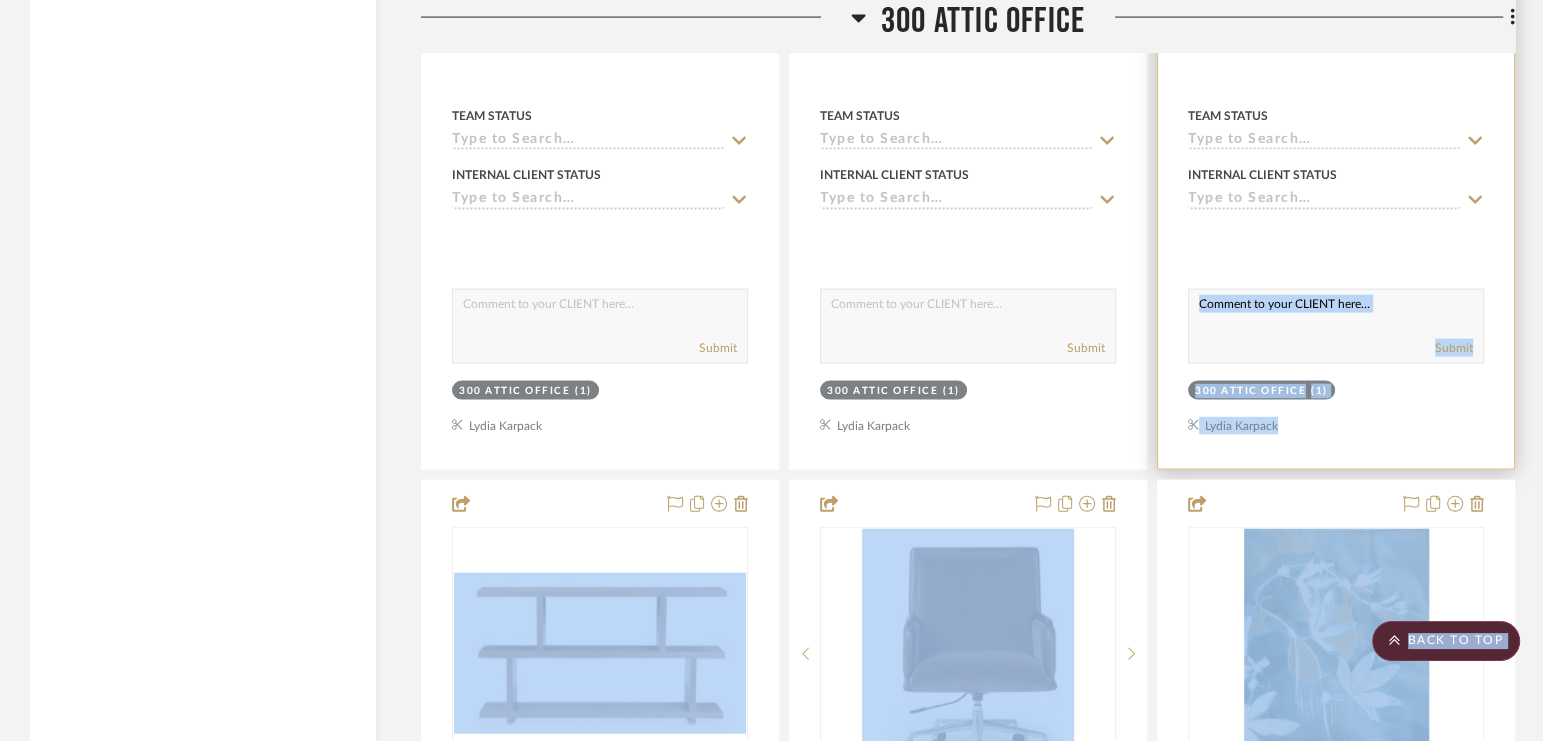 scroll, scrollTop: 10836, scrollLeft: 0, axis: vertical 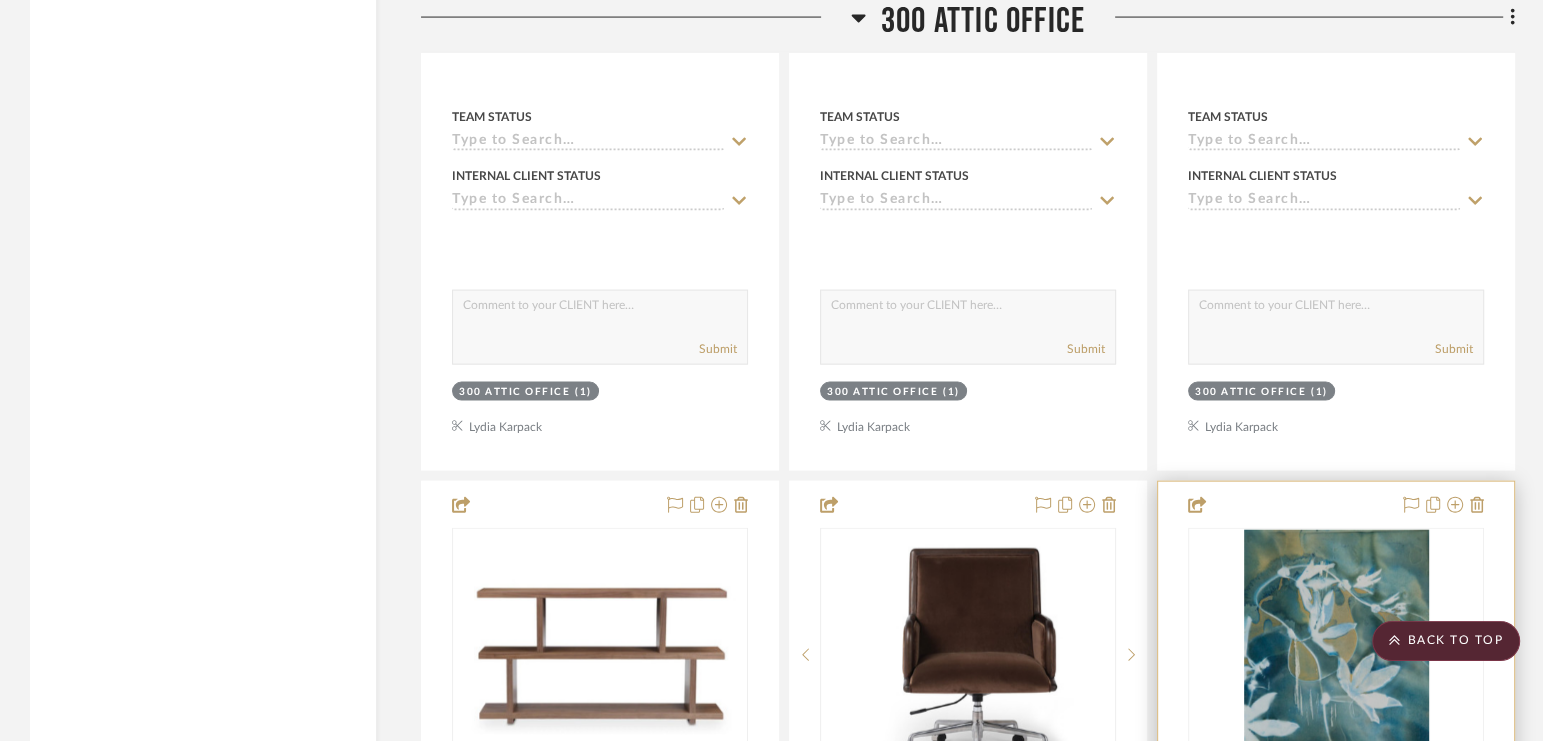 click at bounding box center [1336, 919] 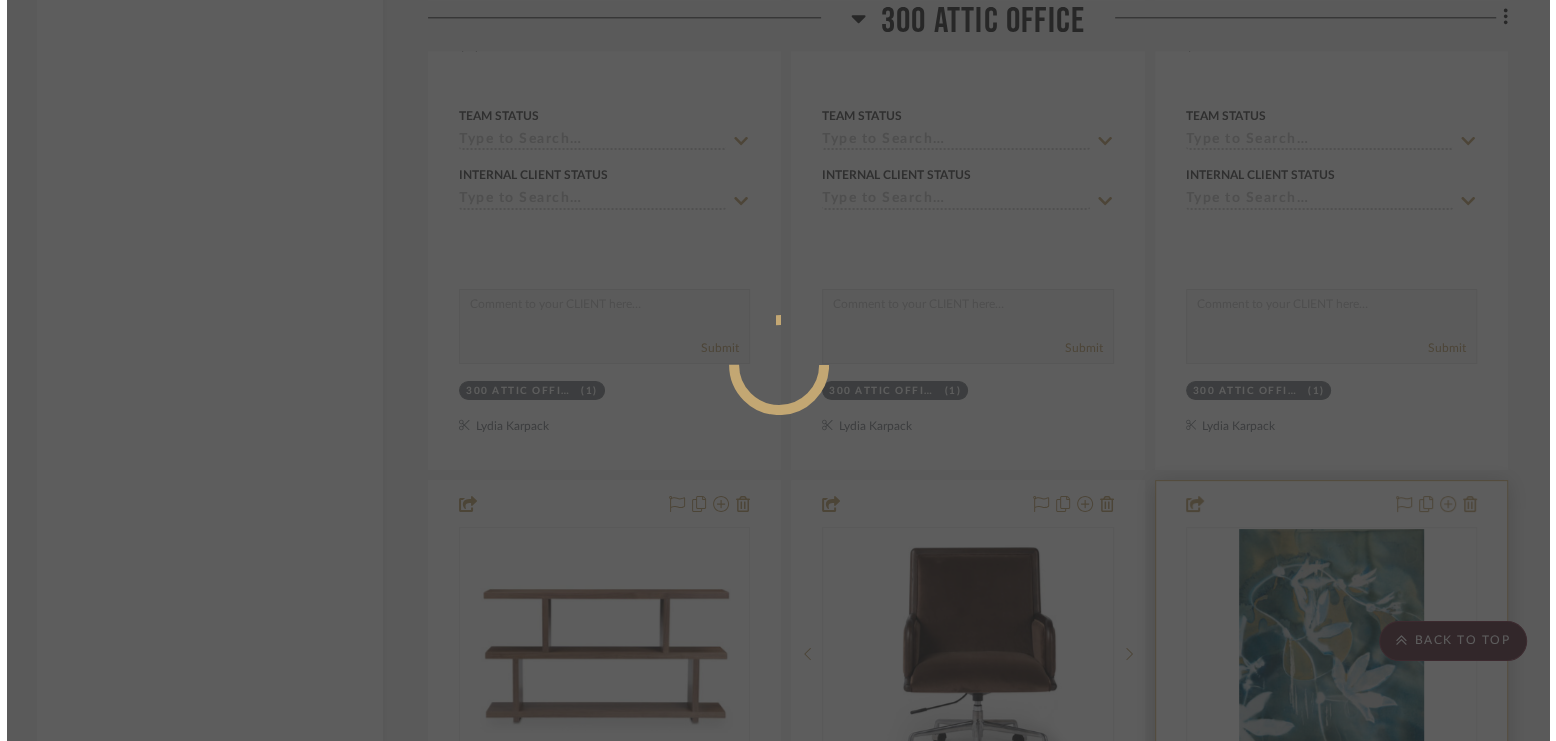 scroll, scrollTop: 0, scrollLeft: 0, axis: both 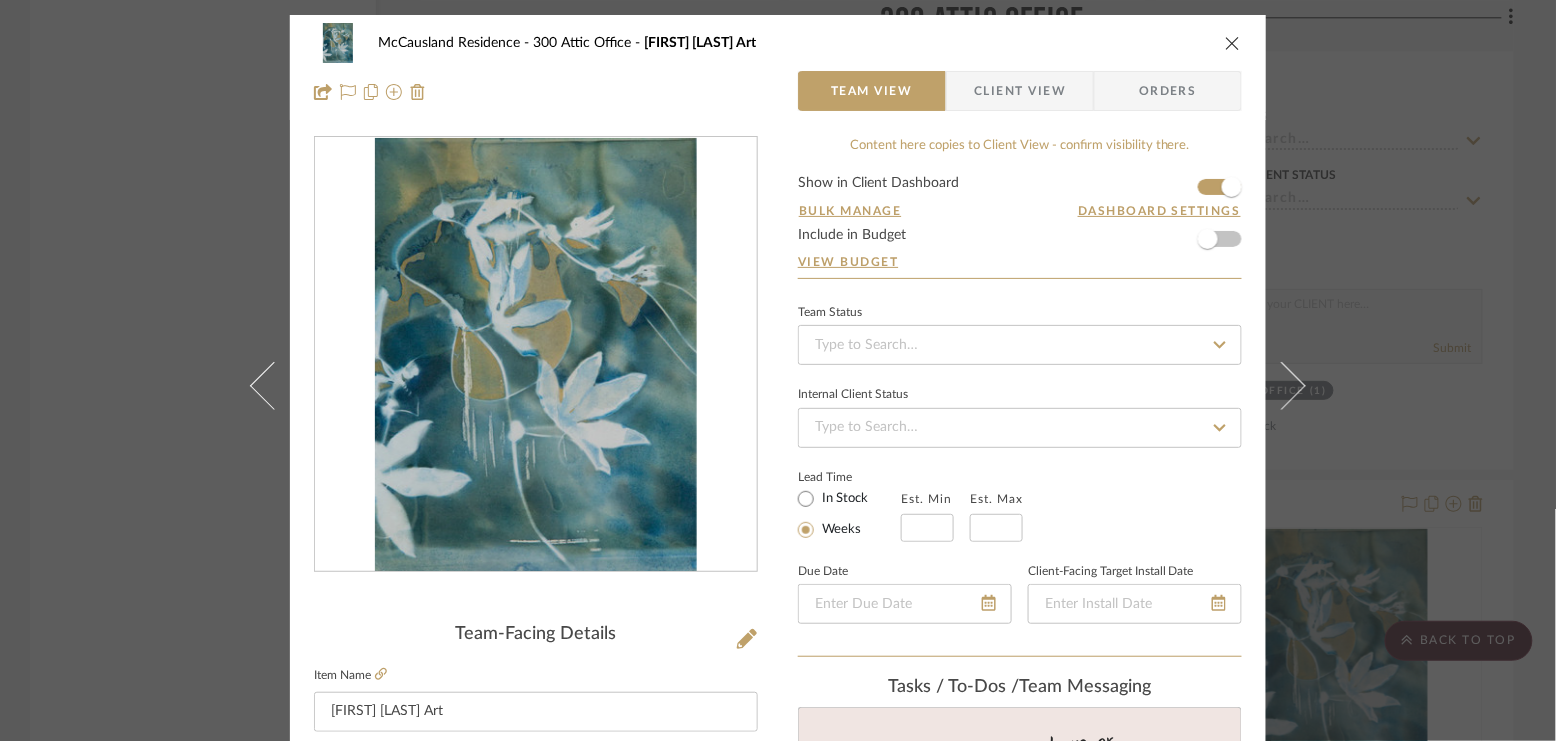 click on "McCausland Residence 300 Attic Office Rhine Allen Art Team View Client View Orders  Team-Facing Details   Item Name  Rhine Allen Art  Brand   Internal Description   Dimensions   Product Specifications   Reference Price   Reference Price Type  DNET  Item Costs   View Budget   Markup %  (Use "-X%" to discount) 35%  Unit Cost  $0.00  Cost Type  DNET  Client Unit Price  $0.00  Quantity  1  Unit Type  Each  Subtotal   $0.00   Tax %  0%  Total Tax   $0.00   Shipping Cost  $0.00  Ship. Markup %  0% Taxable  Total Shipping   $0.00  Total Client Price  $0.00  Your Cost  $0.00  Your Margin  $0.00  Content here copies to Client View - confirm visibility there.  Show in Client Dashboard  Bulk Manage Dashboard Settings  Include in Budget   View Budget  Team Status Internal Client Status  Lead Time  In Stock Weeks  Est. Min   Est. Max   Due Date   Client-Facing Target Install Date  Tasks / To-Dos /  team Messaging Invite Collaborator Recipients:  bella@clothandkind.com ,   concierge+clothkind@stylerow.com ,  ,  ,  ,  (1)" at bounding box center (778, 370) 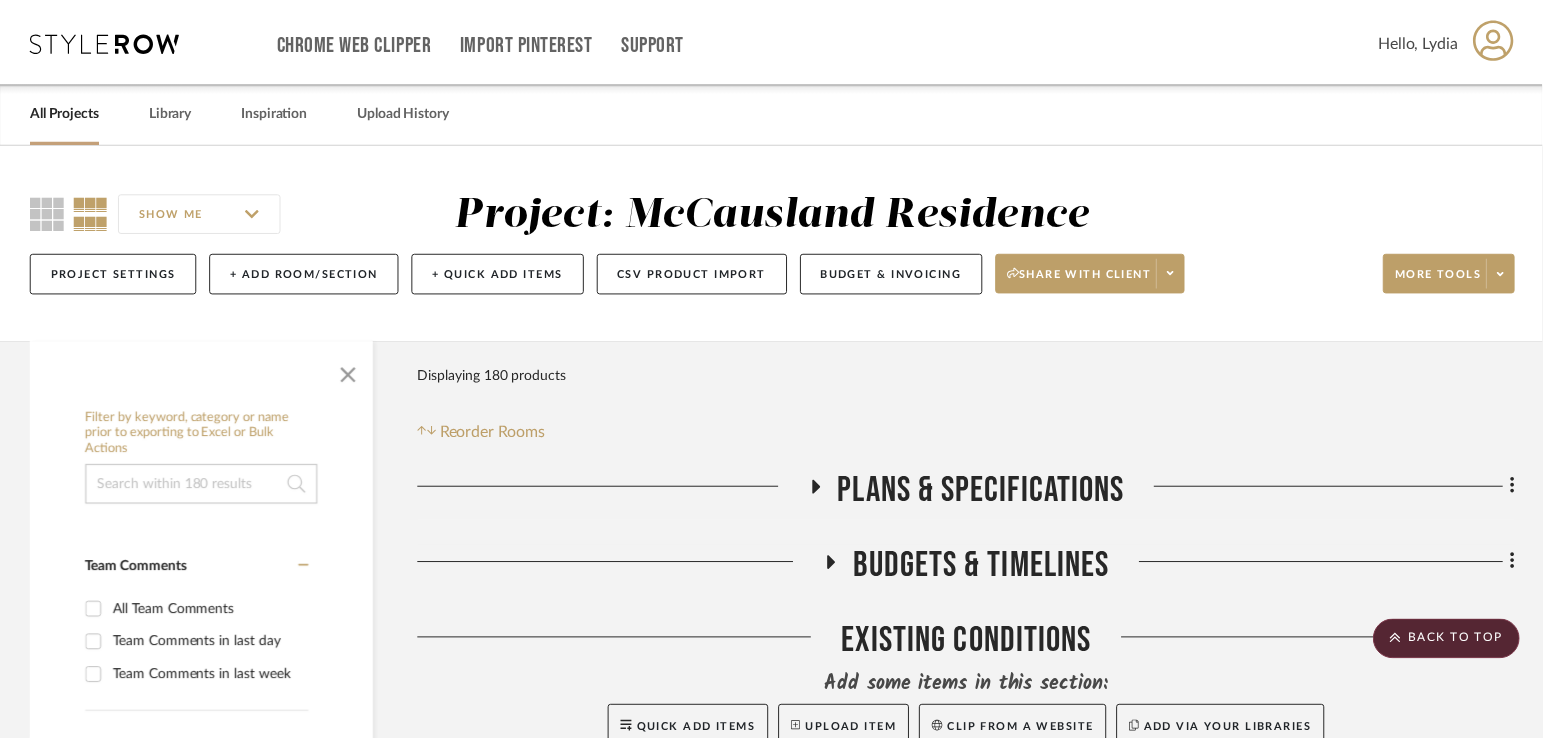 scroll, scrollTop: 10836, scrollLeft: 0, axis: vertical 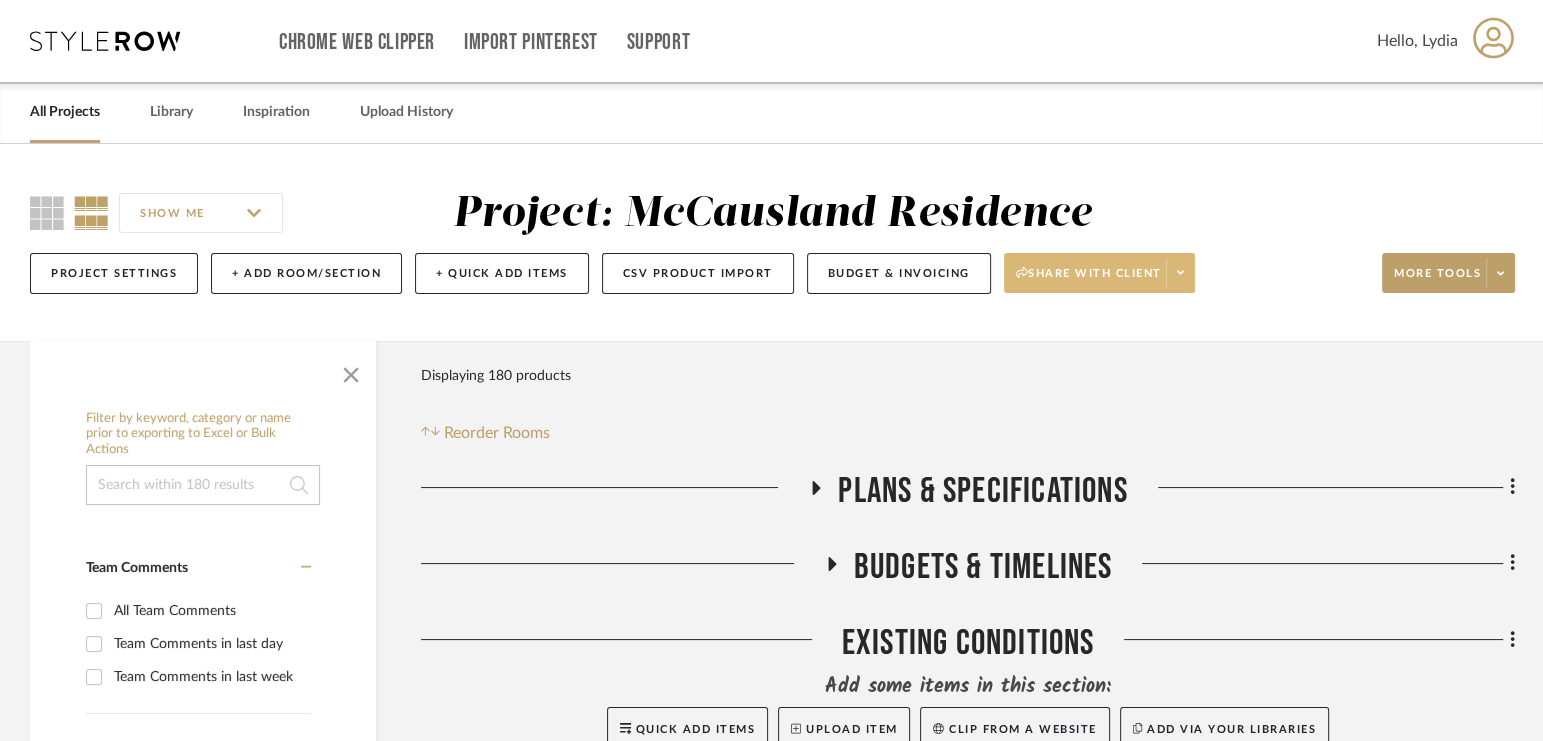 click 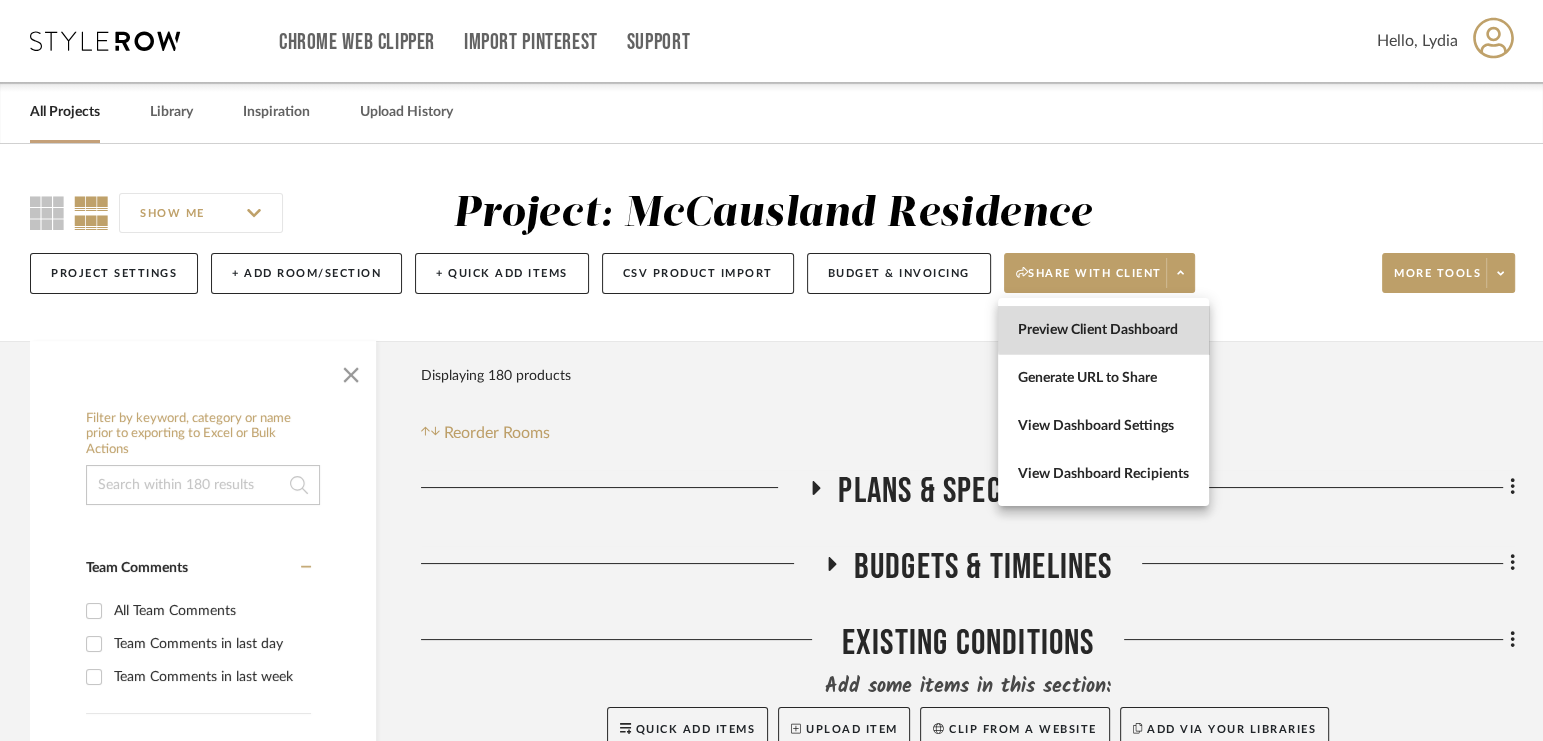 click on "Preview Client Dashboard" at bounding box center (1103, 330) 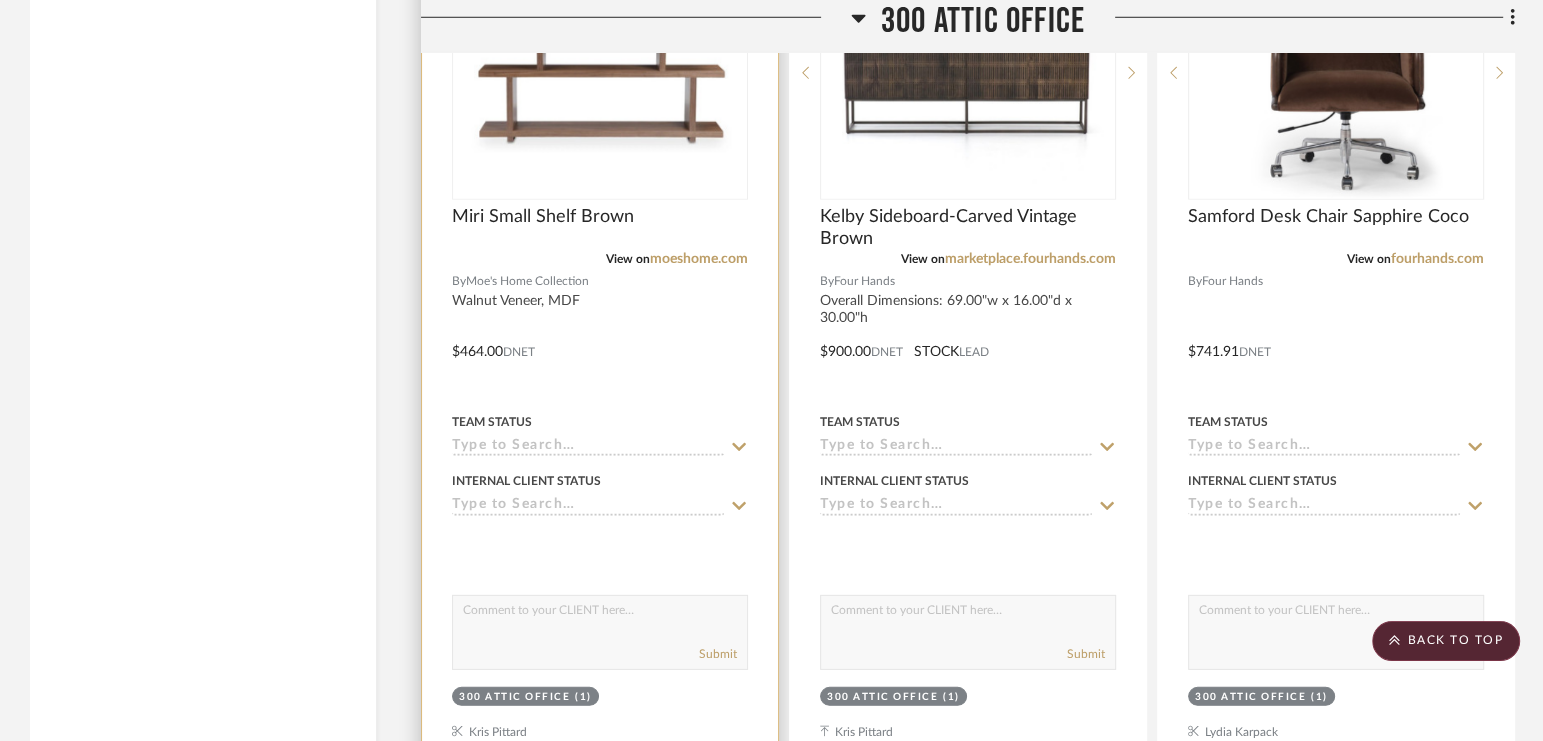 scroll, scrollTop: 12190, scrollLeft: 0, axis: vertical 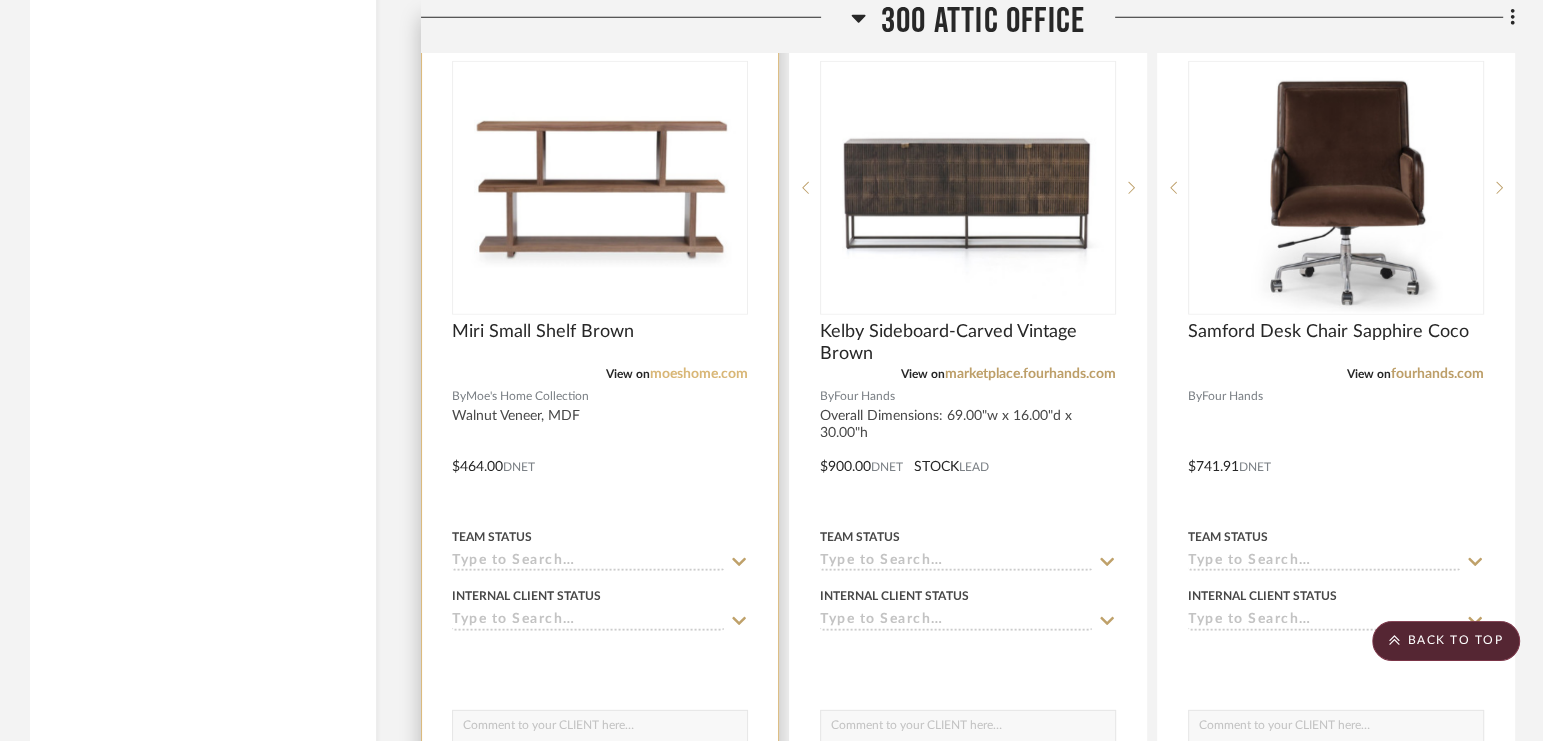 click on "moeshome.com" at bounding box center [699, 374] 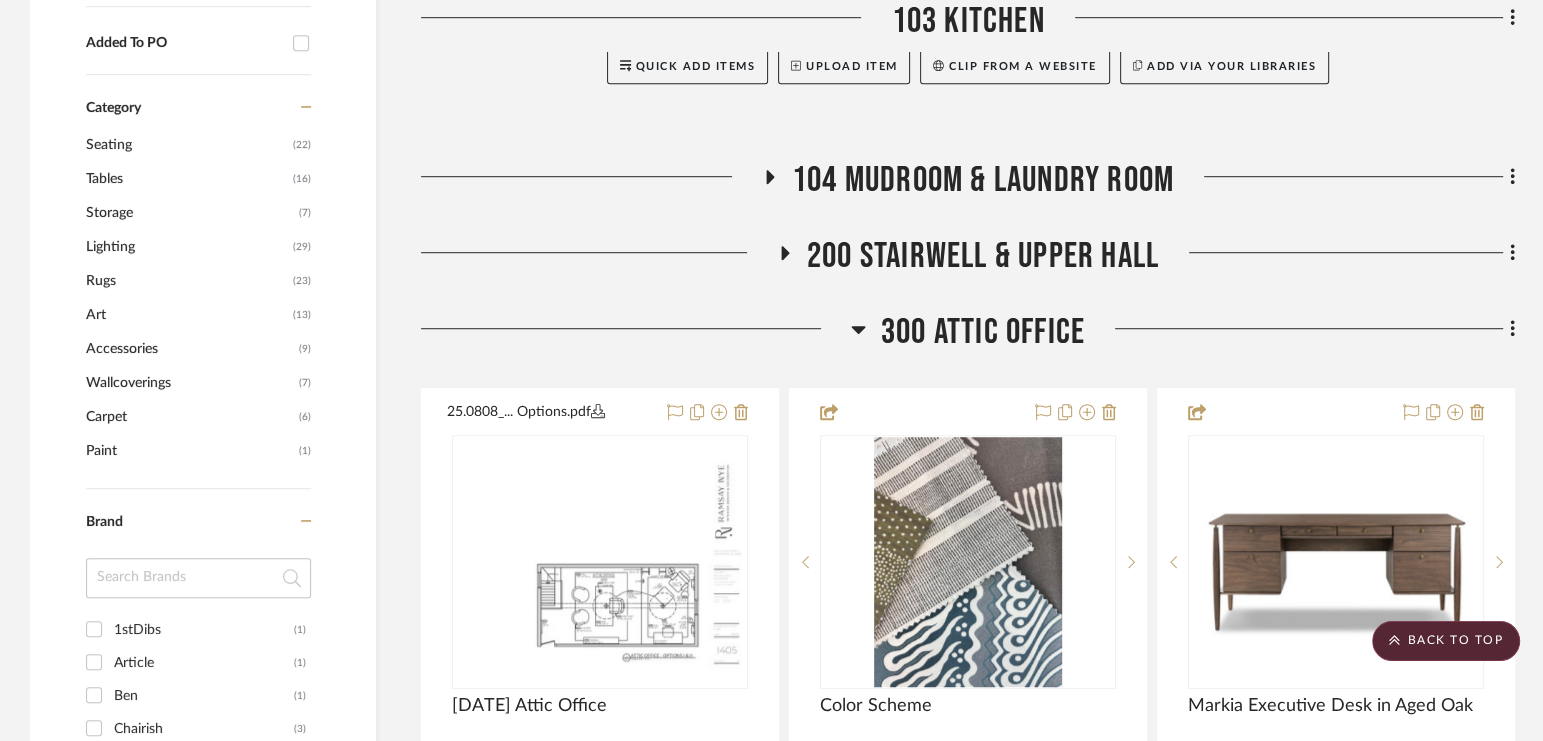 scroll, scrollTop: 1130, scrollLeft: 0, axis: vertical 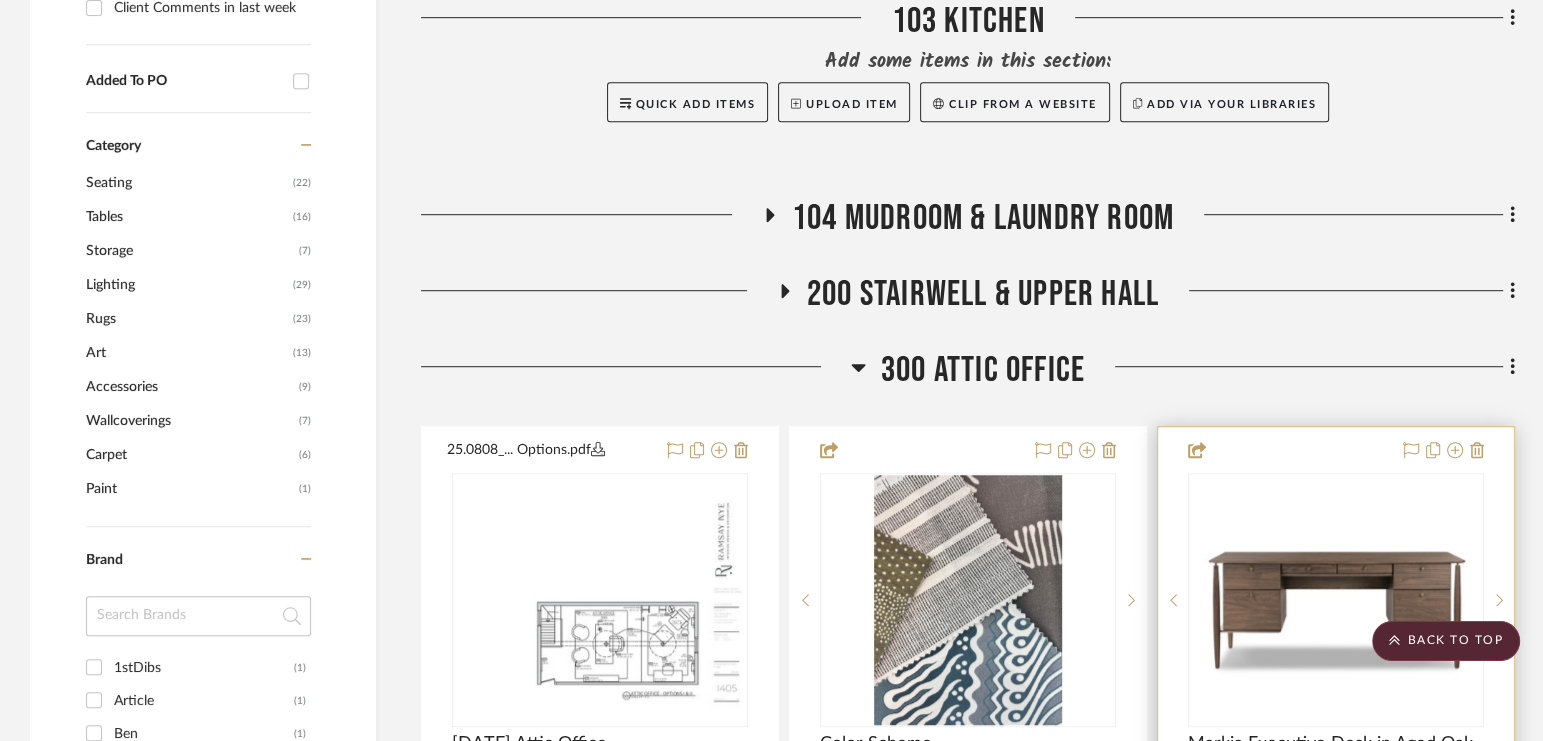 click at bounding box center [1336, 600] 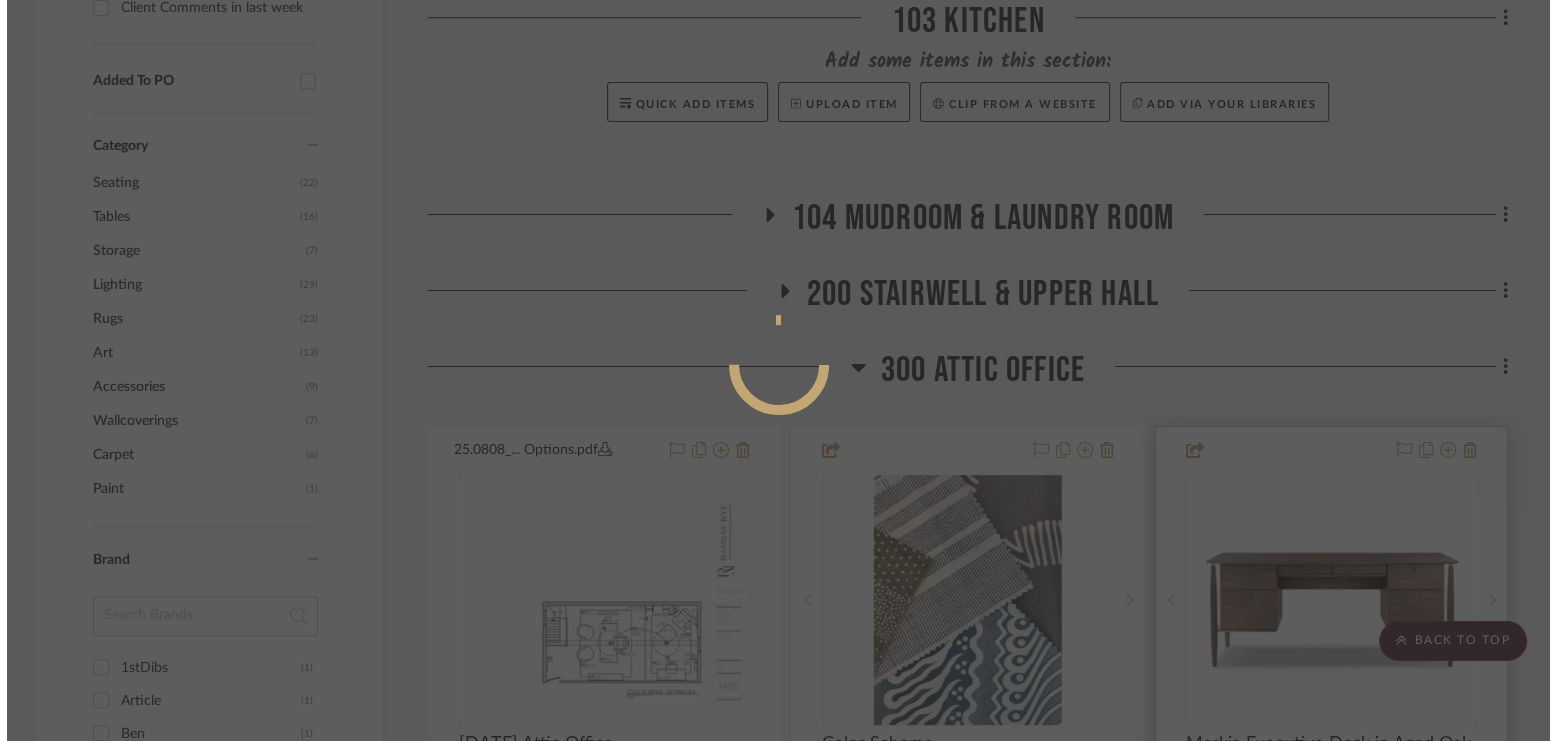 scroll, scrollTop: 0, scrollLeft: 0, axis: both 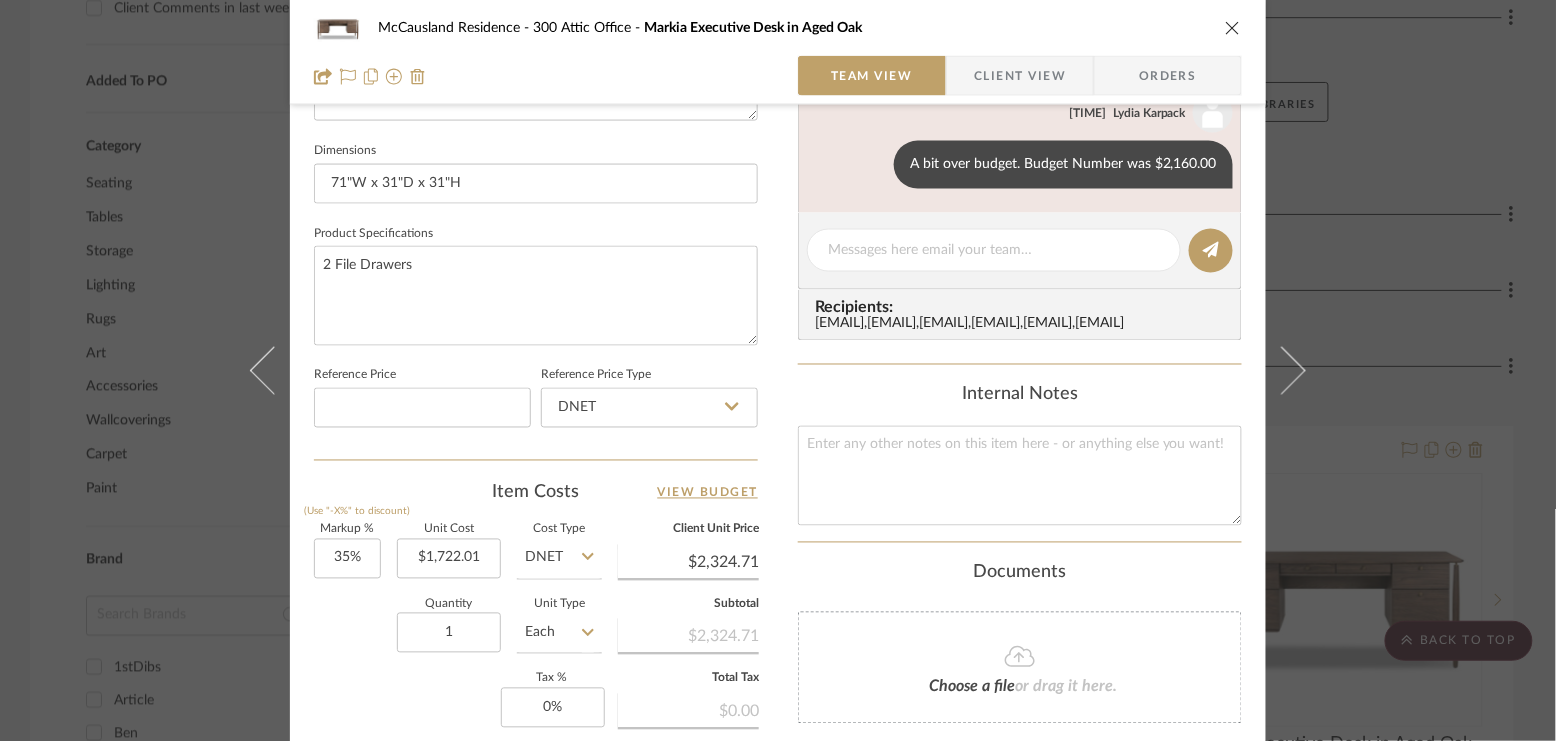 click on "McCausland Residence 300 Attic Office Markia Executive Desk in Aged Oak Team View Client View Orders 1 / 6  Team-Facing Details   Item Name  Markia Executive Desk in Aged Oak  Brand  Four Hands  Internal Description   Dimensions  71"W x 31"D x 31"H  Product Specifications  2 File Drawers  Reference Price   Reference Price Type  DNET  Item Costs   View Budget   Markup %  (Use "-X%" to discount) 35%  Unit Cost  $1,722.01  Cost Type  DNET  Client Unit Price  $2,324.71  Quantity  1  Unit Type  Each  Subtotal   $2,324.71   Tax %  0%  Total Tax   $0.00   Shipping Cost  $0.00  Ship. Markup %  0% Taxable  Total Shipping   $0.00  Total Client Price  $2,324.71  Your Cost  $1,722.01  Your Margin  $602.70  Content here copies to Client View - confirm visibility there.  Show in Client Dashboard  Bulk Manage Dashboard Settings  Include in Budget   View Budget  Team Status Internal Client Status  Lead Time  In Stock Weeks  Est. Min   Est. Max   Due Date   Client-Facing Target Install Date  Tasks / To-Dos /  team Messaging" at bounding box center [778, 370] 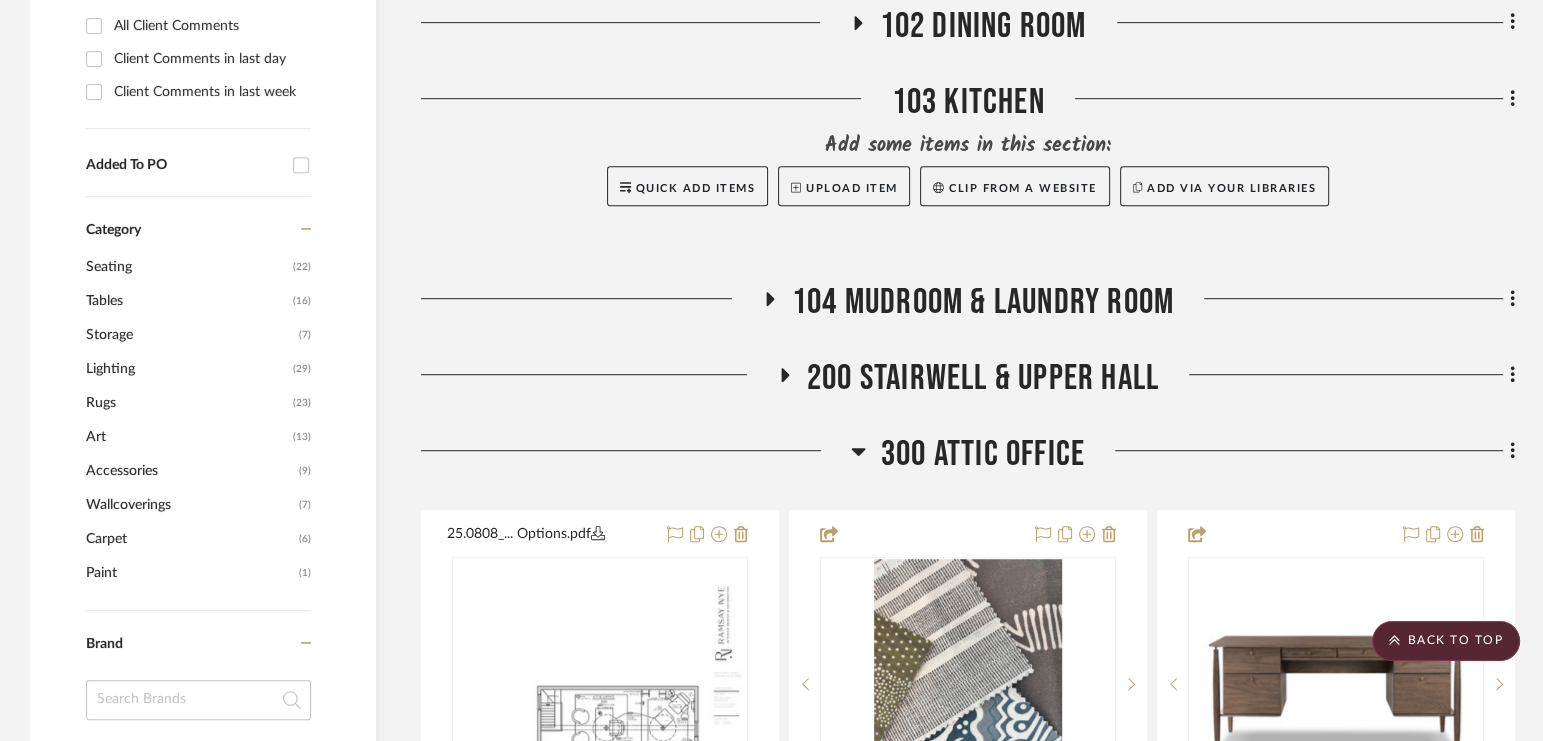 scroll, scrollTop: 1056, scrollLeft: 0, axis: vertical 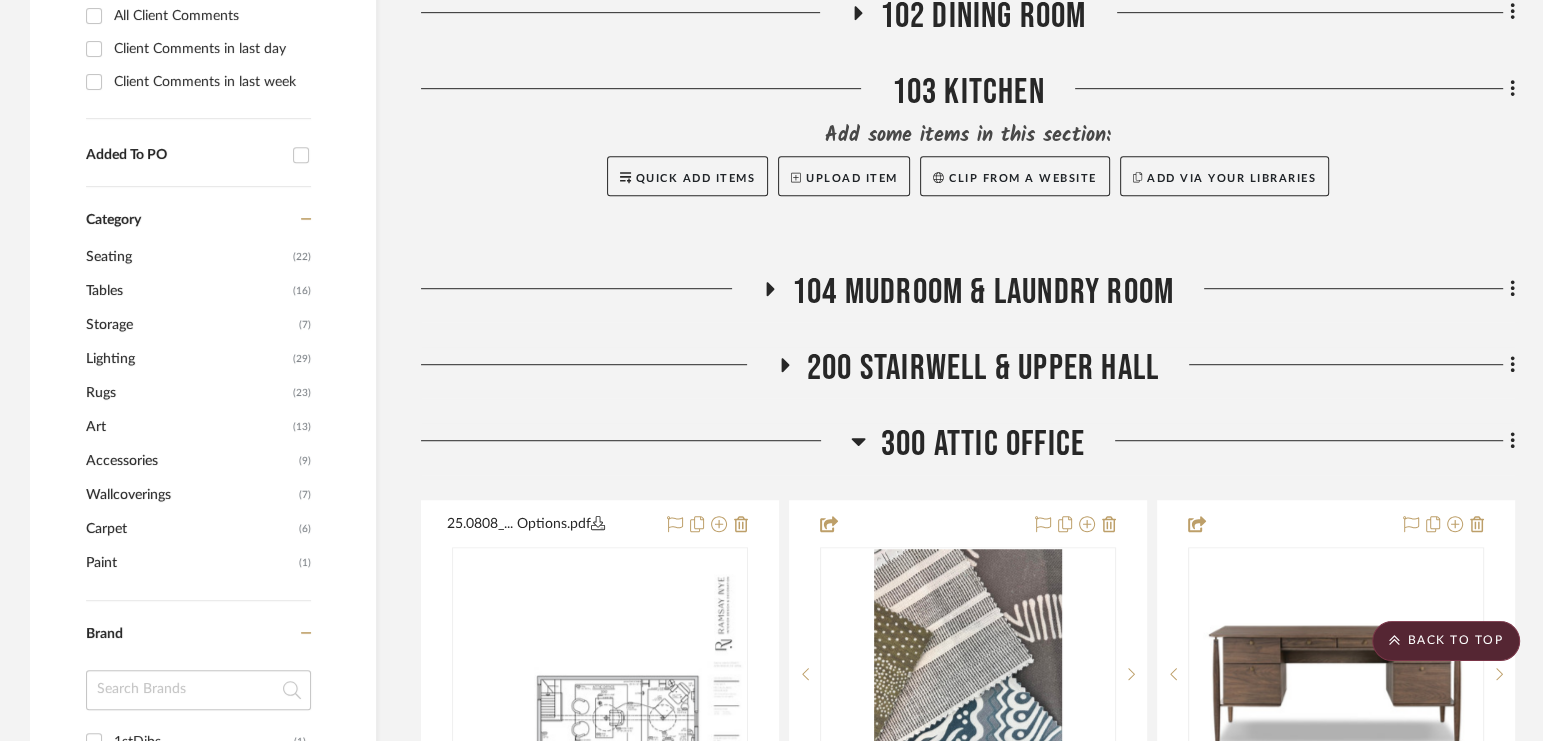 click on "300 Attic Office" 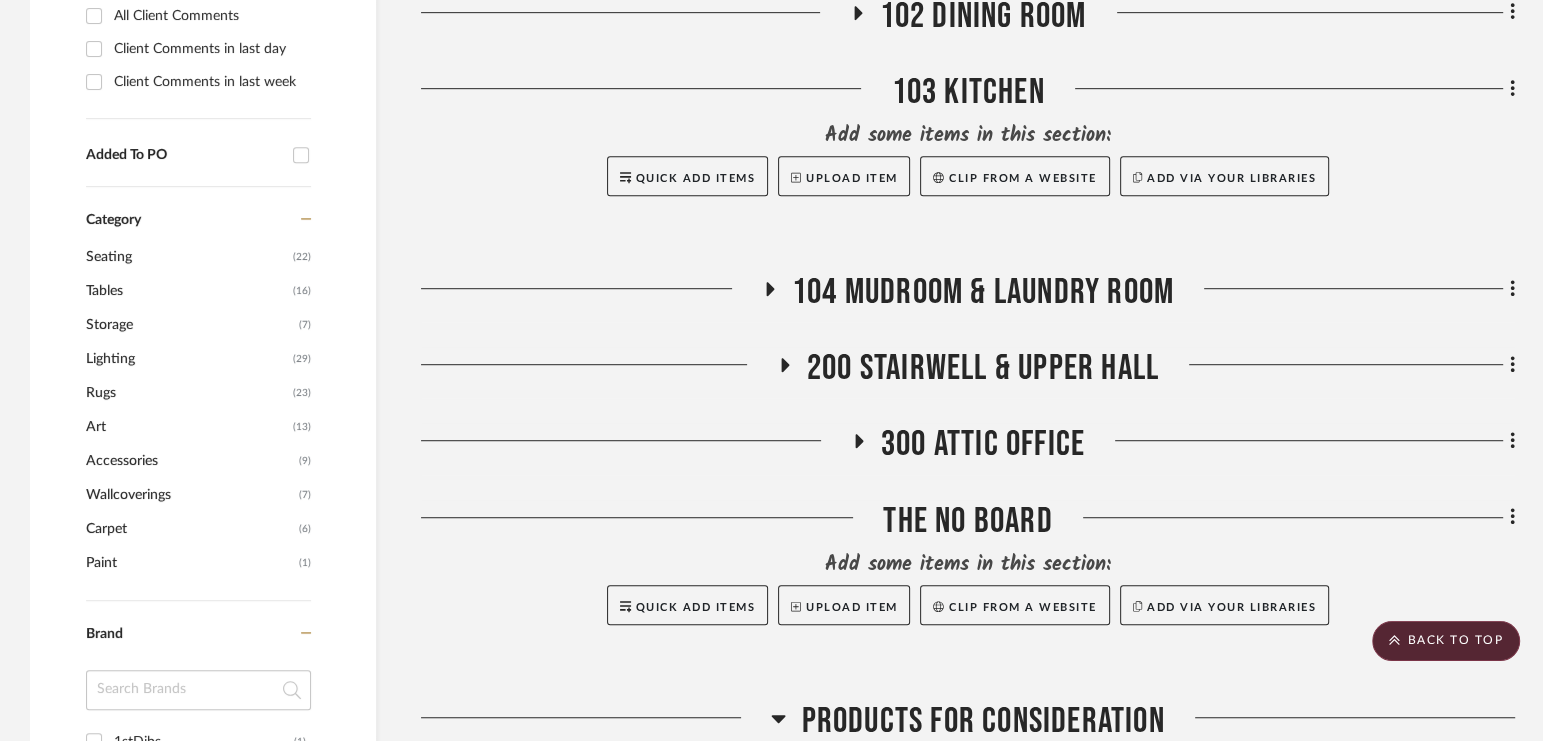 click on "300 Attic Office" 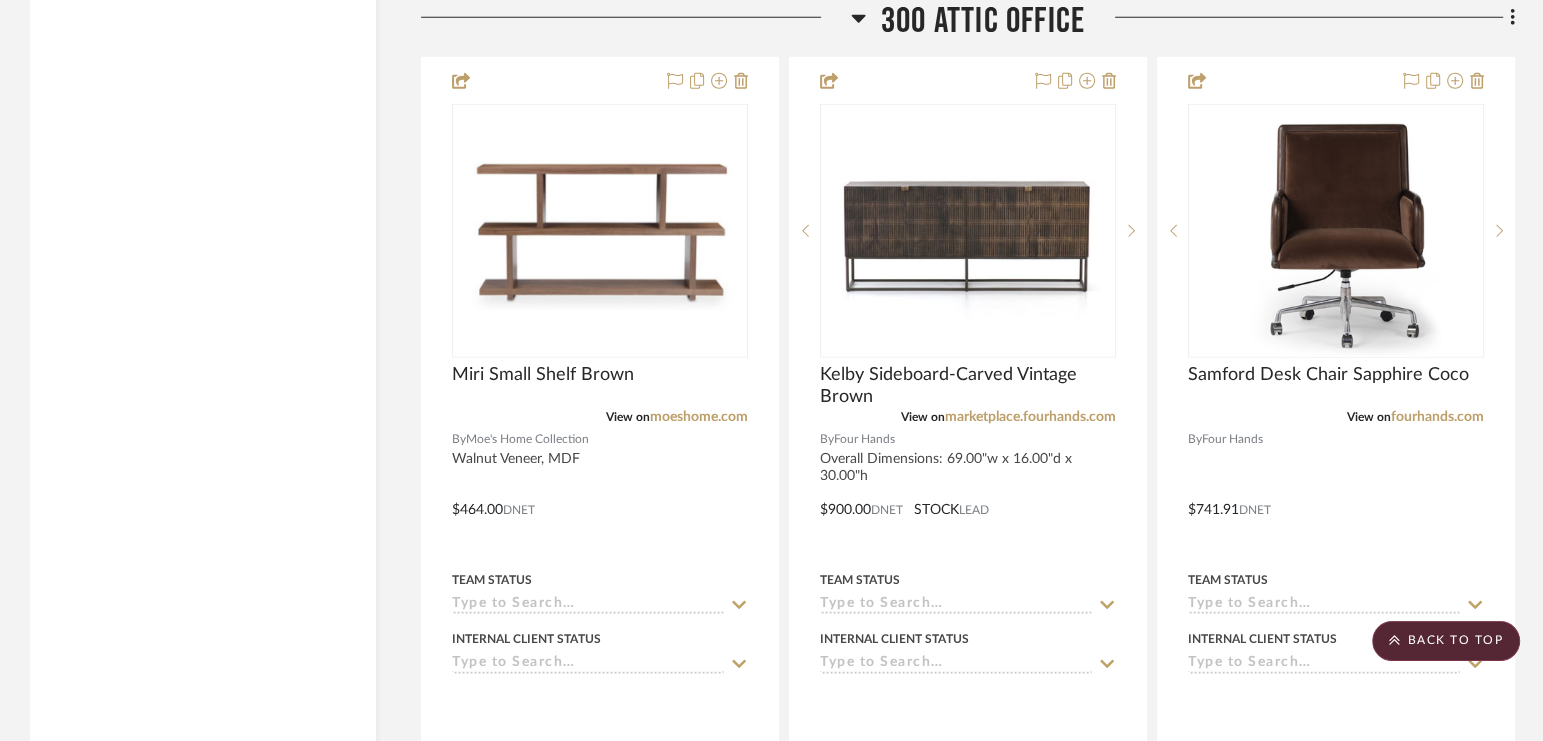 scroll, scrollTop: 12145, scrollLeft: 0, axis: vertical 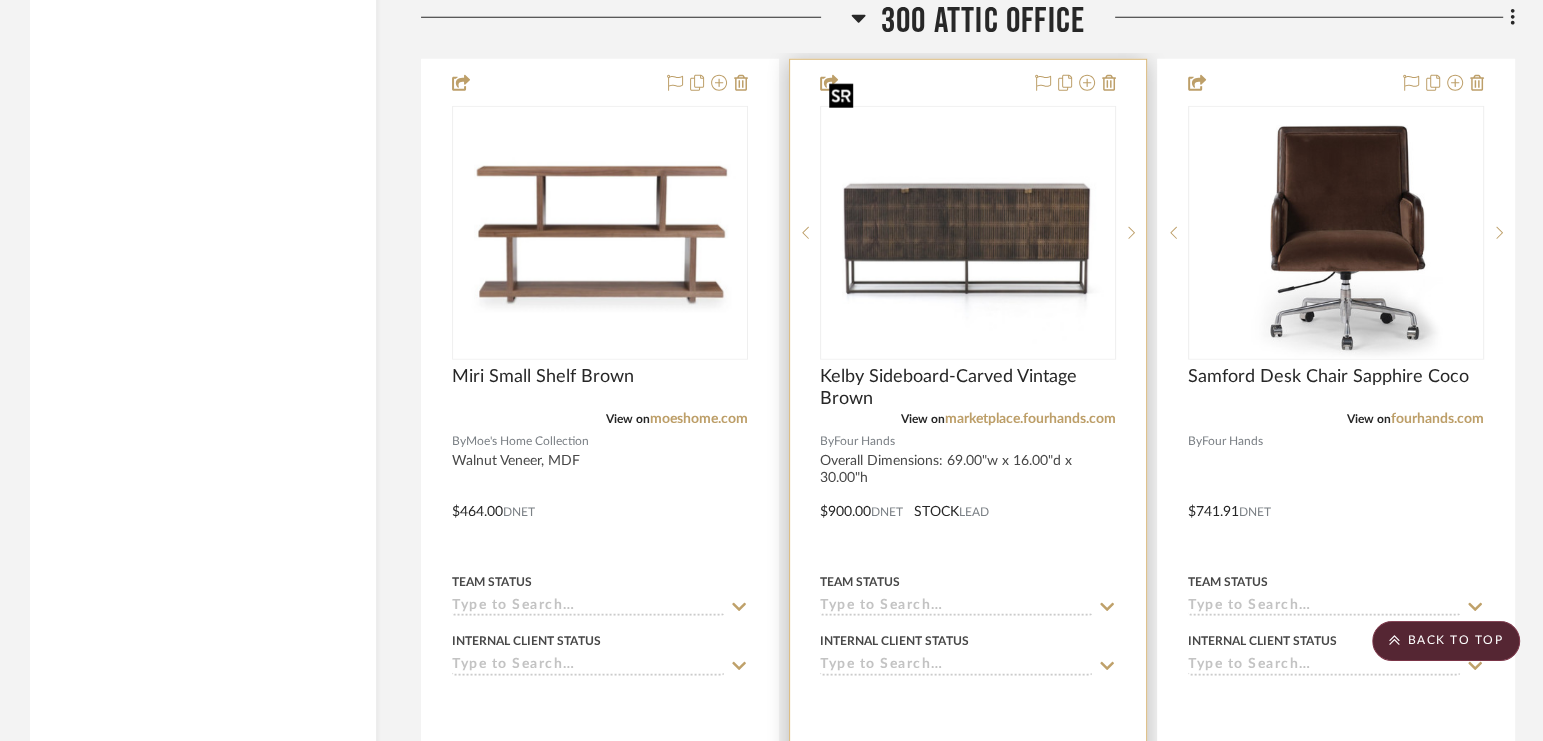 click at bounding box center [0, 0] 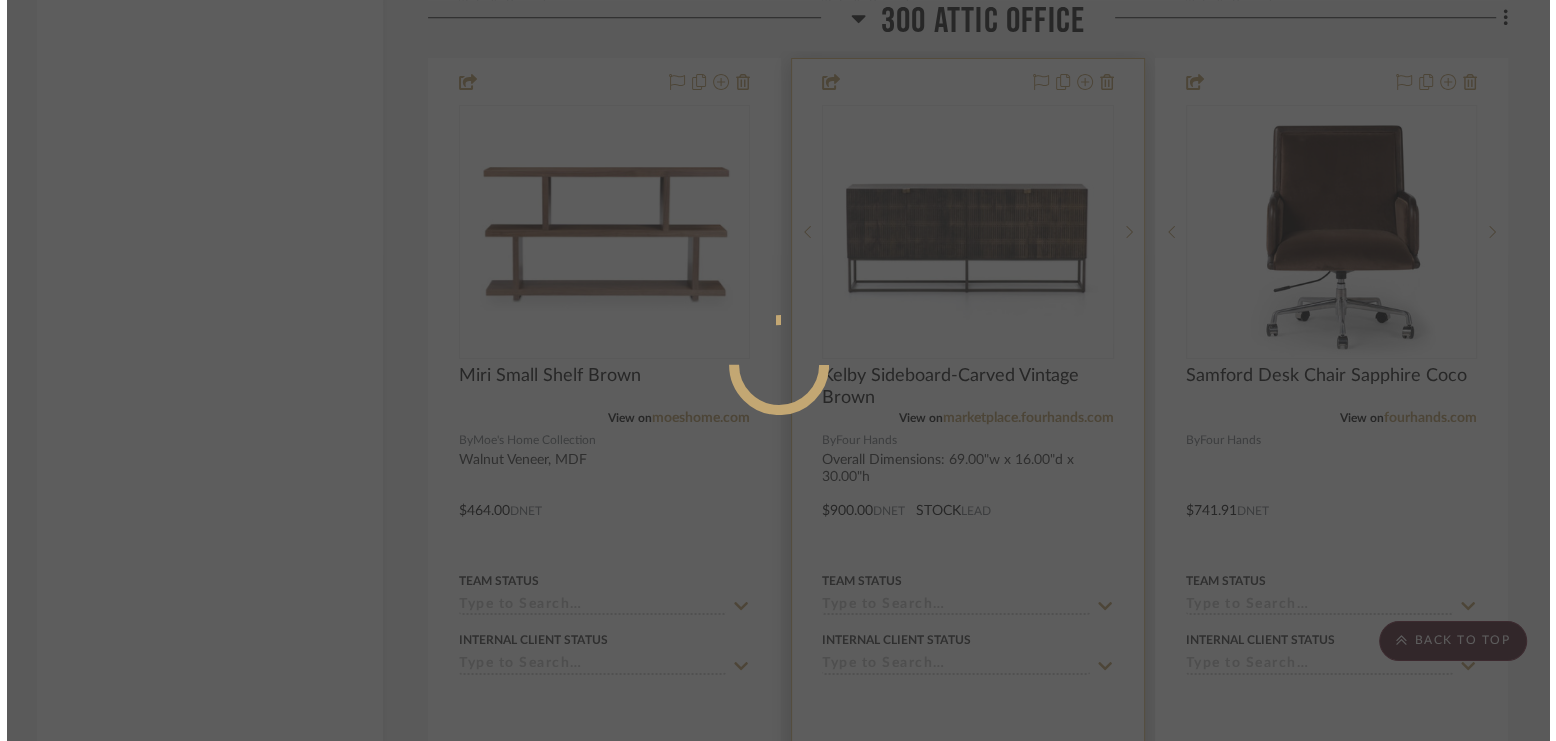 scroll, scrollTop: 0, scrollLeft: 0, axis: both 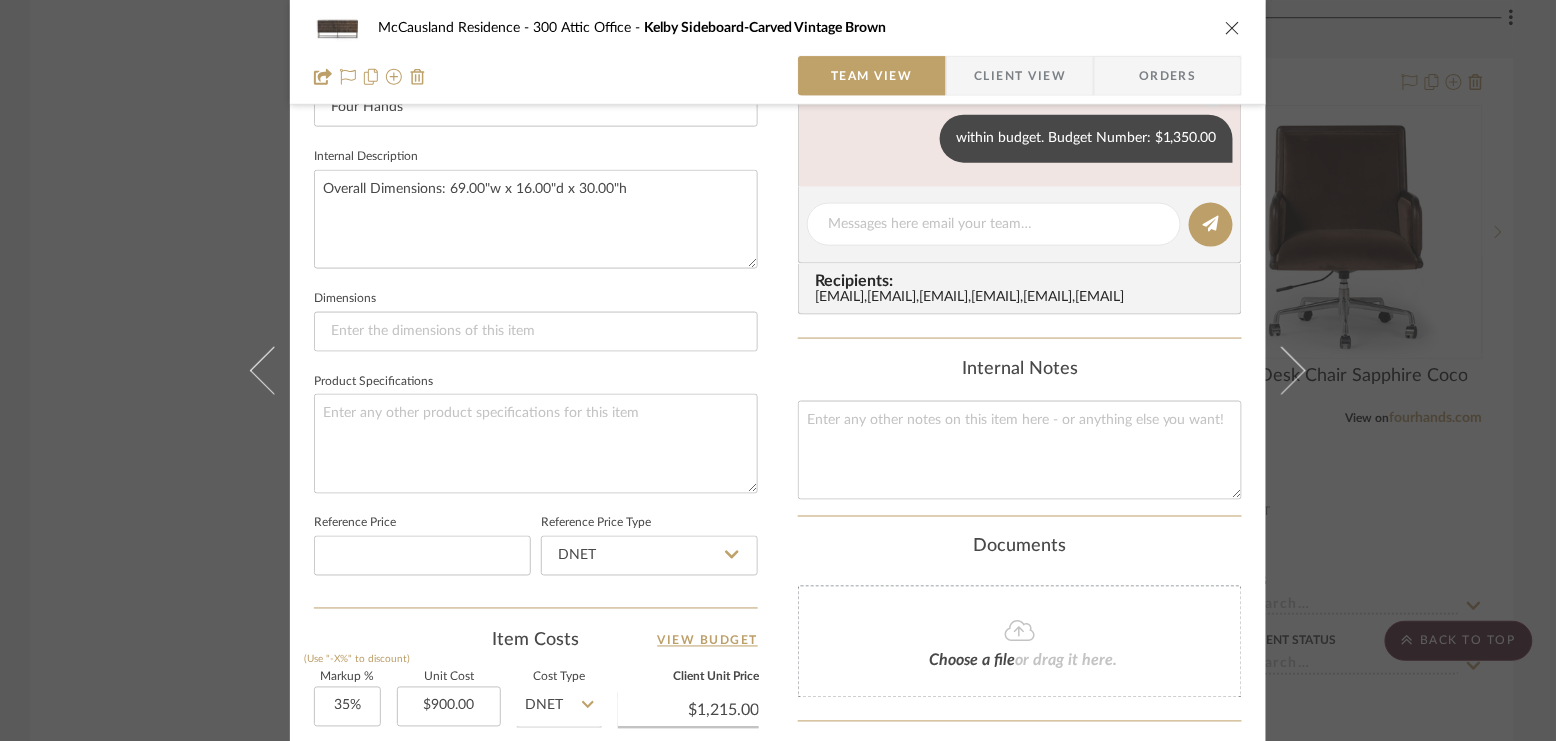 click on "McCausland Residence 300 Attic Office Kelby Sideboard-Carved Vintage Brown Team View Client View Orders 1 / 4  Team-Facing Details   Item Name  Kelby Sideboard-Carved Vintage Brown  Brand  Four Hands  Internal Description  Overall Dimensions: 69.00"w x 16.00"d x 30.00"h  Dimensions   Product Specifications   Reference Price   Reference Price Type  DNET  Item Costs   View Budget   Markup %  (Use "-X%" to discount) 35%  Unit Cost  $900.00  Cost Type  DNET  Client Unit Price  $1,215.00  Quantity  1  Unit Type  Each  Subtotal   $1,215.00   Tax %  0%  Total Tax   $0.00   Shipping Cost  $0.00  Ship. Markup %  0% Taxable  Total Shipping   $0.00  Total Client Price  $1,215.00  Your Cost  $900.00  Your Margin  $315.00  Content here copies to Client View - confirm visibility there.  Show in Client Dashboard  Bulk Manage Dashboard Settings  Include in Budget   View Budget  Team Status Internal Client Status  Lead Time  In Stock Weeks  Due Date   Client-Facing Target Install Date  Tasks / To-Dos /  team Messaging ,  ," at bounding box center (778, 370) 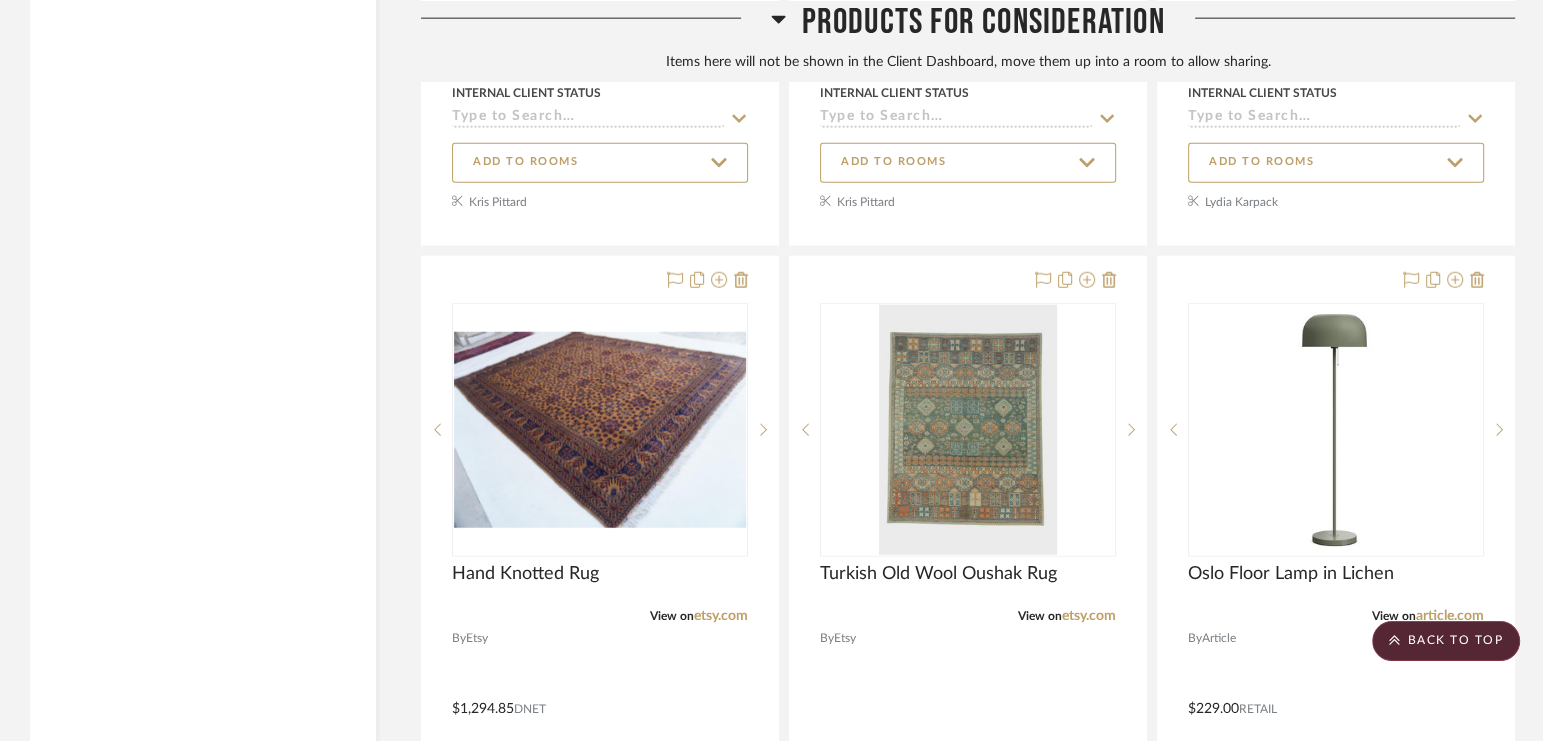 scroll, scrollTop: 19562, scrollLeft: 0, axis: vertical 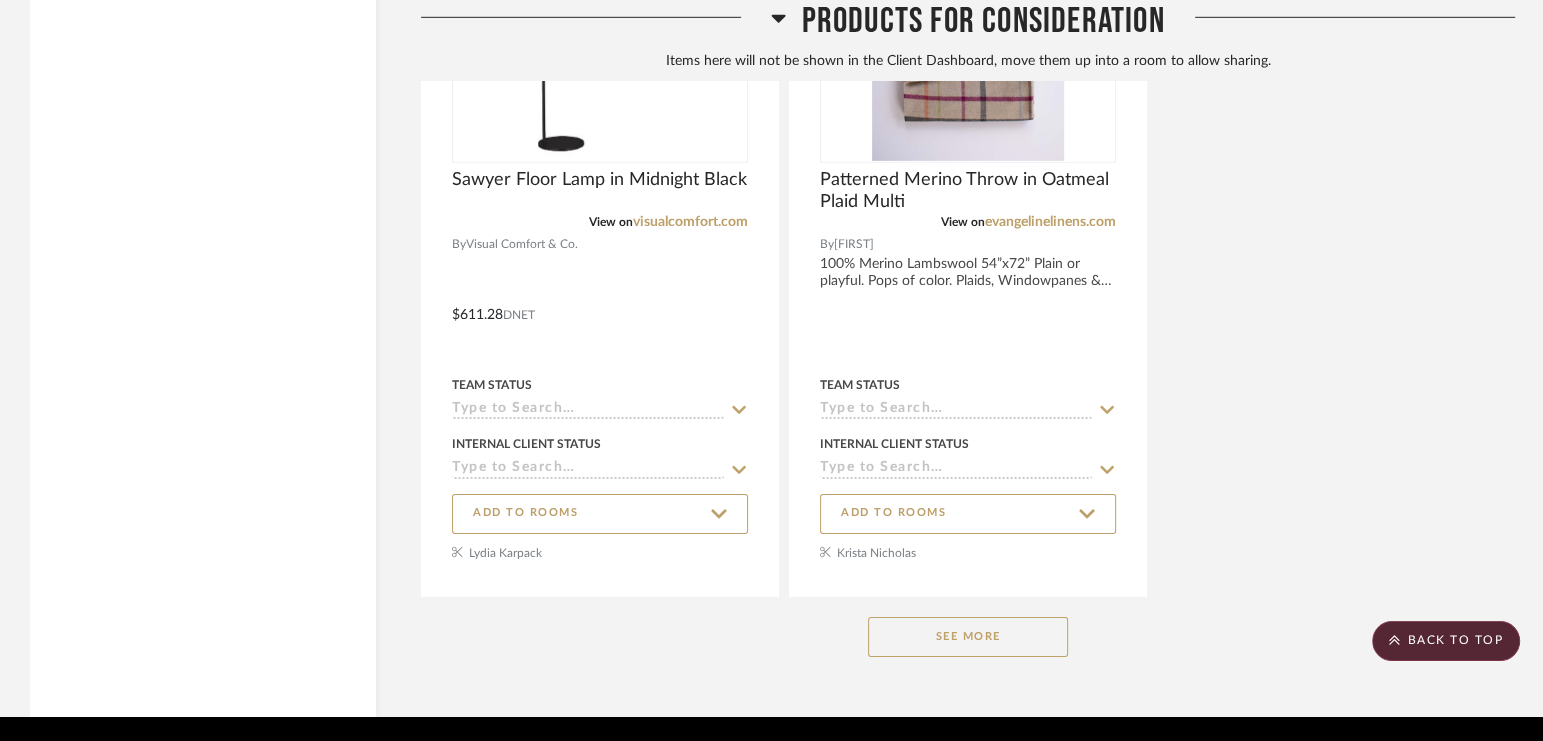 click on "See More" 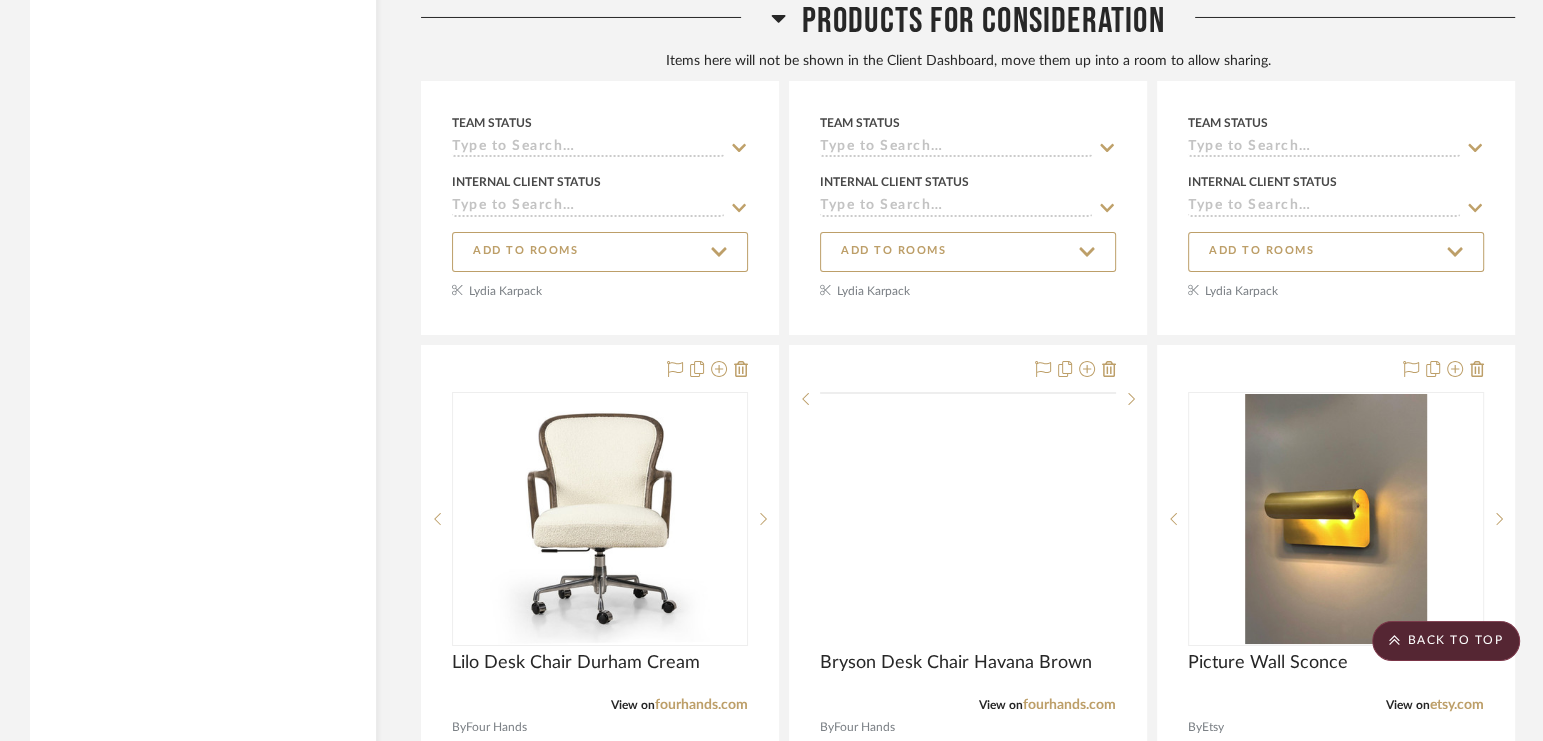 scroll, scrollTop: 20568, scrollLeft: 0, axis: vertical 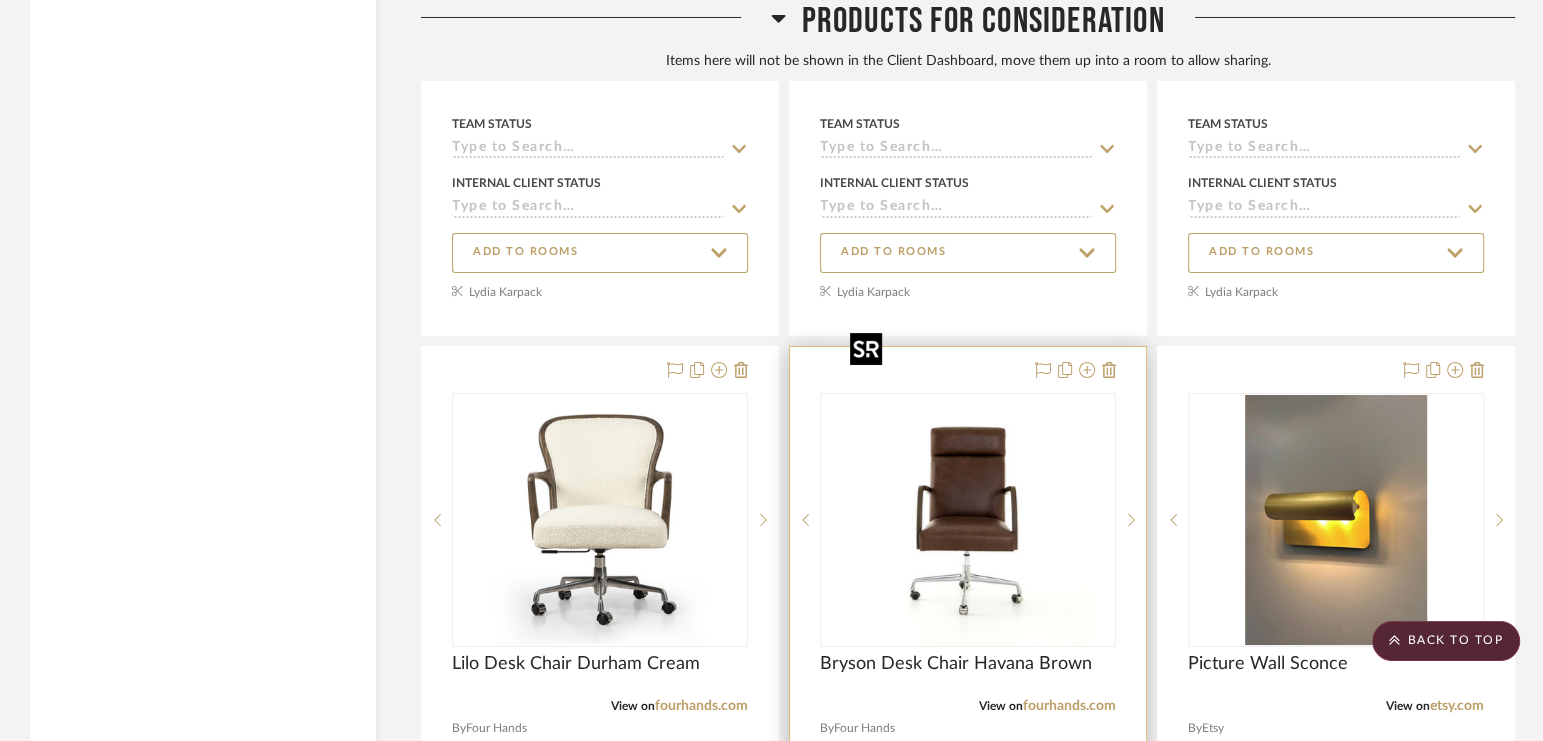 click at bounding box center [968, 520] 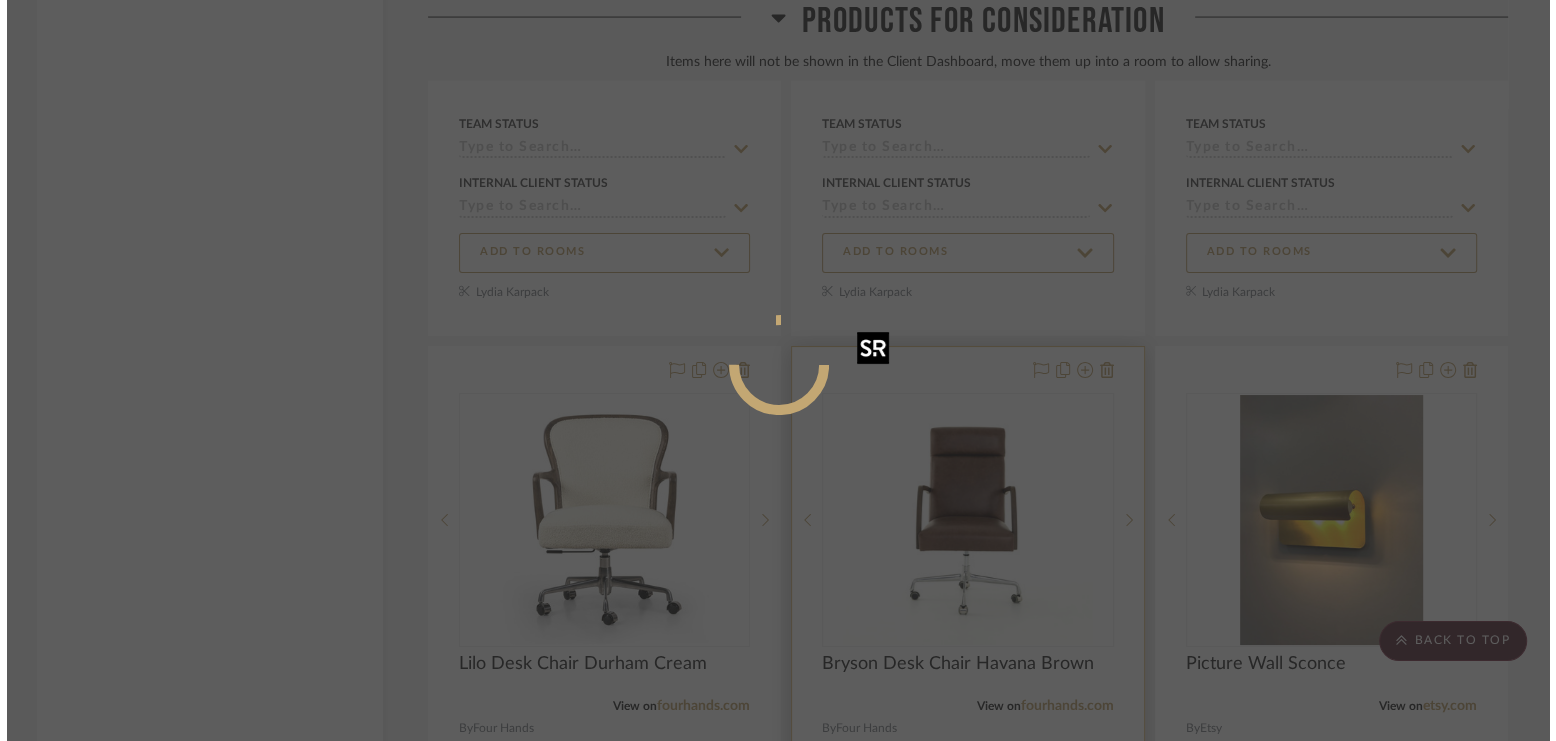 scroll, scrollTop: 0, scrollLeft: 0, axis: both 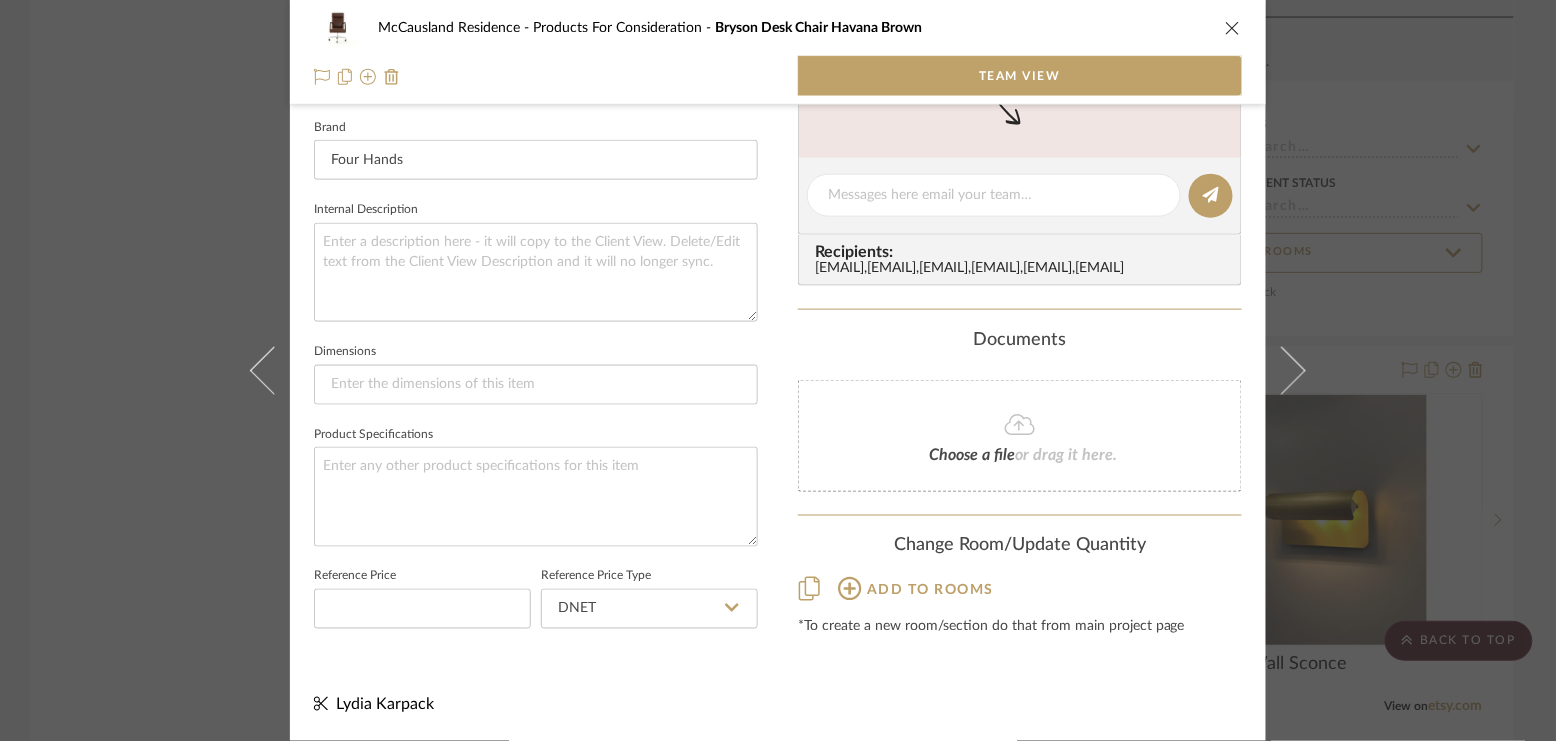 click on "Add to rooms" 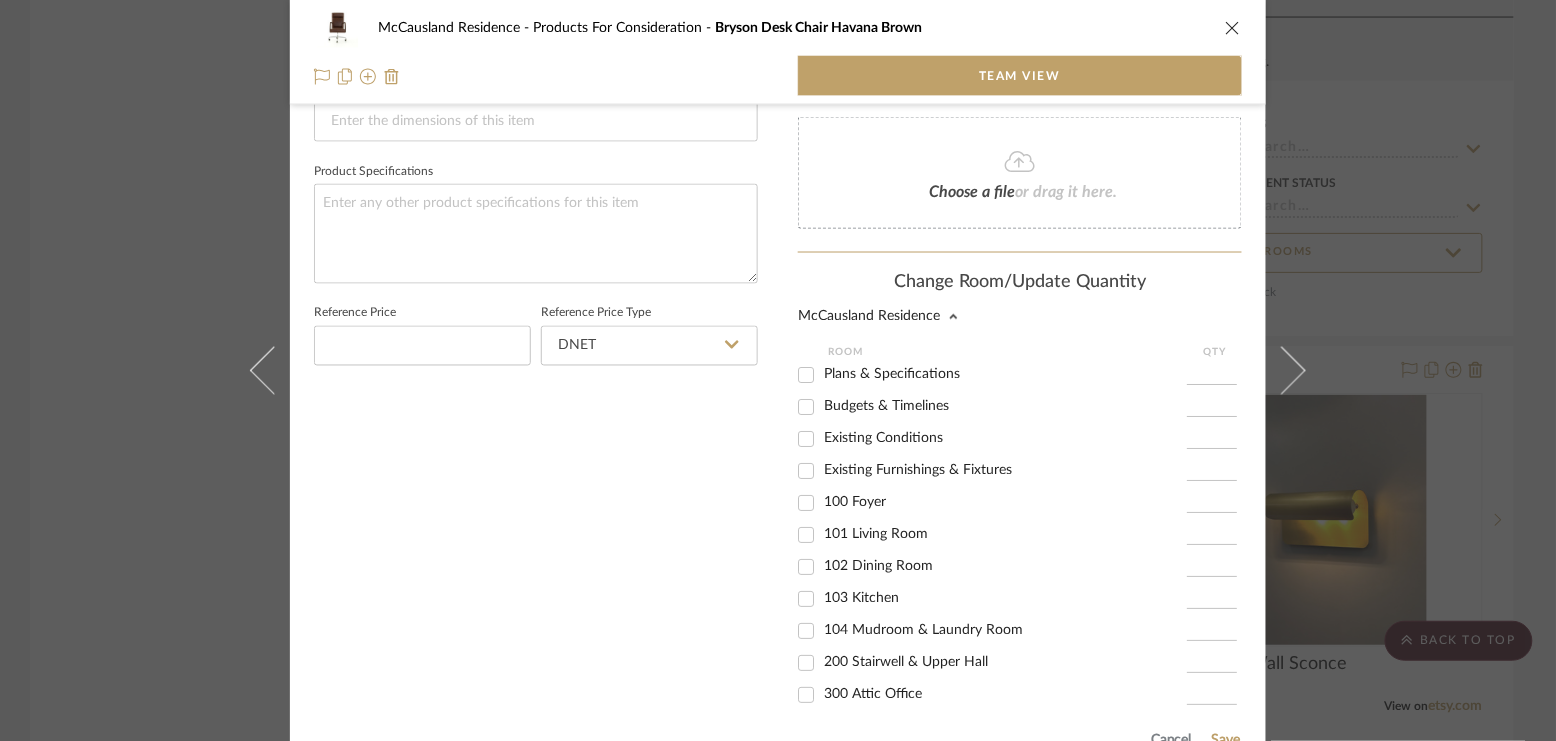 scroll, scrollTop: 949, scrollLeft: 0, axis: vertical 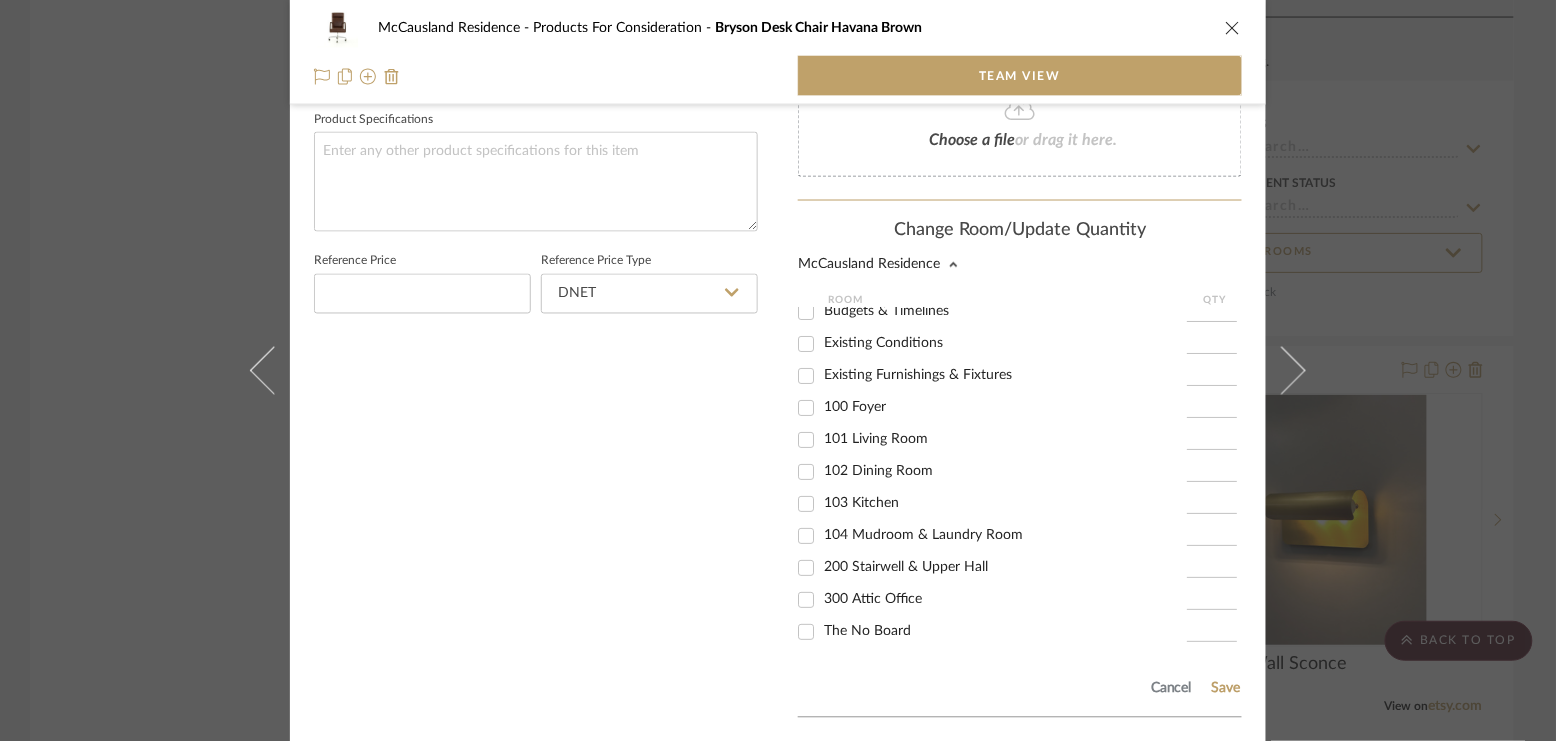 click on "300 Attic Office" at bounding box center [806, 601] 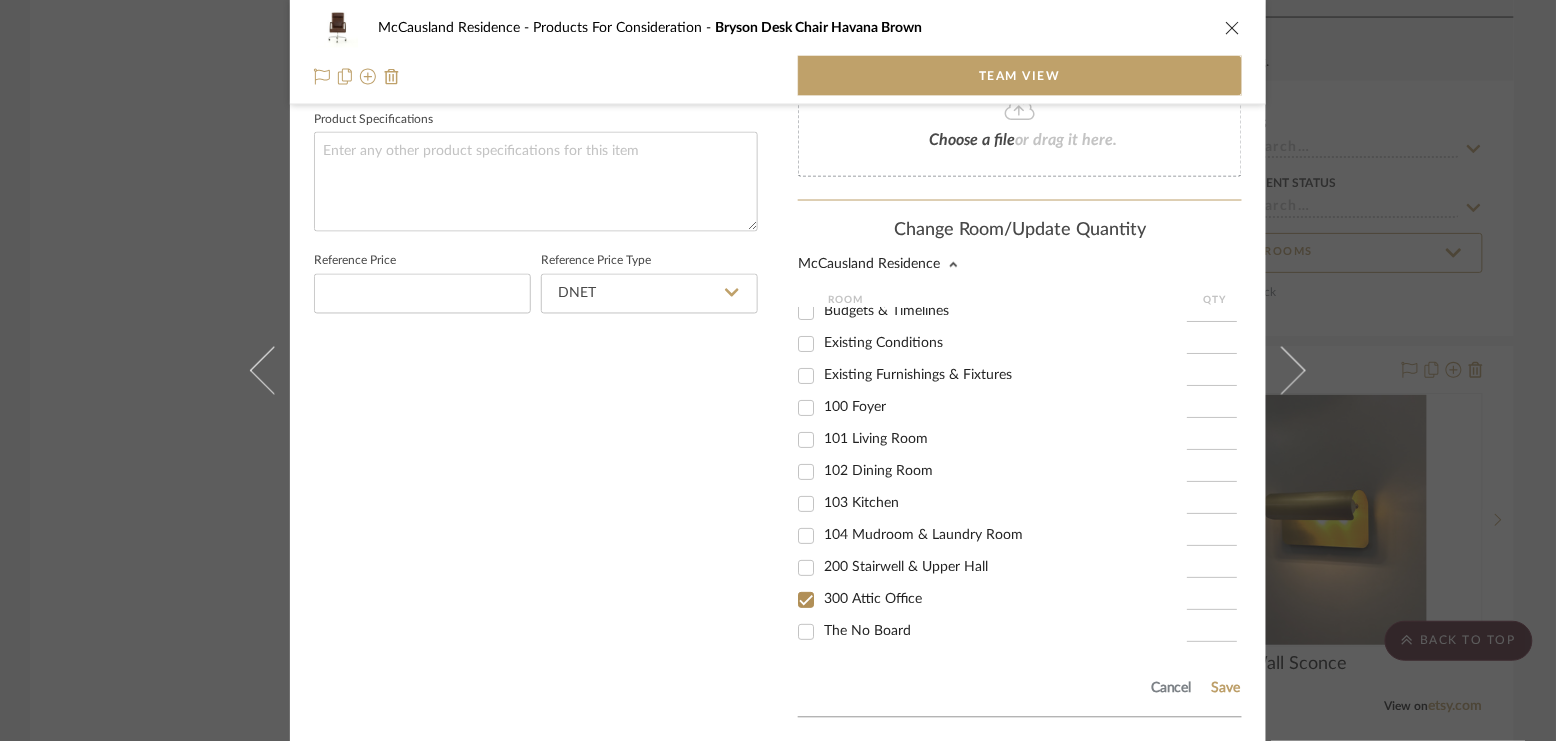 checkbox on "true" 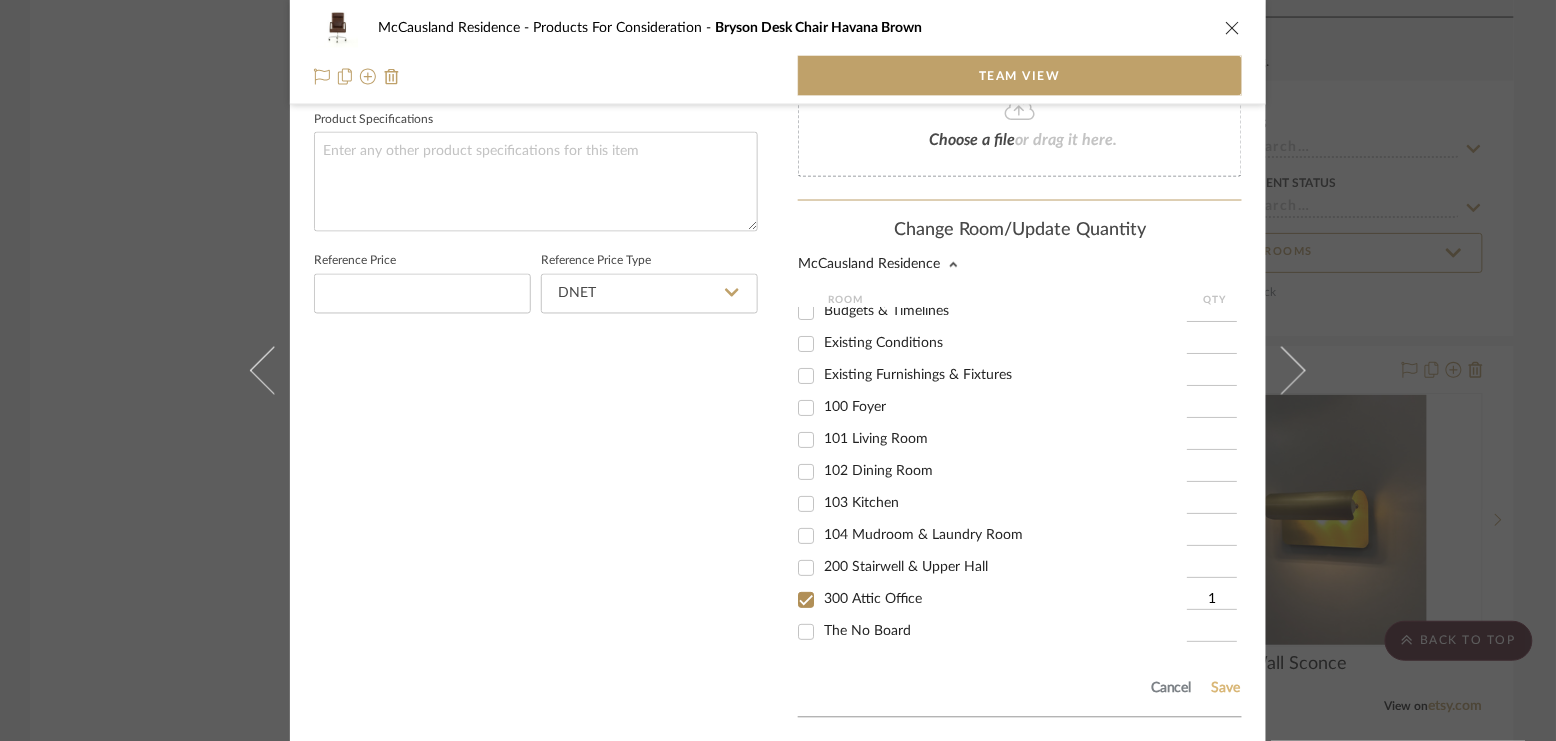 click on "Save" 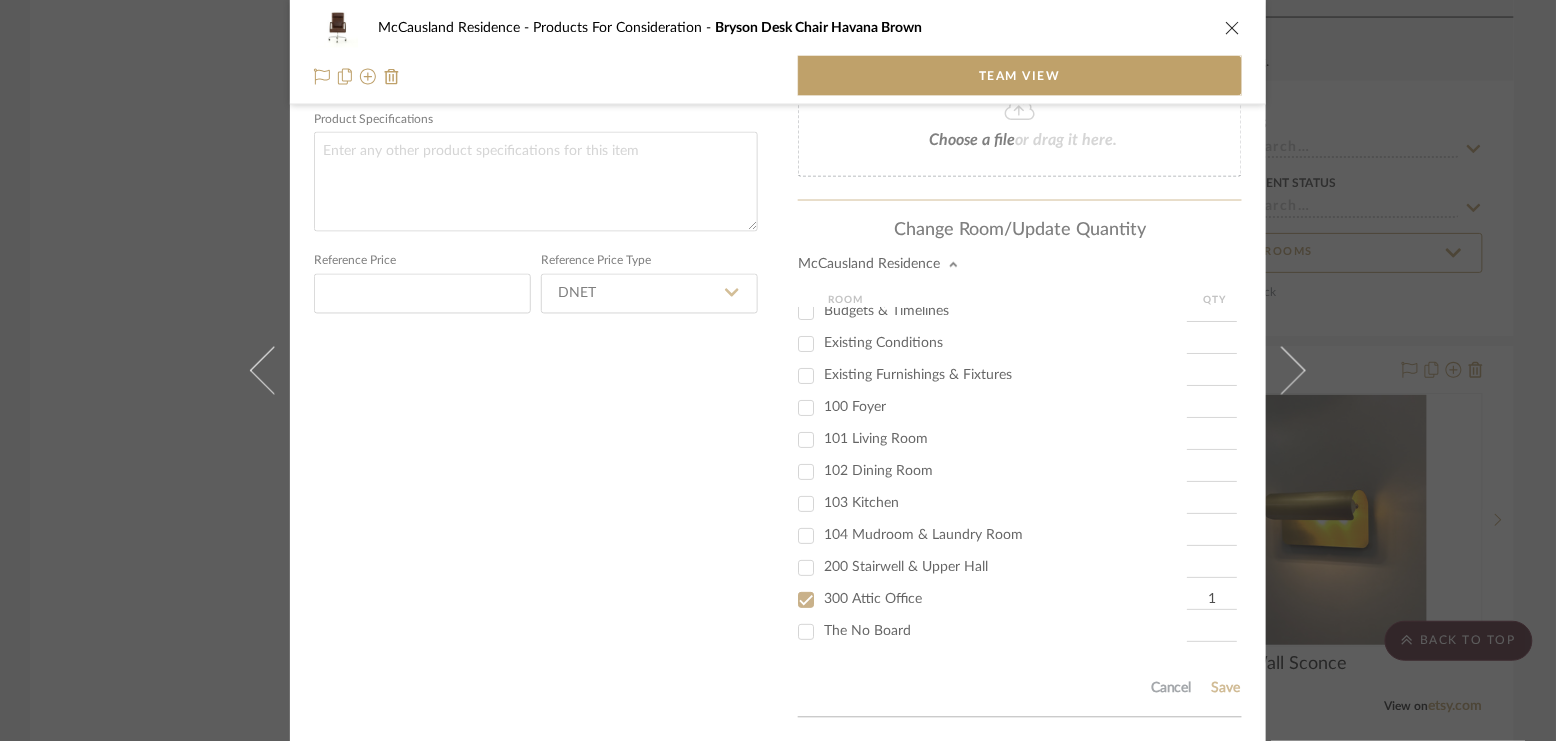 type 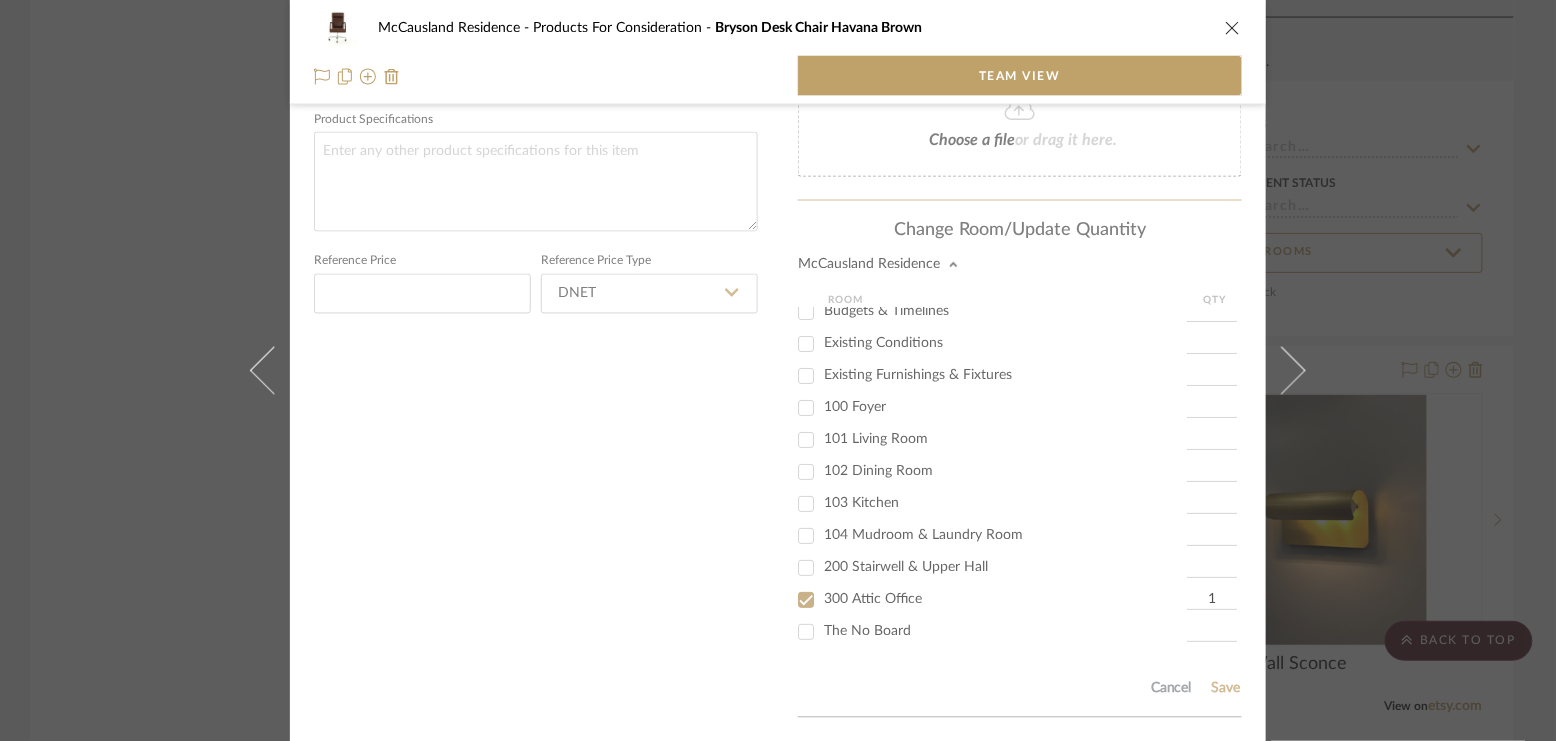 type 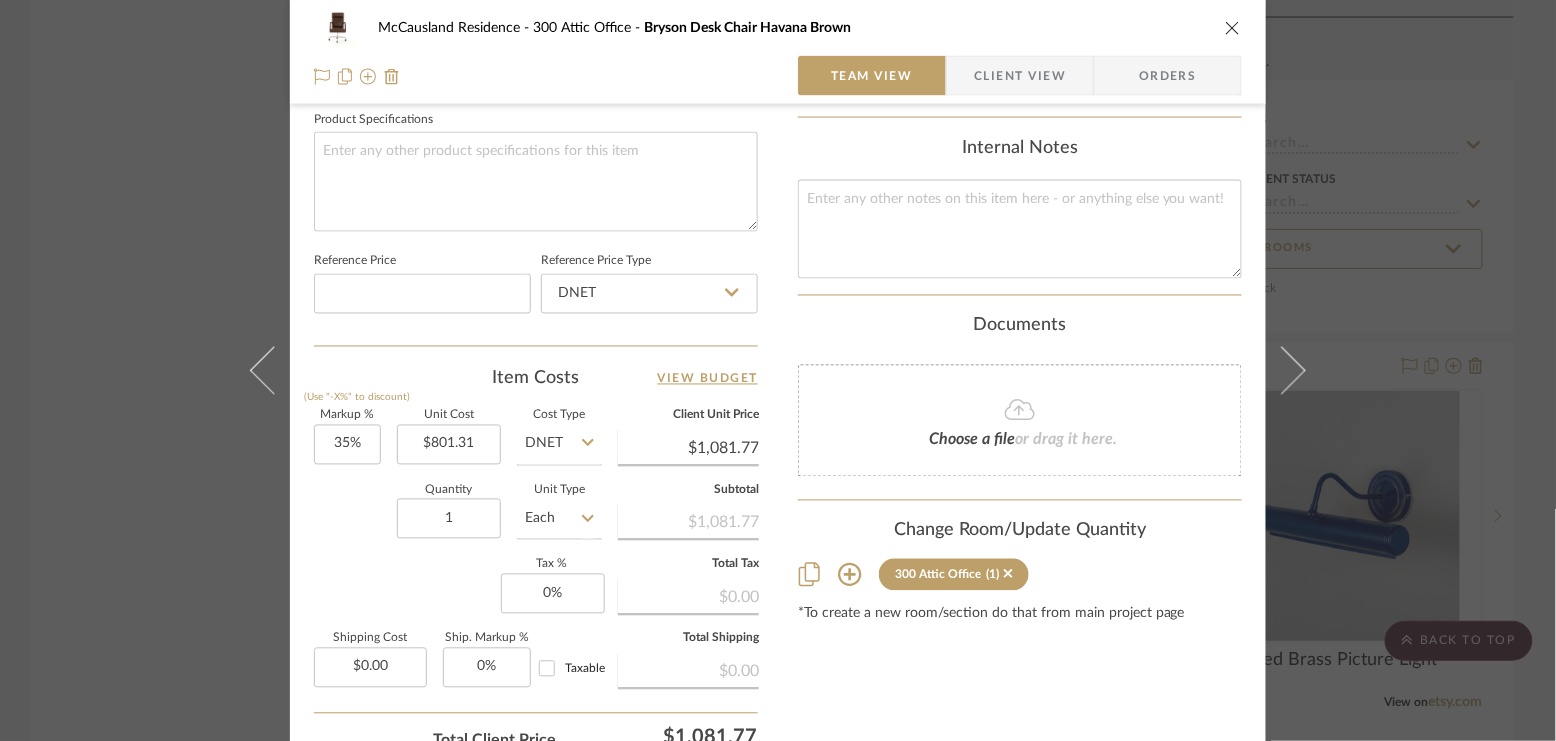 click on "McCausland Residence 300 Attic Office Bryson Desk Chair Havana Brown Team View Client View Orders 1 / 5  Team-Facing Details   Item Name  Bryson Desk Chair Havana Brown  Brand  Four Hands  Internal Description   Dimensions   Product Specifications   Reference Price   Reference Price Type  DNET  Item Costs   View Budget   Markup %  (Use "-X%" to discount) 35%  Unit Cost  $801.31  Cost Type  DNET  Client Unit Price  $1,081.77  Quantity  1  Unit Type  Each  Subtotal   $1,081.77   Tax %  0%  Total Tax   $0.00   Shipping Cost  $0.00  Ship. Markup %  0% Taxable  Total Shipping   $0.00  Total Client Price  $1,081.77  Your Cost  $801.31  Your Margin  $280.46  Content here copies to Client View - confirm visibility there.  Show in Client Dashboard  Bulk Manage Dashboard Settings  Include in Budget   View Budget  Team Status Internal Client Status  Lead Time  In Stock Weeks  Est. Min   Est. Max   Due Date   Client-Facing Target Install Date  Tasks / To-Dos /  team Messaging Invite Collaborator Recipients: ,  ,  ,  ," at bounding box center (778, 370) 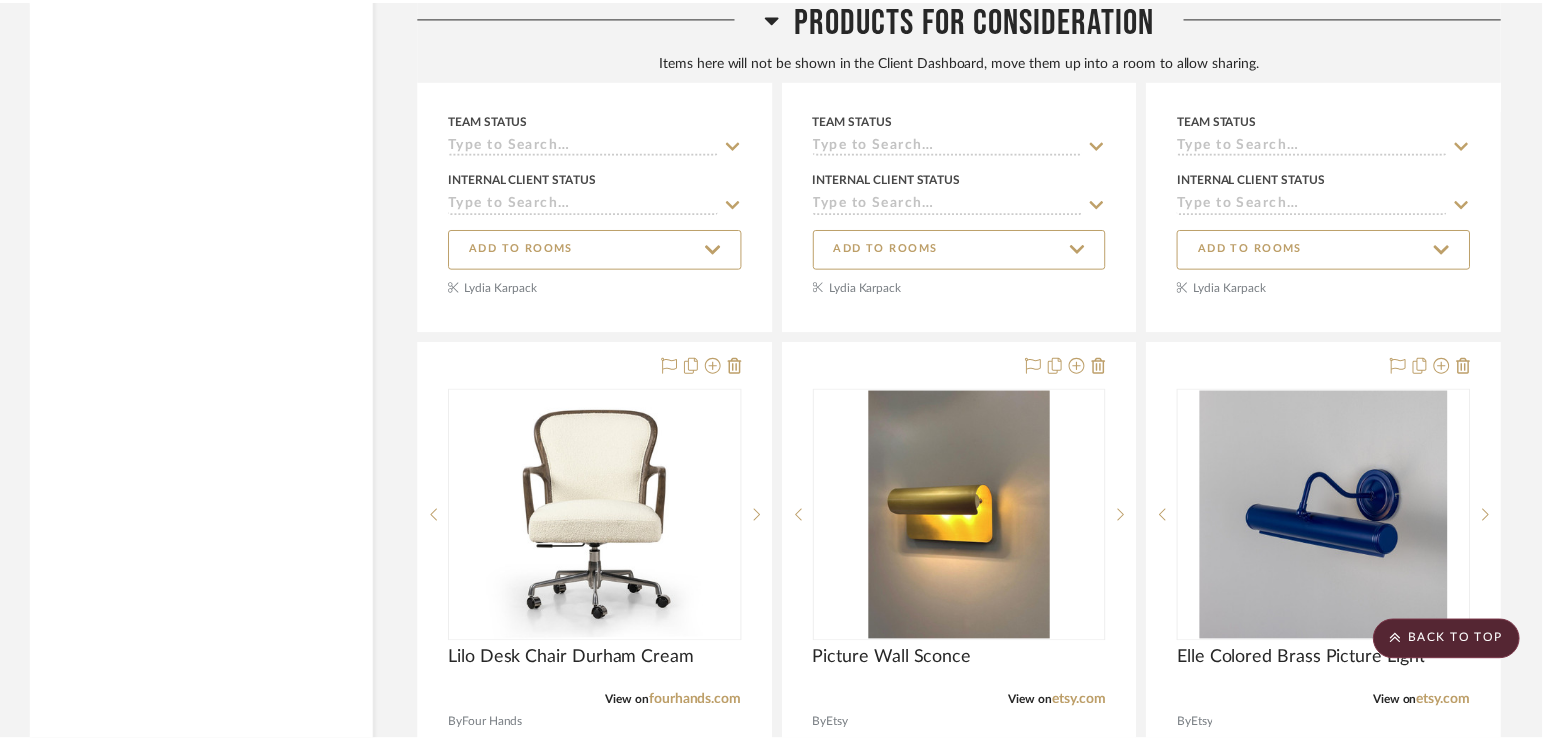 scroll, scrollTop: 20568, scrollLeft: 0, axis: vertical 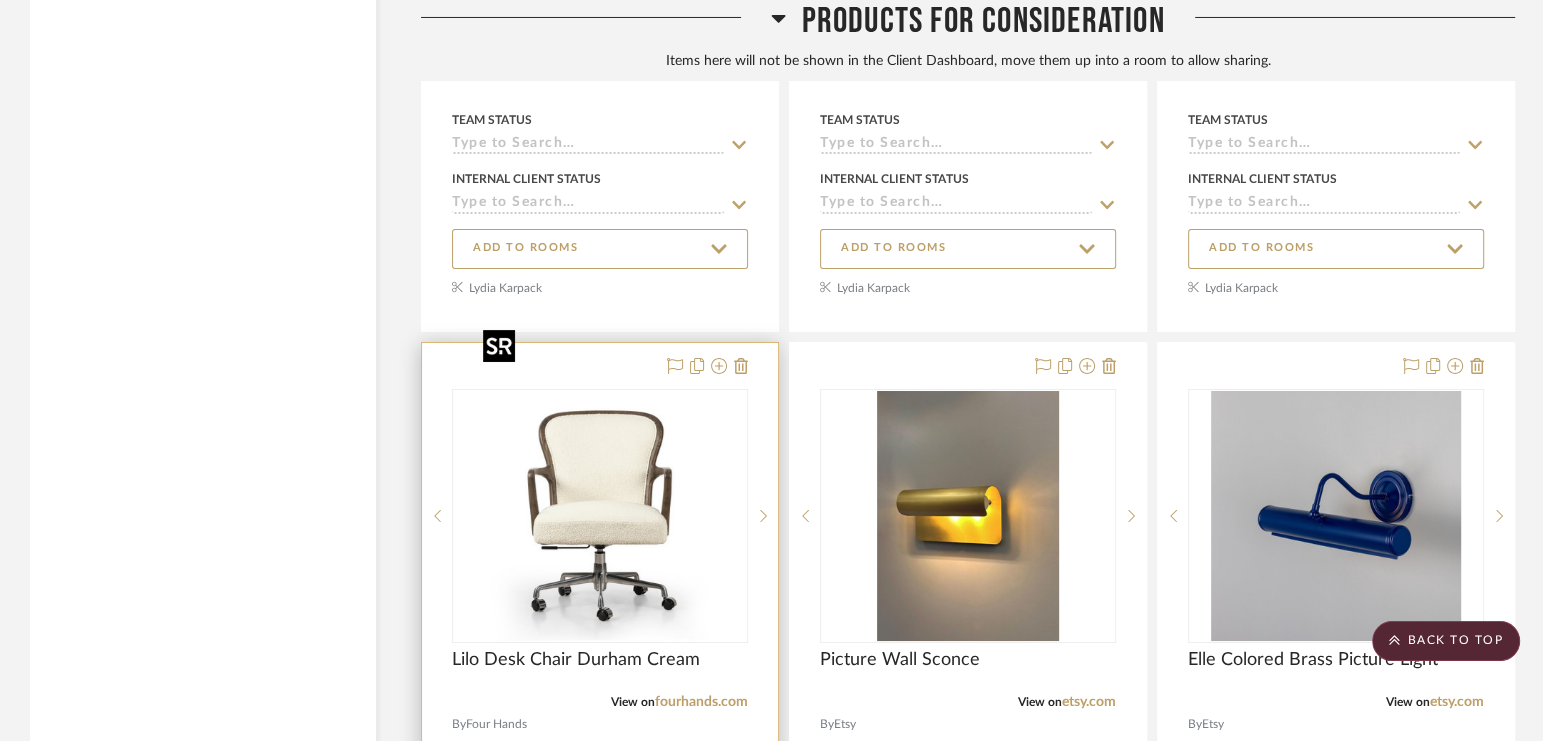 click at bounding box center [600, 516] 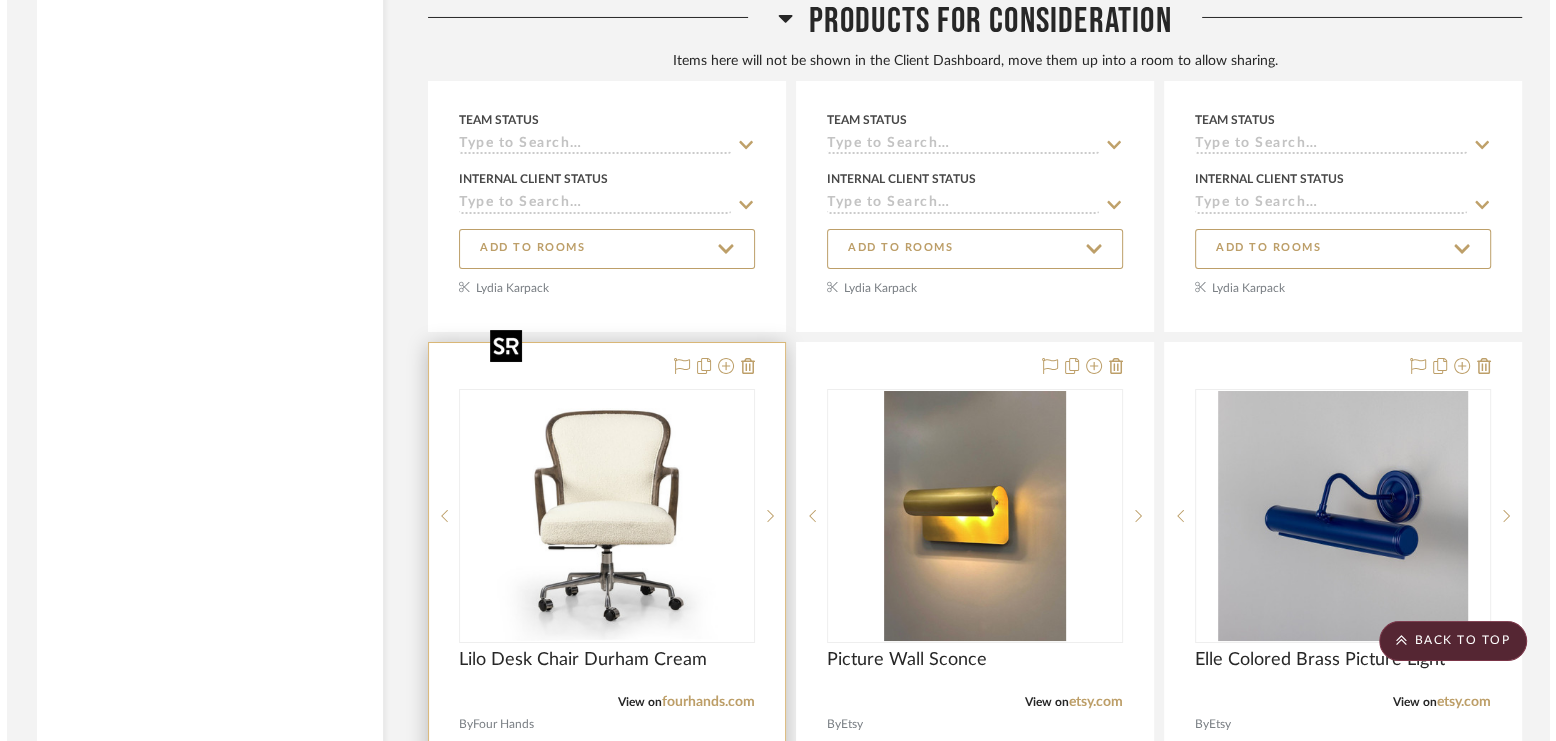 scroll, scrollTop: 0, scrollLeft: 0, axis: both 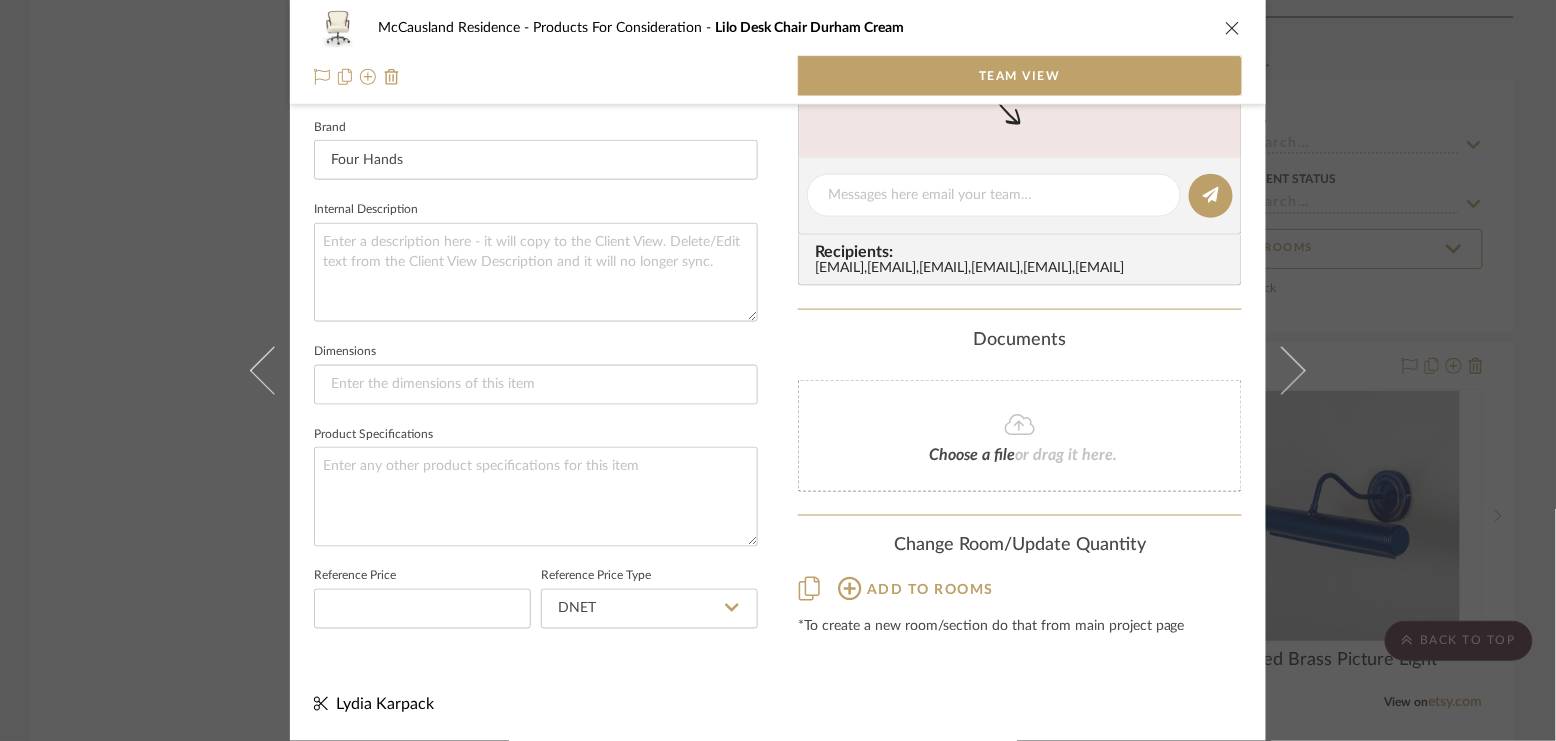 click on "Change Room/Update Quantity Add to rooms *To create a new room/section do that from main project page" 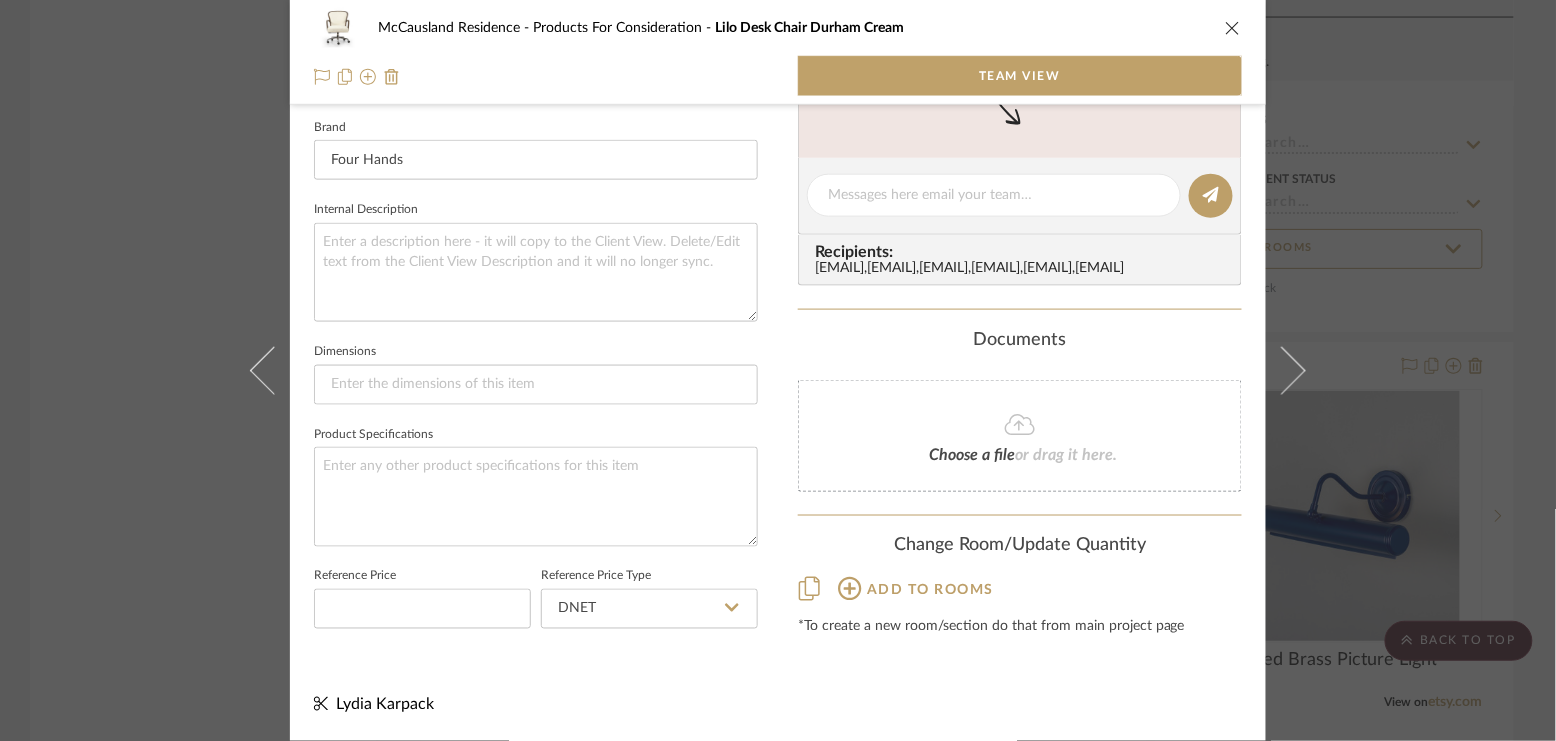 click on "Add to rooms" 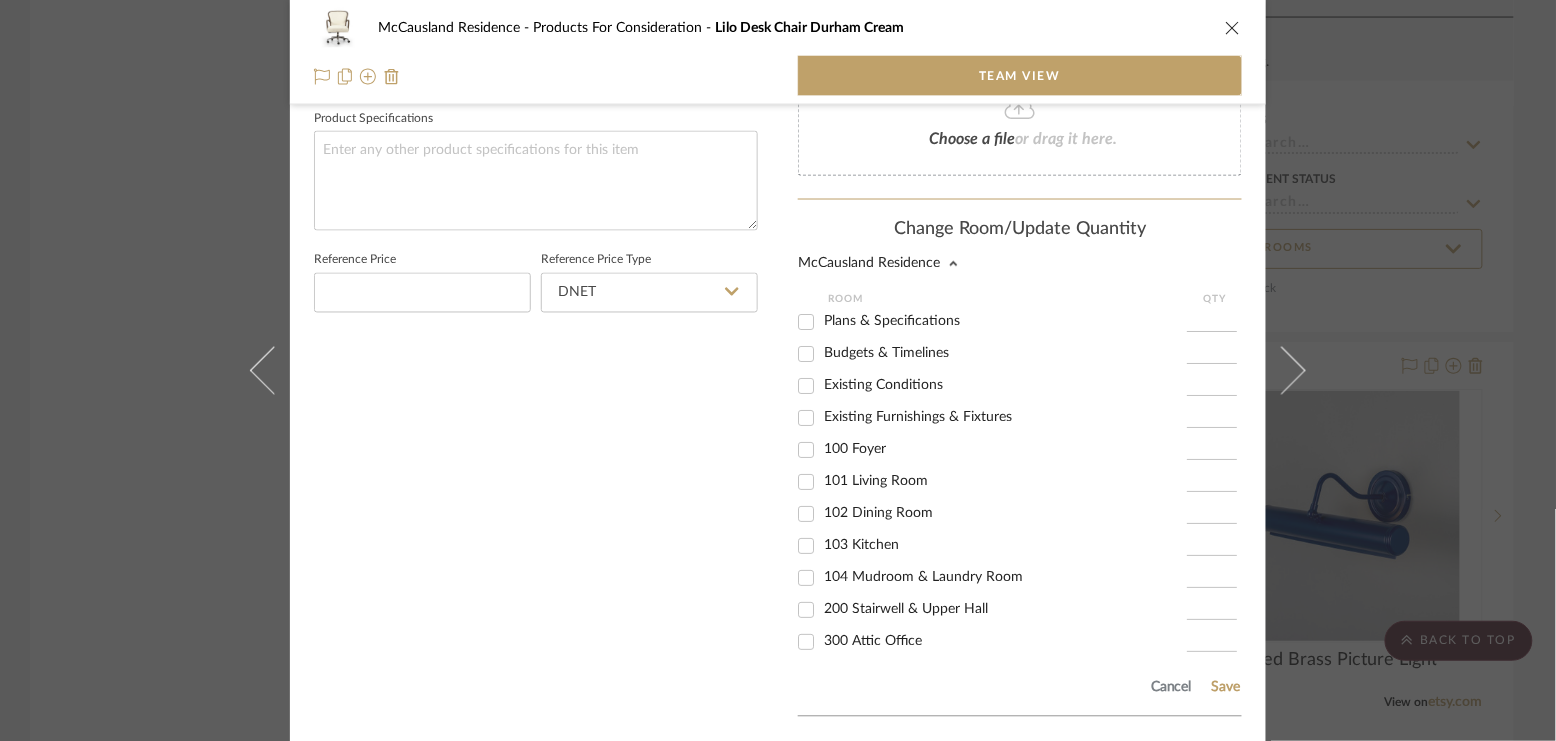 scroll, scrollTop: 952, scrollLeft: 0, axis: vertical 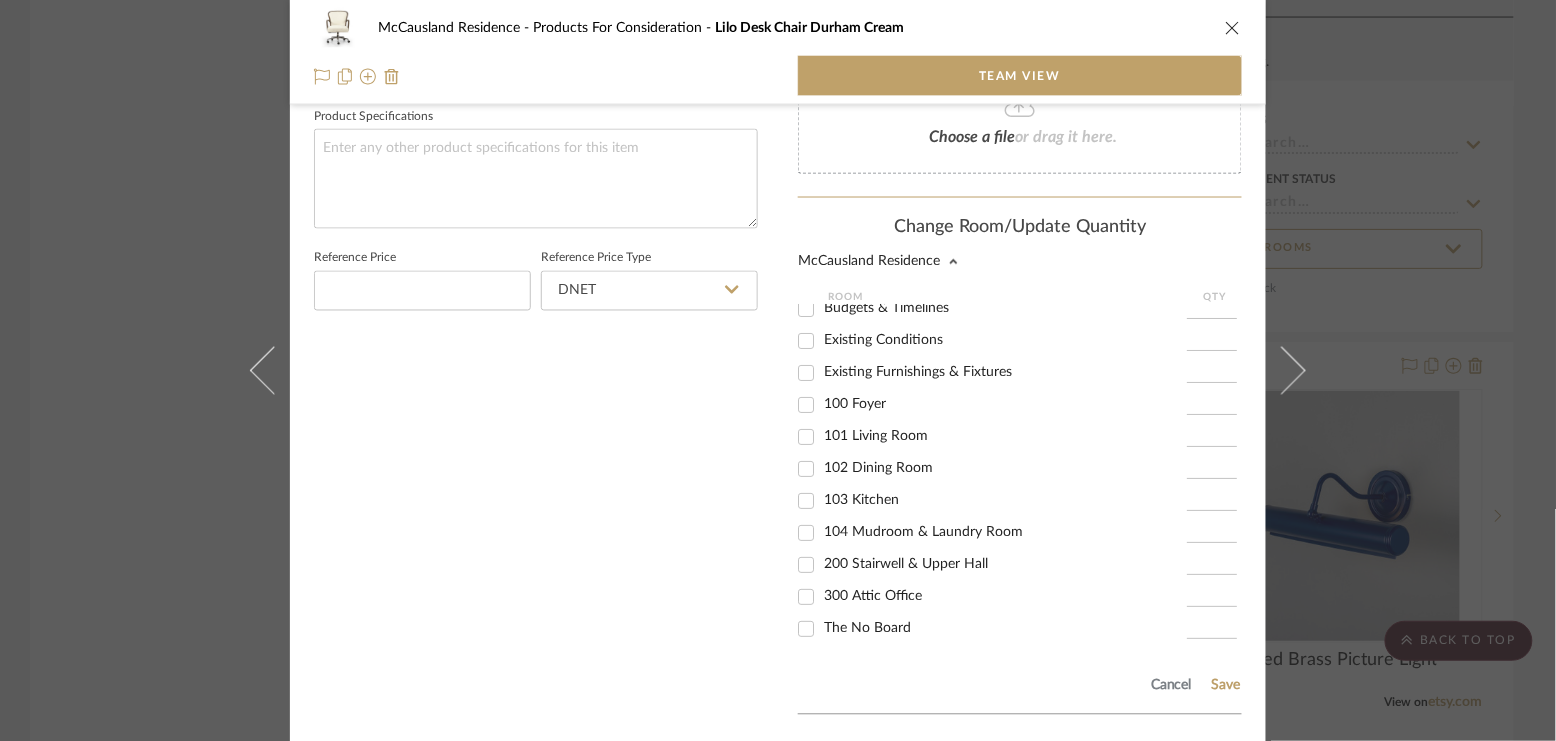 click on "300 Attic Office" at bounding box center [806, 598] 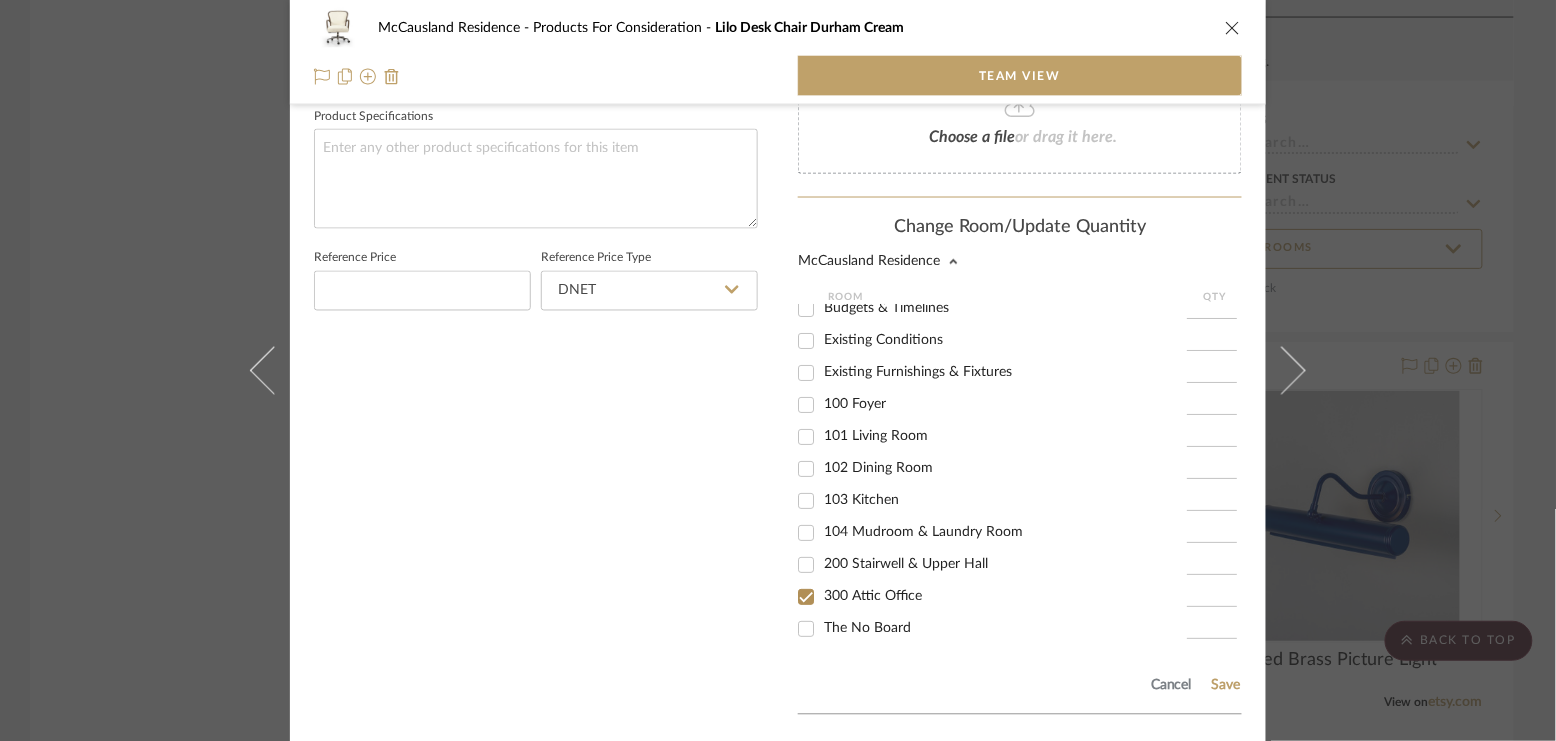 checkbox on "true" 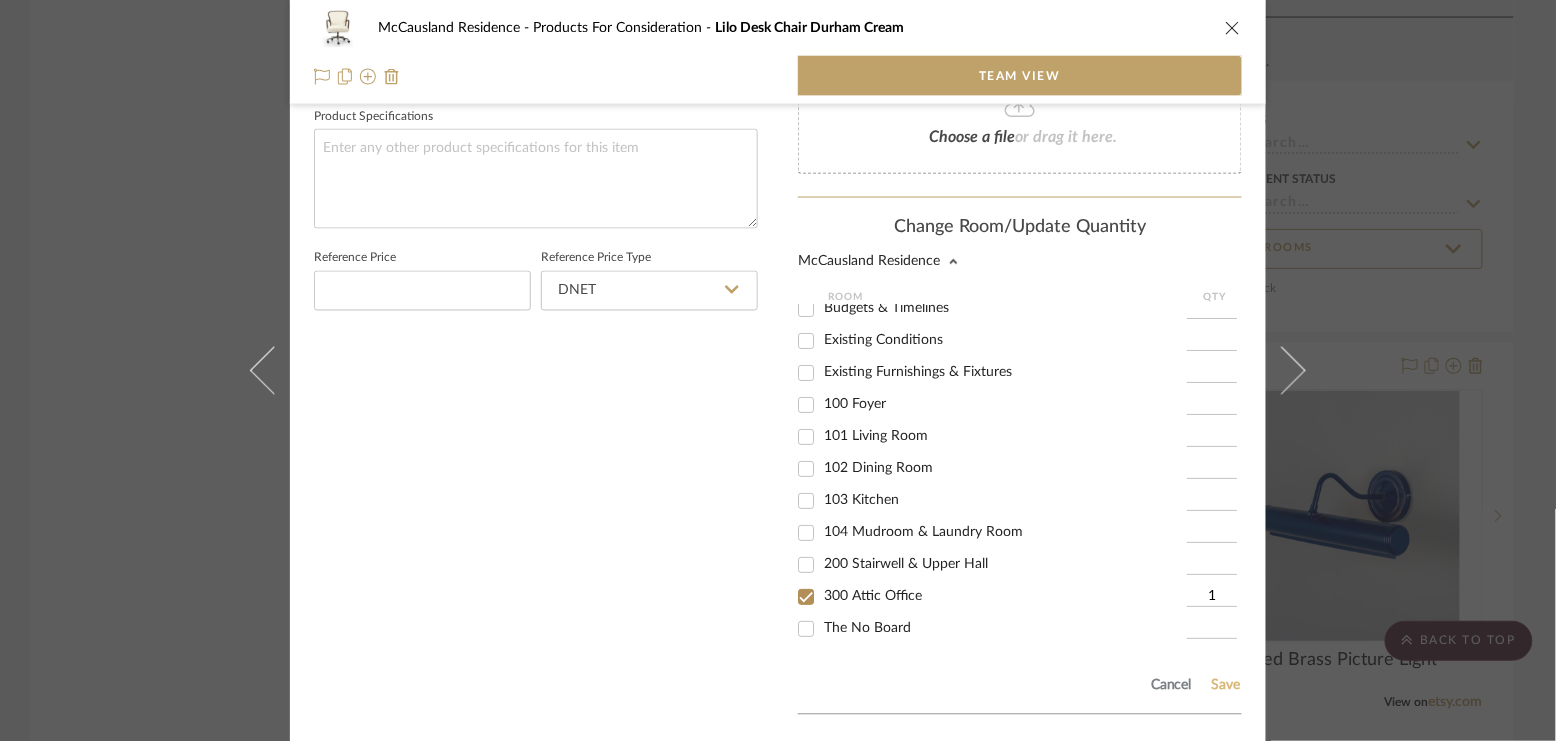 click on "Save" 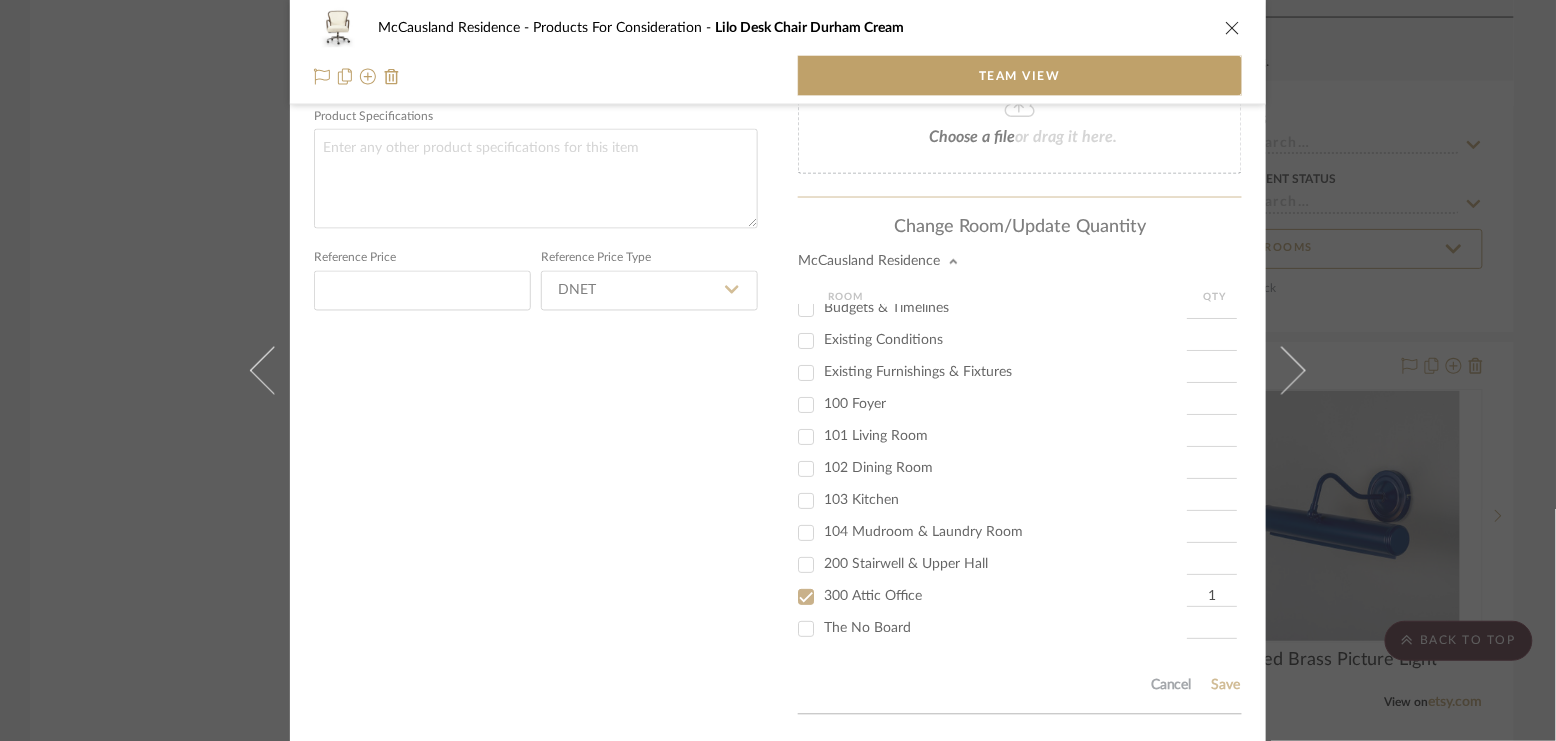 type 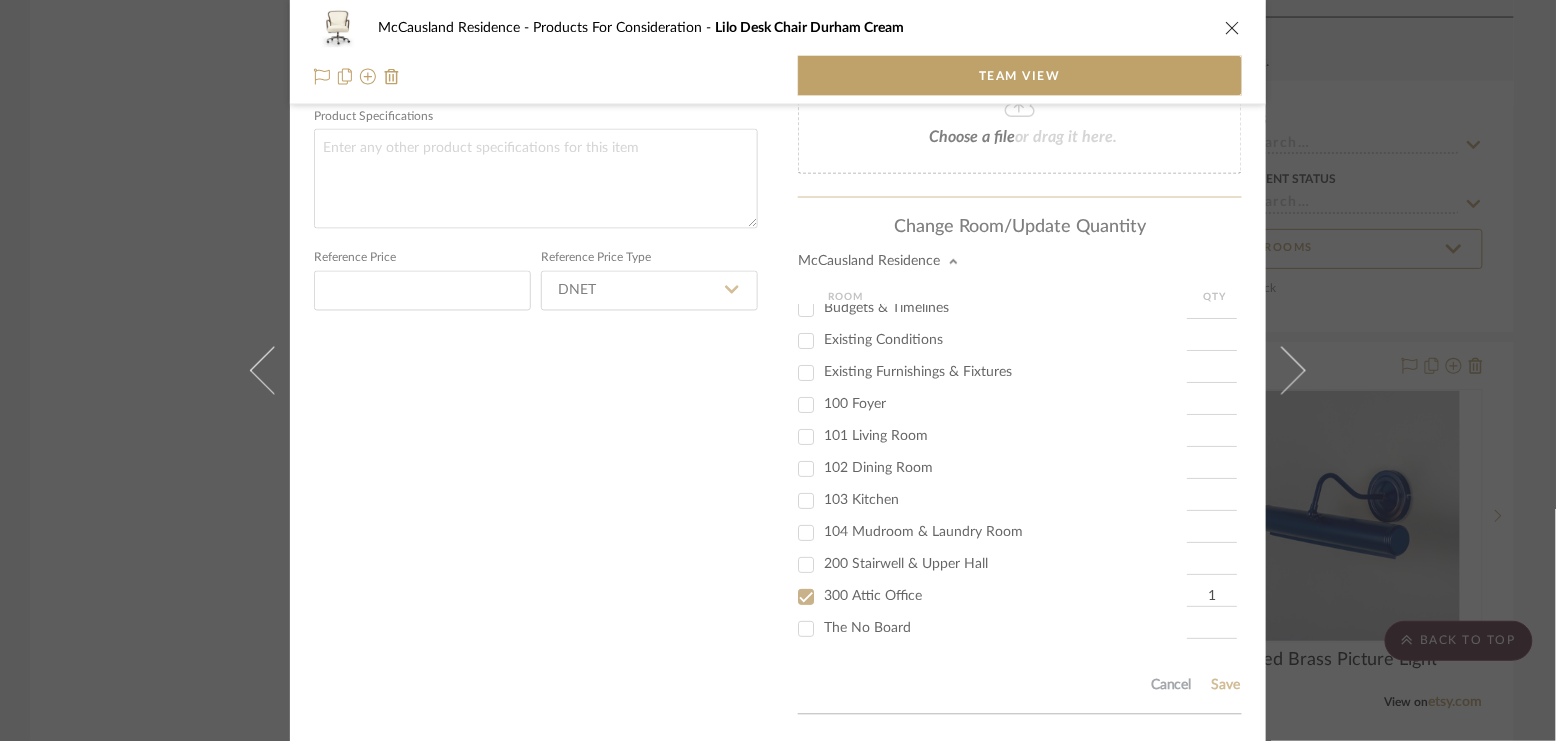 type 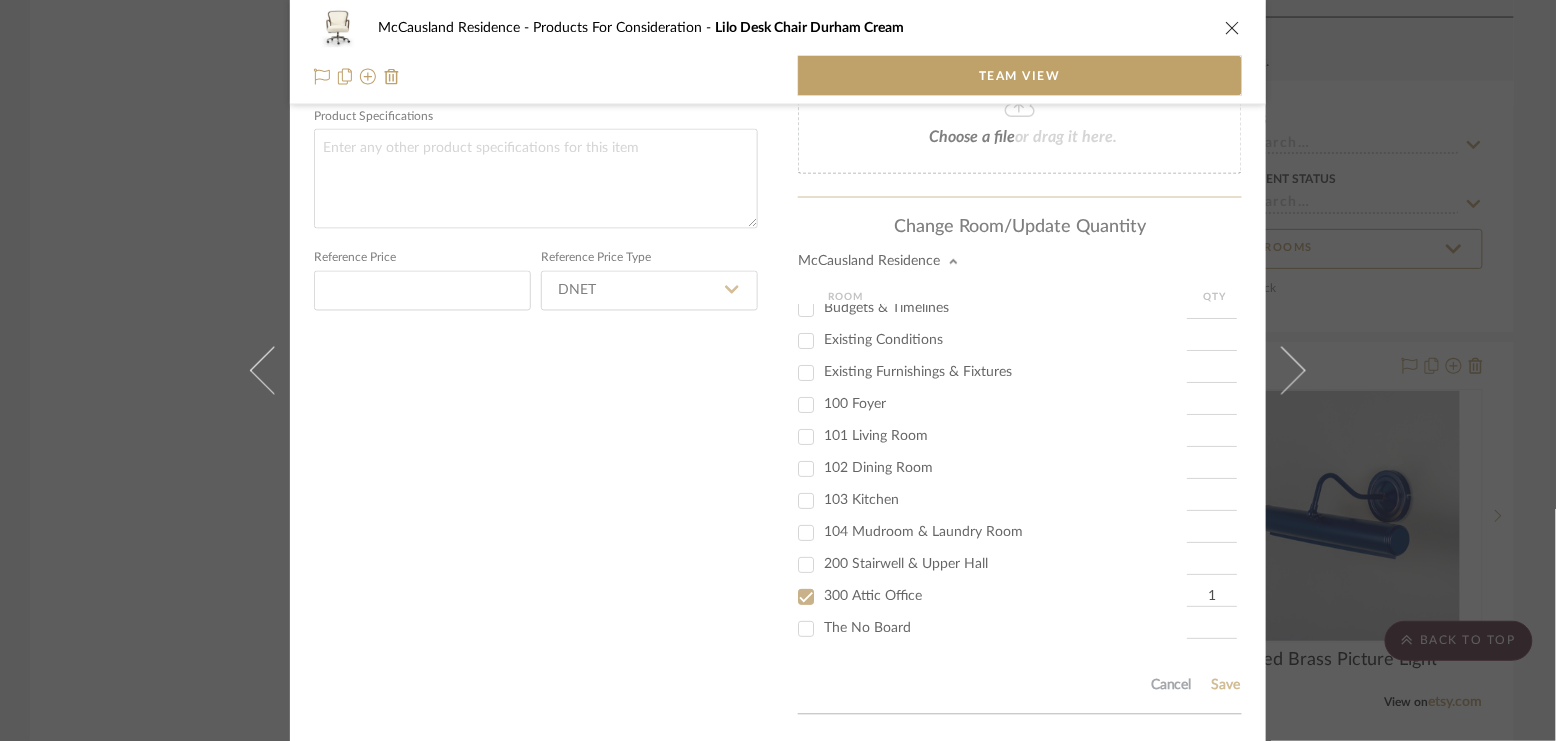 type 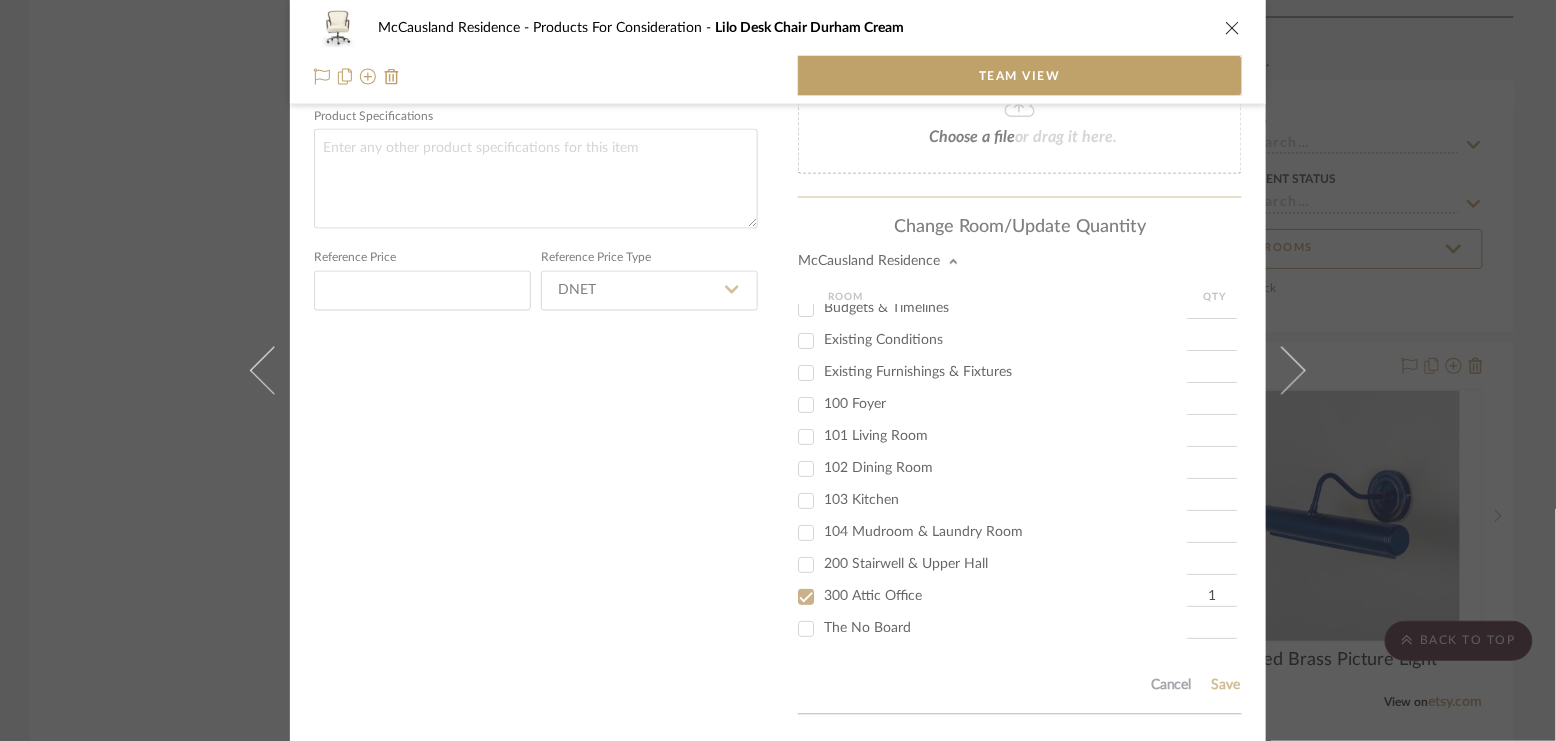 type 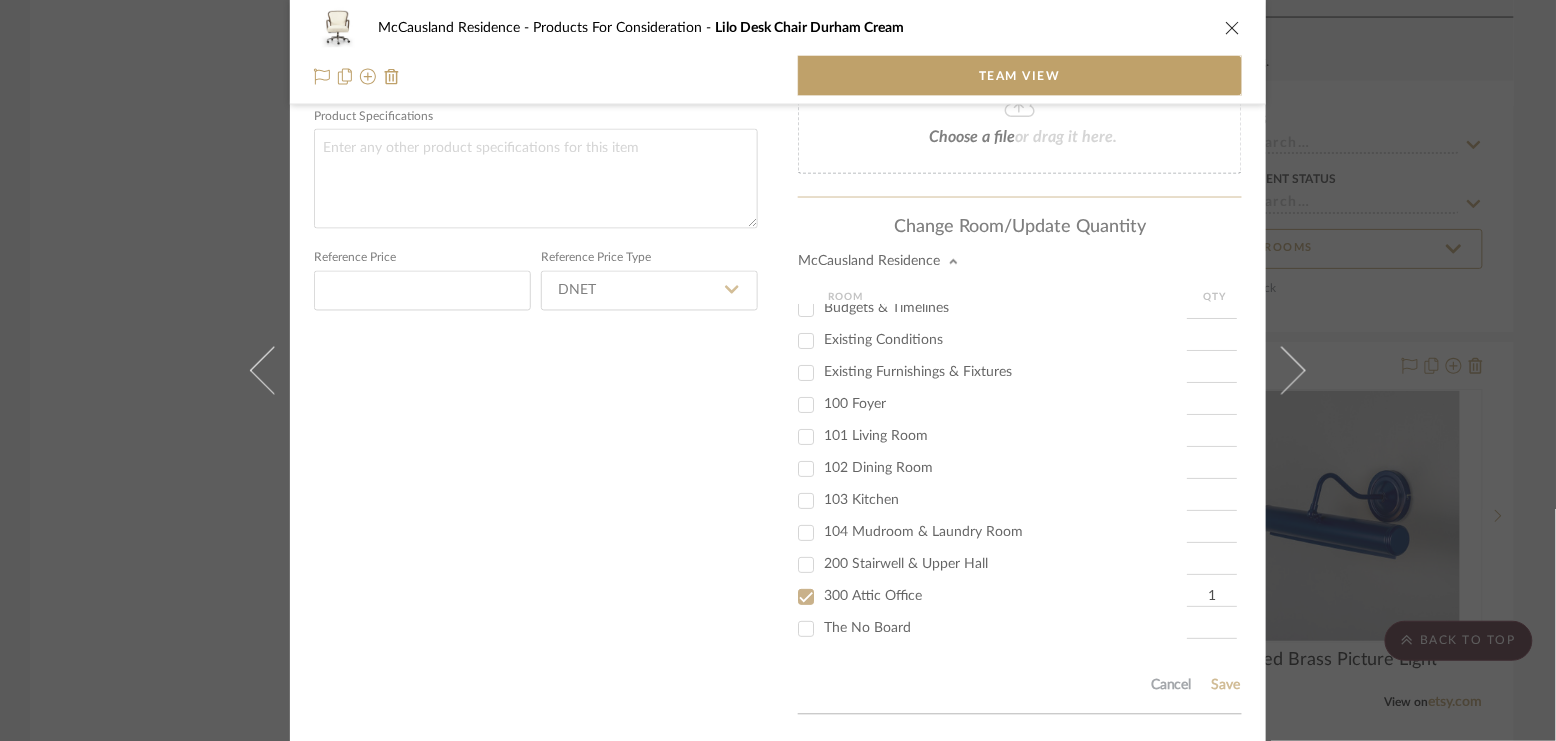 type 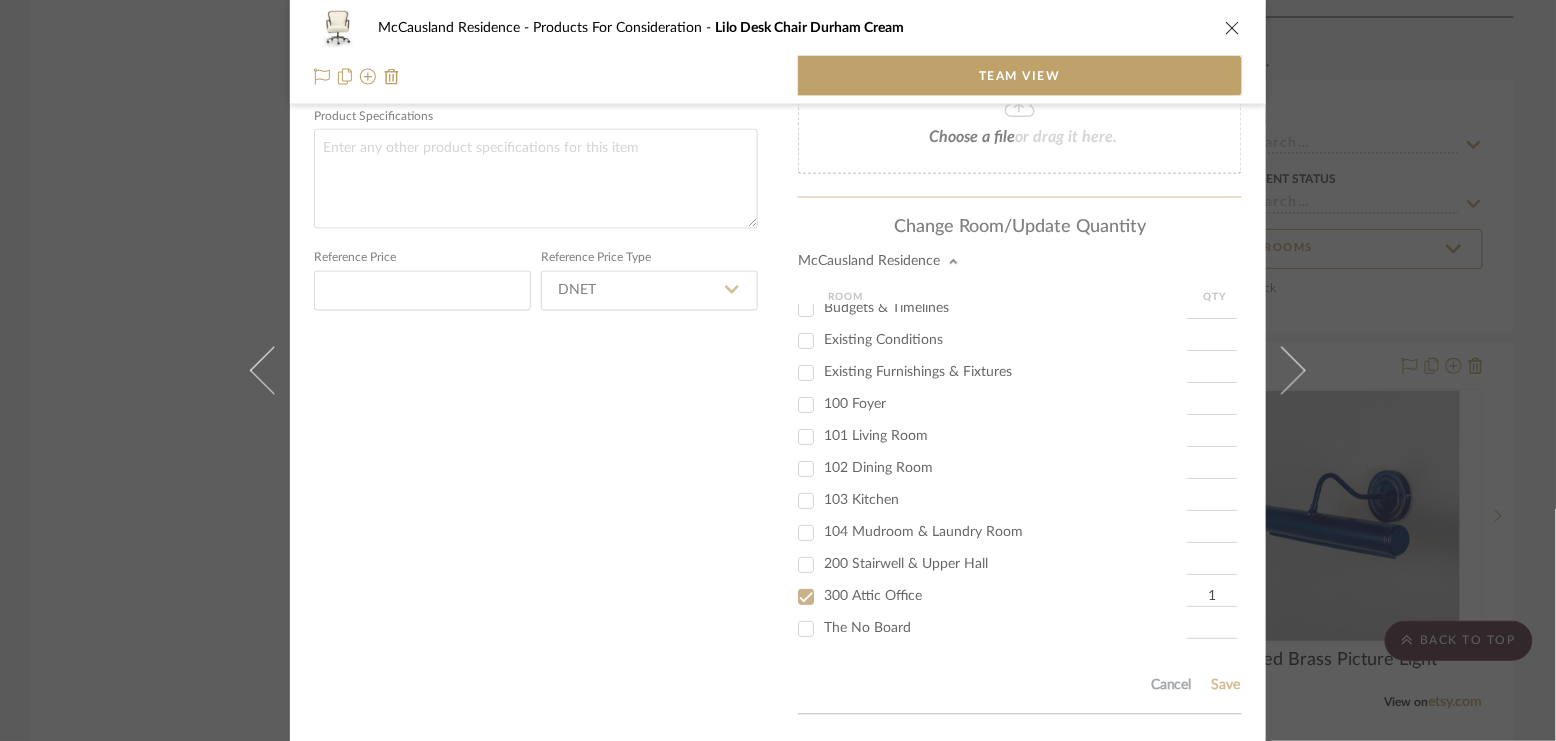 type 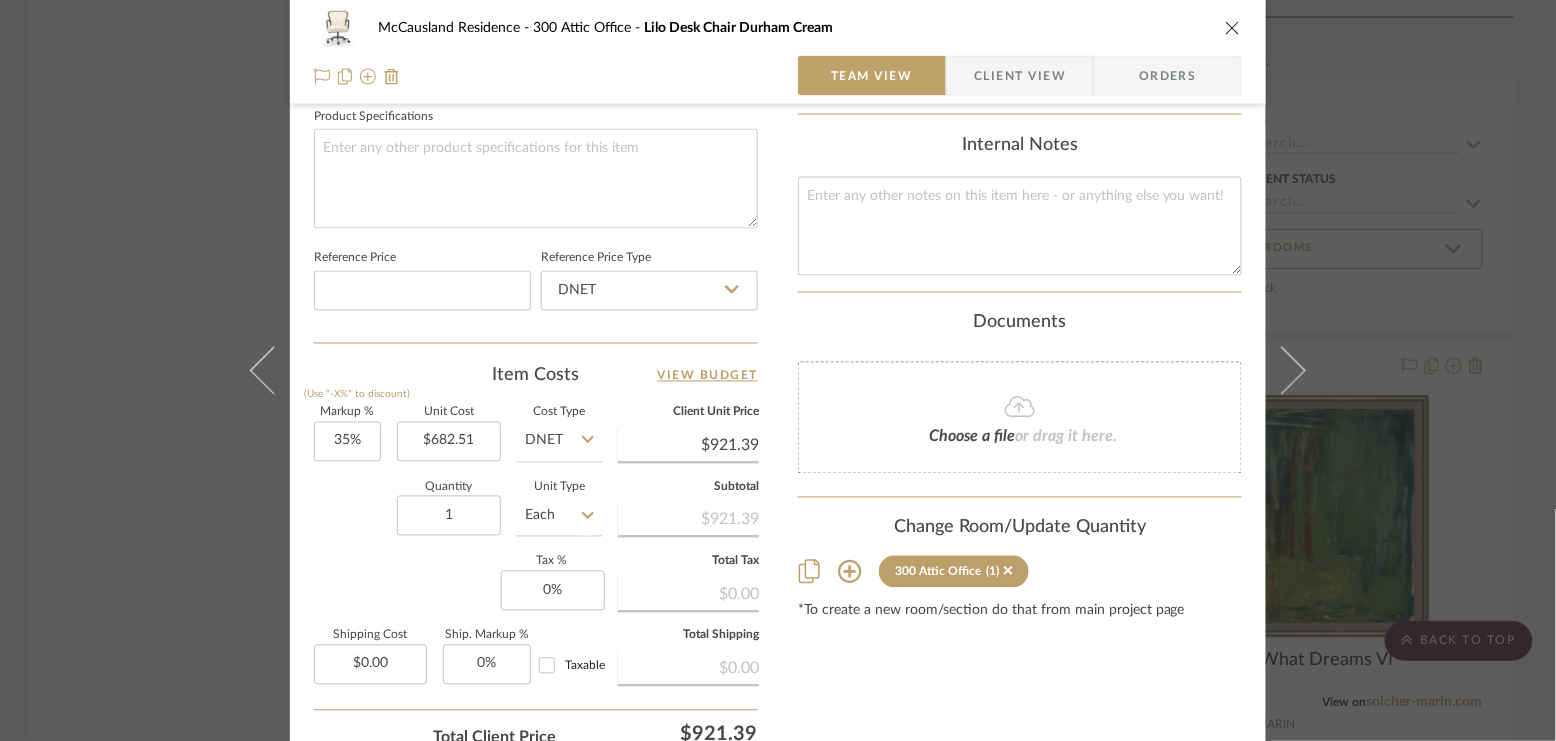click on "McCausland Residence 300 Attic Office Lilo Desk Chair Durham Cream Team View Client View Orders 1 / 5  Team-Facing Details   Item Name  Lilo Desk Chair Durham Cream  Brand  Four Hands  Internal Description   Dimensions   Product Specifications   Reference Price   Reference Price Type  DNET  Item Costs   View Budget   Markup %  (Use "-X%" to discount) 35%  Unit Cost  $682.51  Cost Type  DNET  Client Unit Price  $921.39  Quantity  1  Unit Type  Each  Subtotal   $921.39   Tax %  0%  Total Tax   $0.00   Shipping Cost  $0.00  Ship. Markup %  0% Taxable  Total Shipping   $0.00  Total Client Price  $921.39  Your Cost  $682.51  Your Margin  $238.88  Content here copies to Client View - confirm visibility there.  Show in Client Dashboard  Bulk Manage Dashboard Settings  Include in Budget   View Budget  Team Status Internal Client Status  Lead Time  In Stock Weeks  Est. Min   Est. Max   Due Date   Client-Facing Target Install Date  Tasks / To-Dos /  team Messaging Invite Collaborator Recipients:  bella@clothandkind.com" at bounding box center (778, 370) 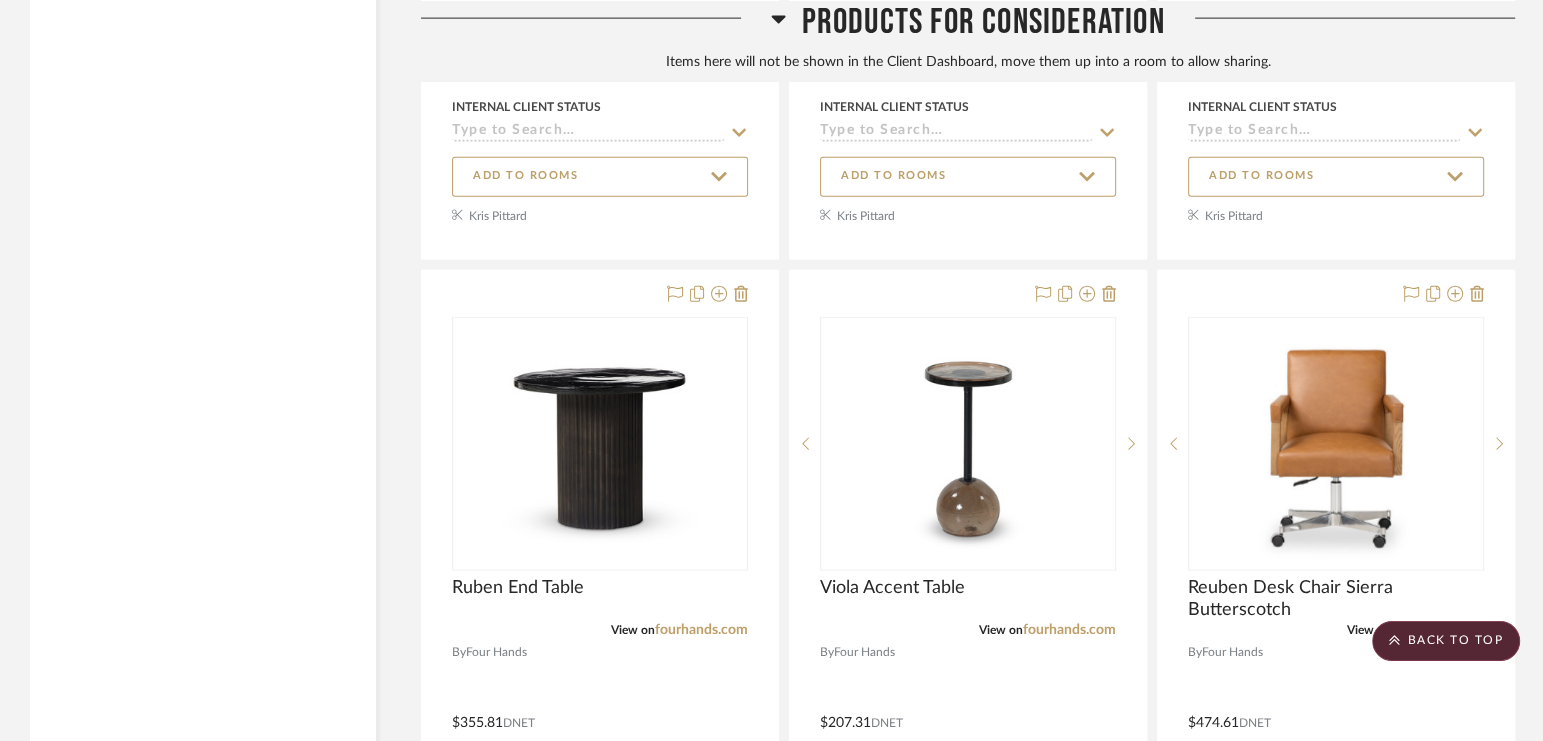 scroll, scrollTop: 25116, scrollLeft: 0, axis: vertical 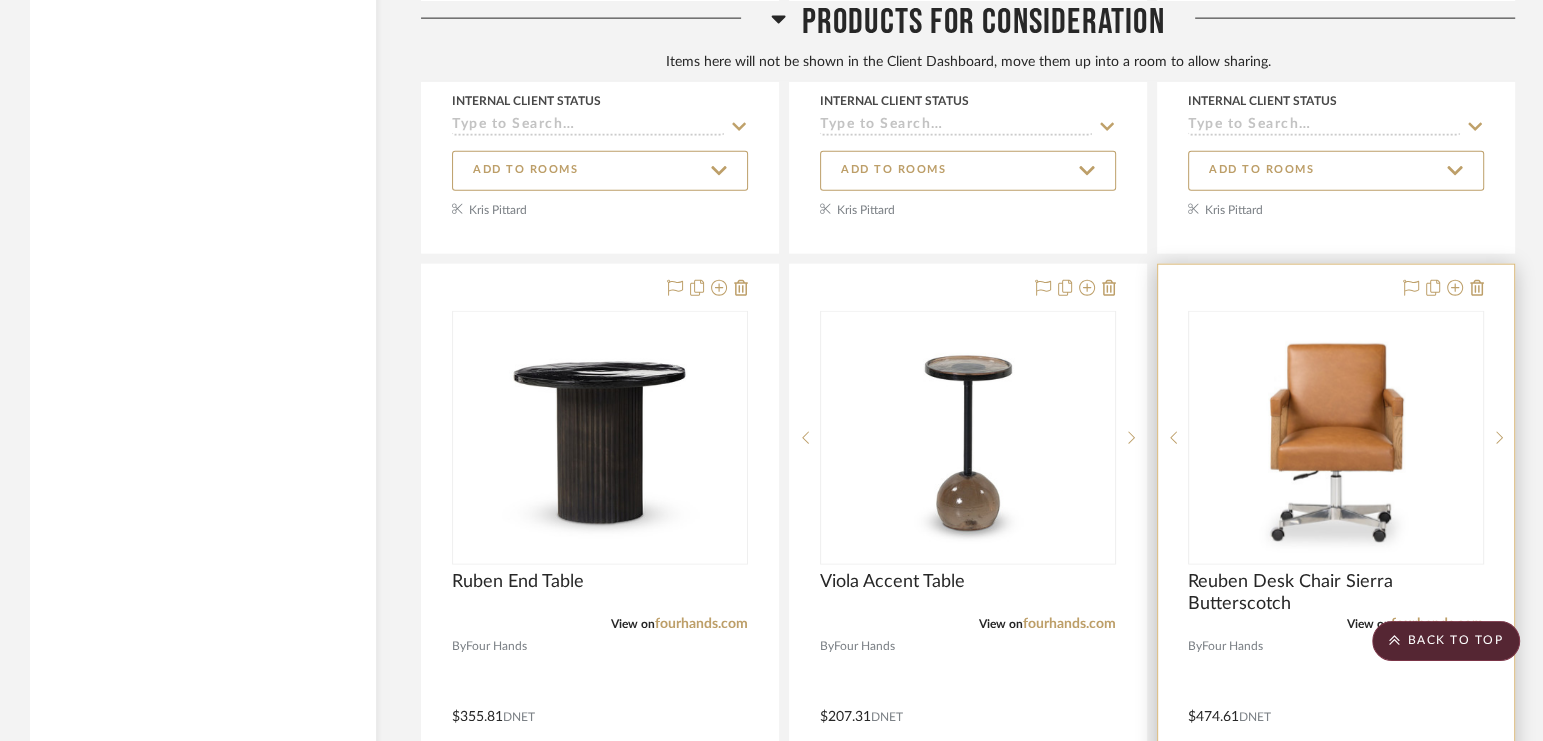 click at bounding box center [1336, 631] 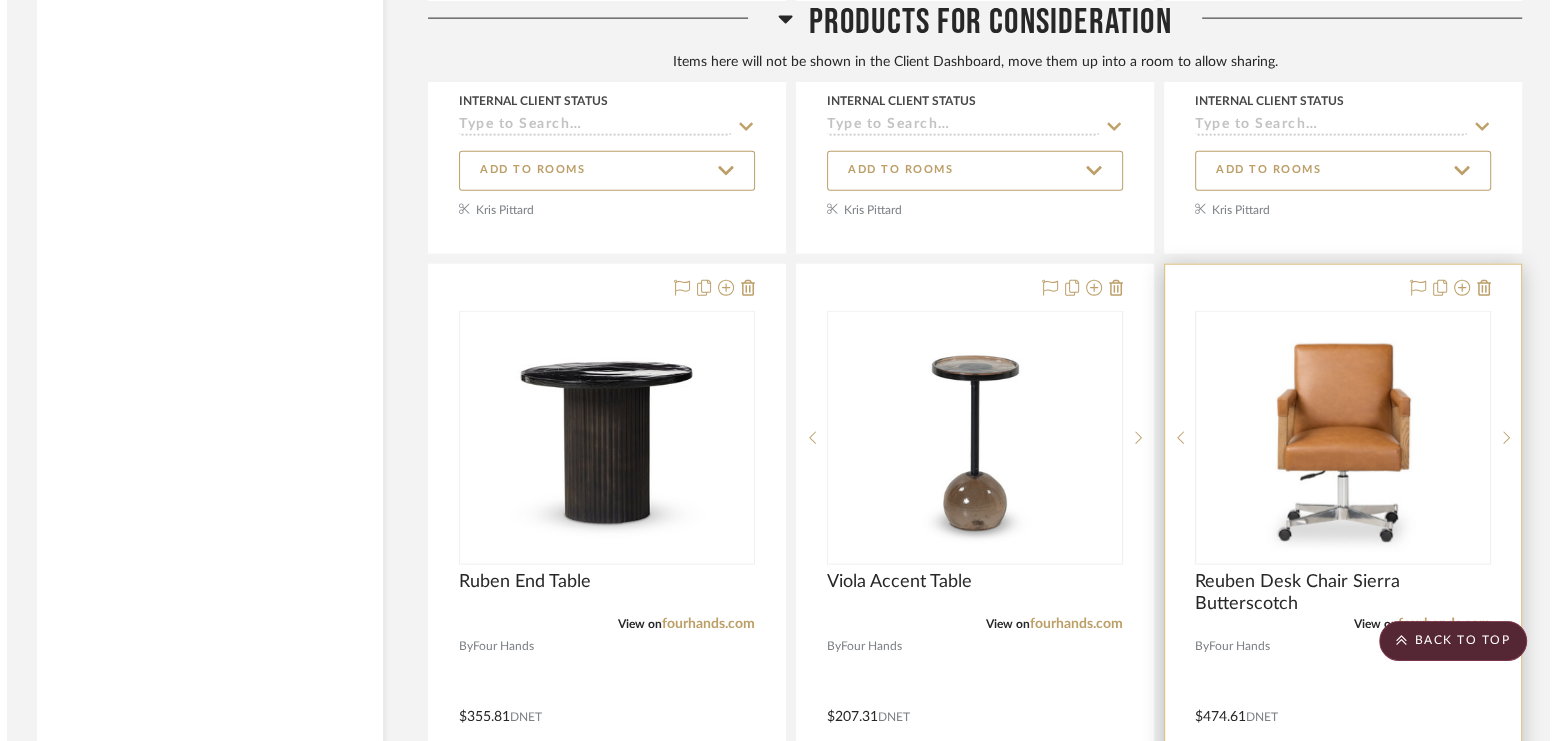 scroll, scrollTop: 0, scrollLeft: 0, axis: both 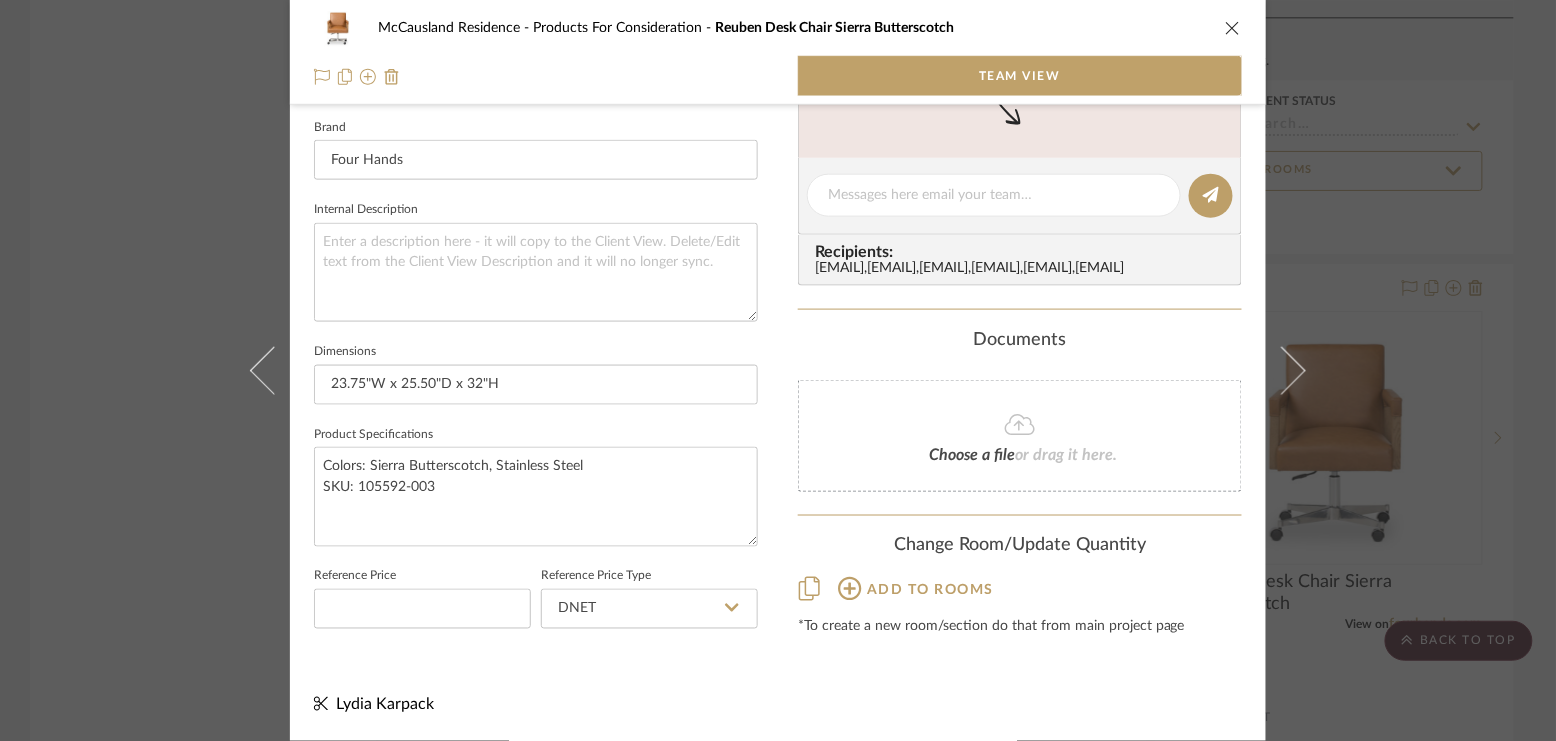 click 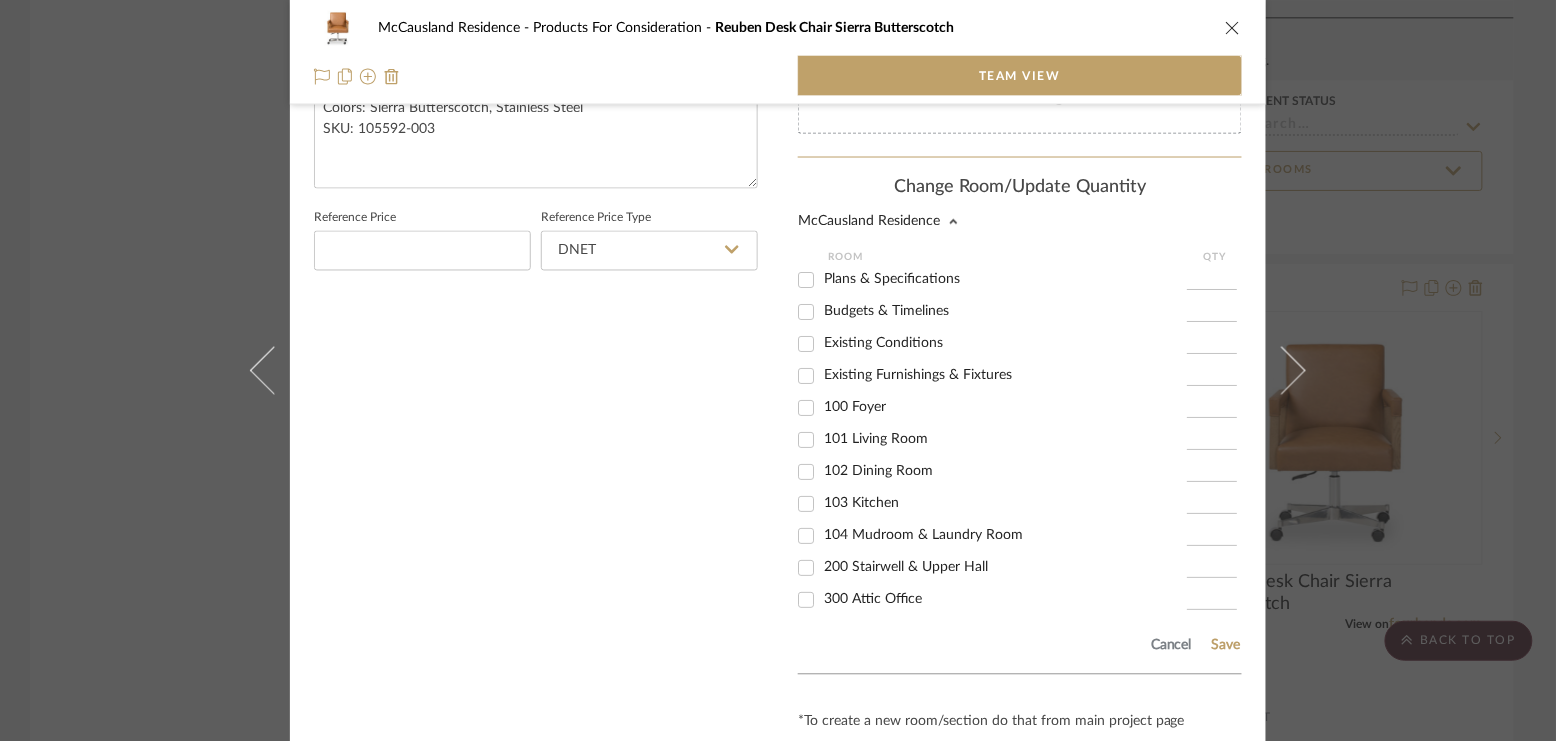 scroll, scrollTop: 1059, scrollLeft: 0, axis: vertical 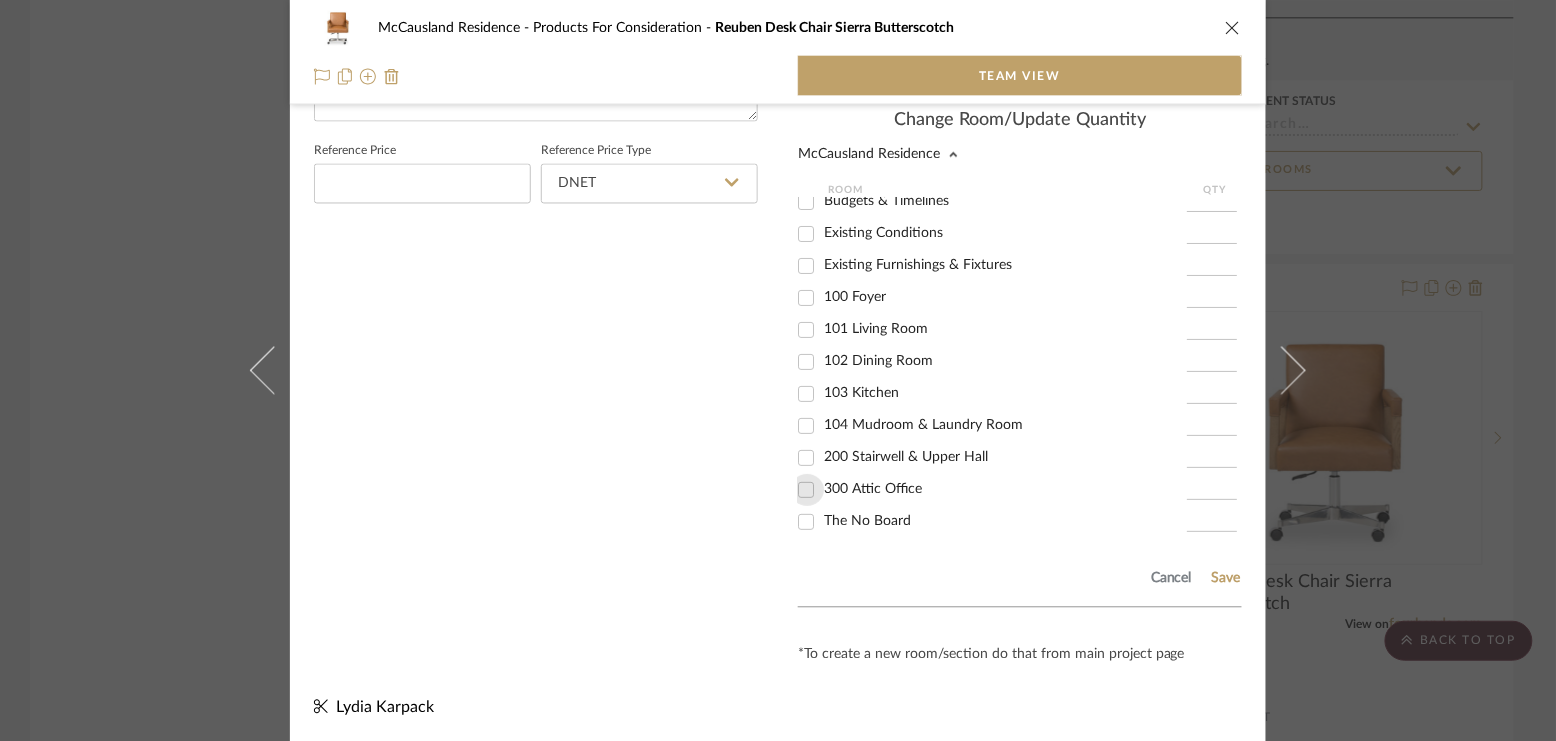 click on "300 Attic Office" at bounding box center [806, 491] 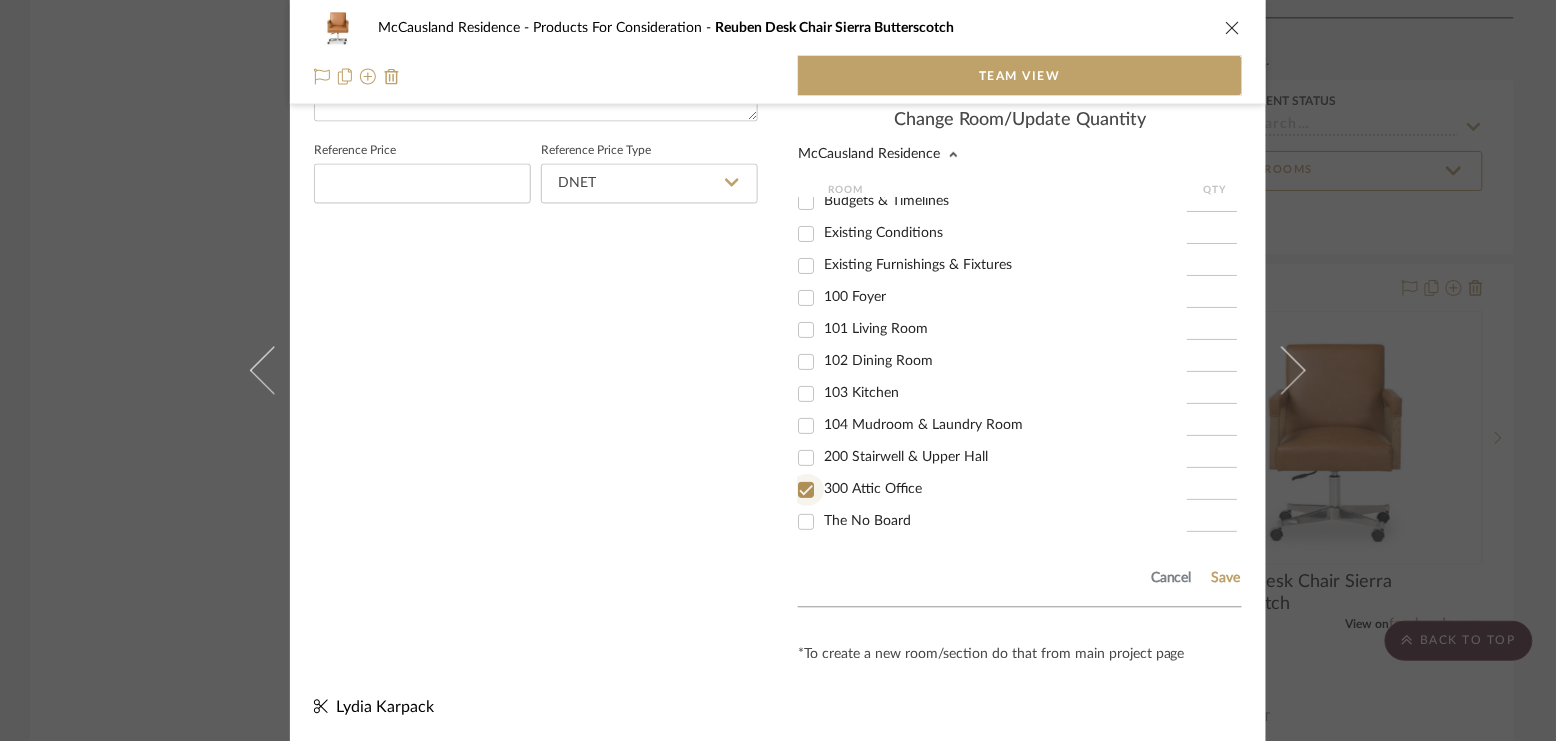checkbox on "true" 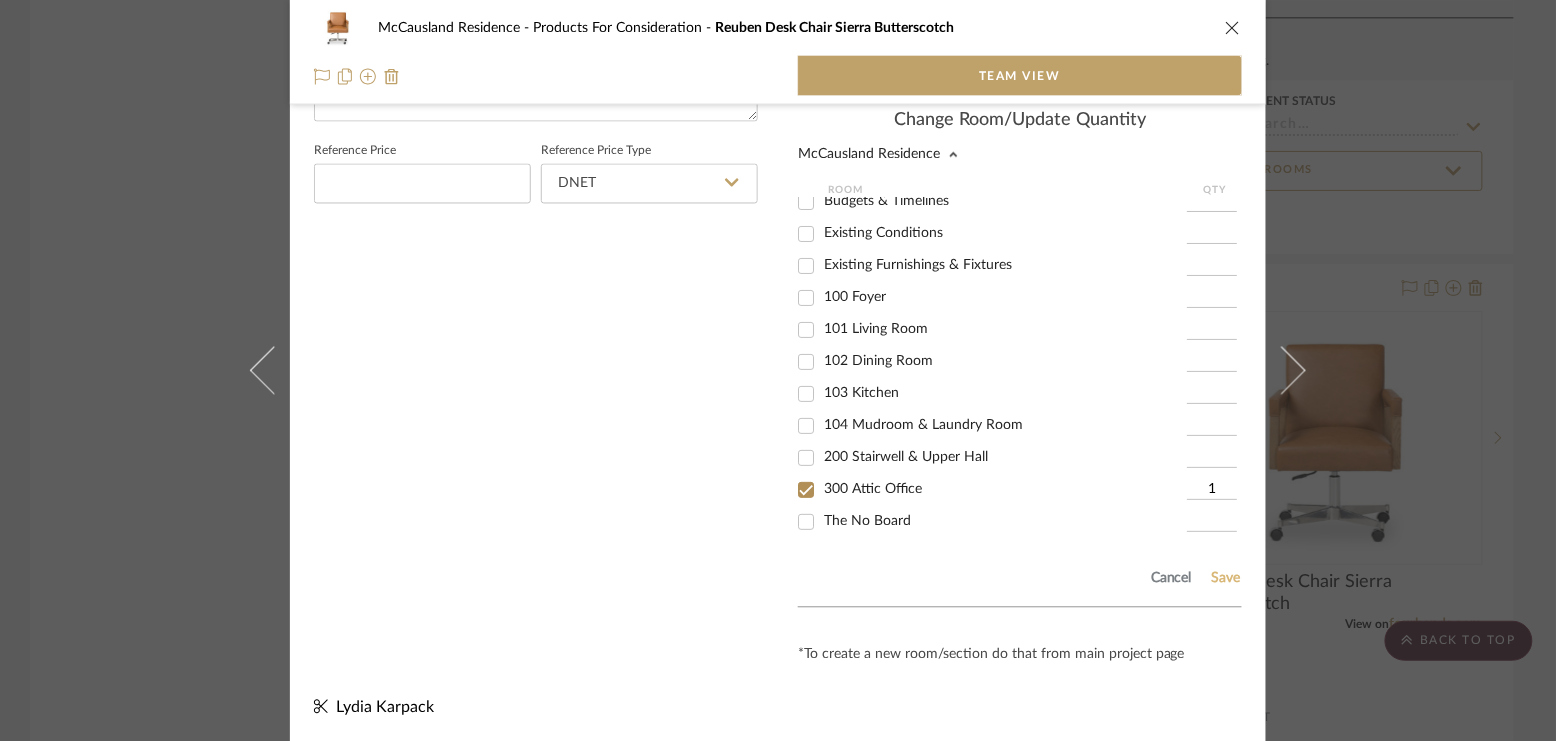 click on "Save" 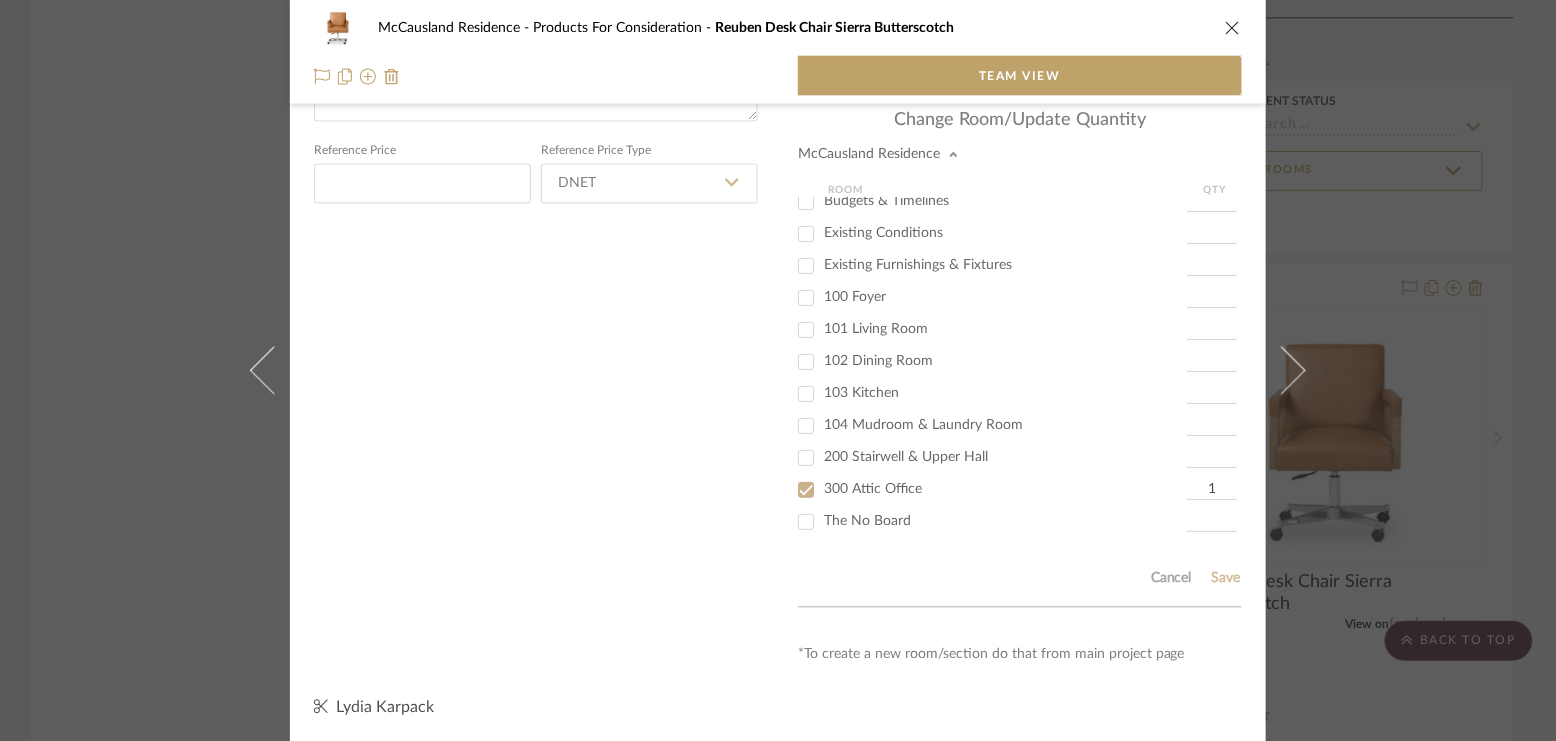 type 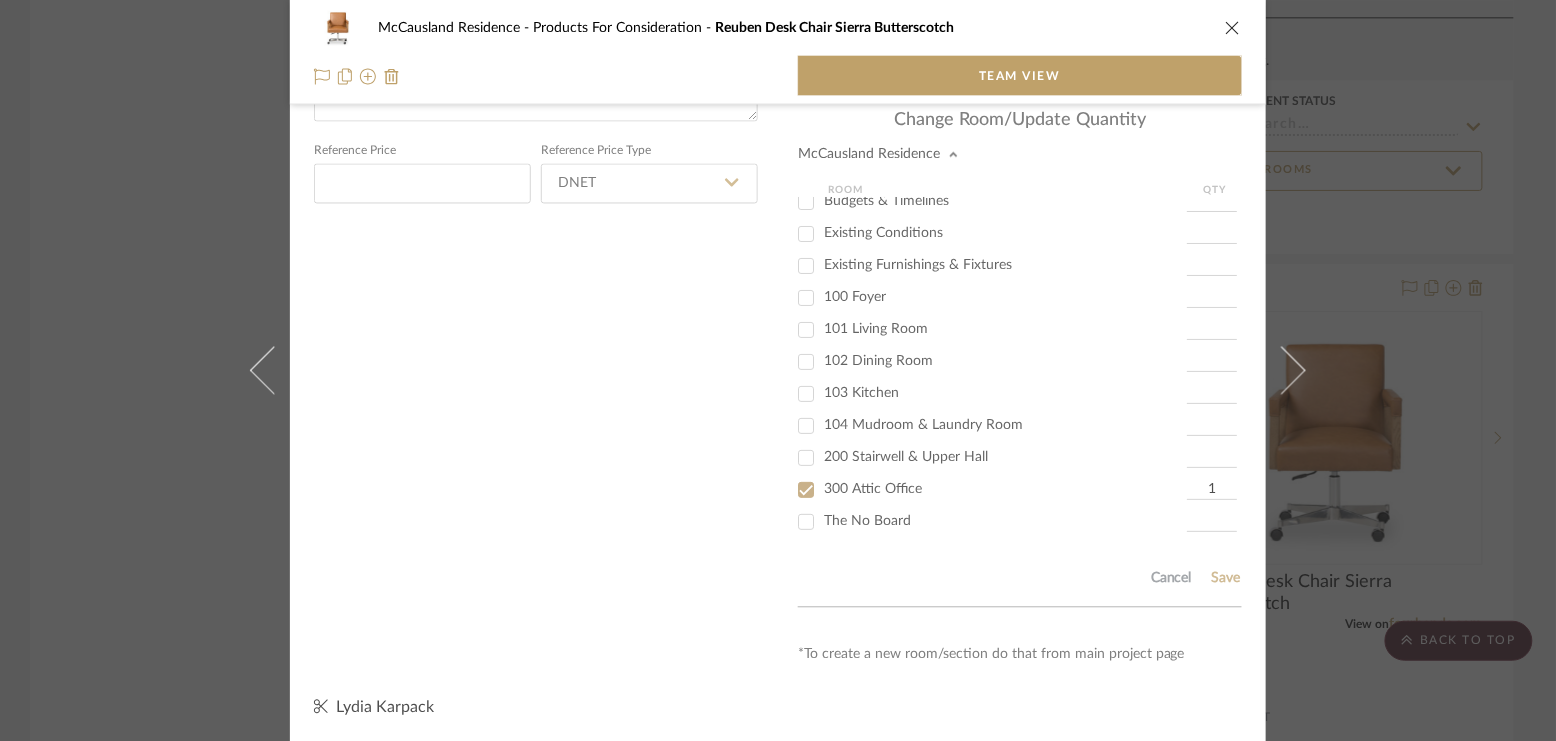 type 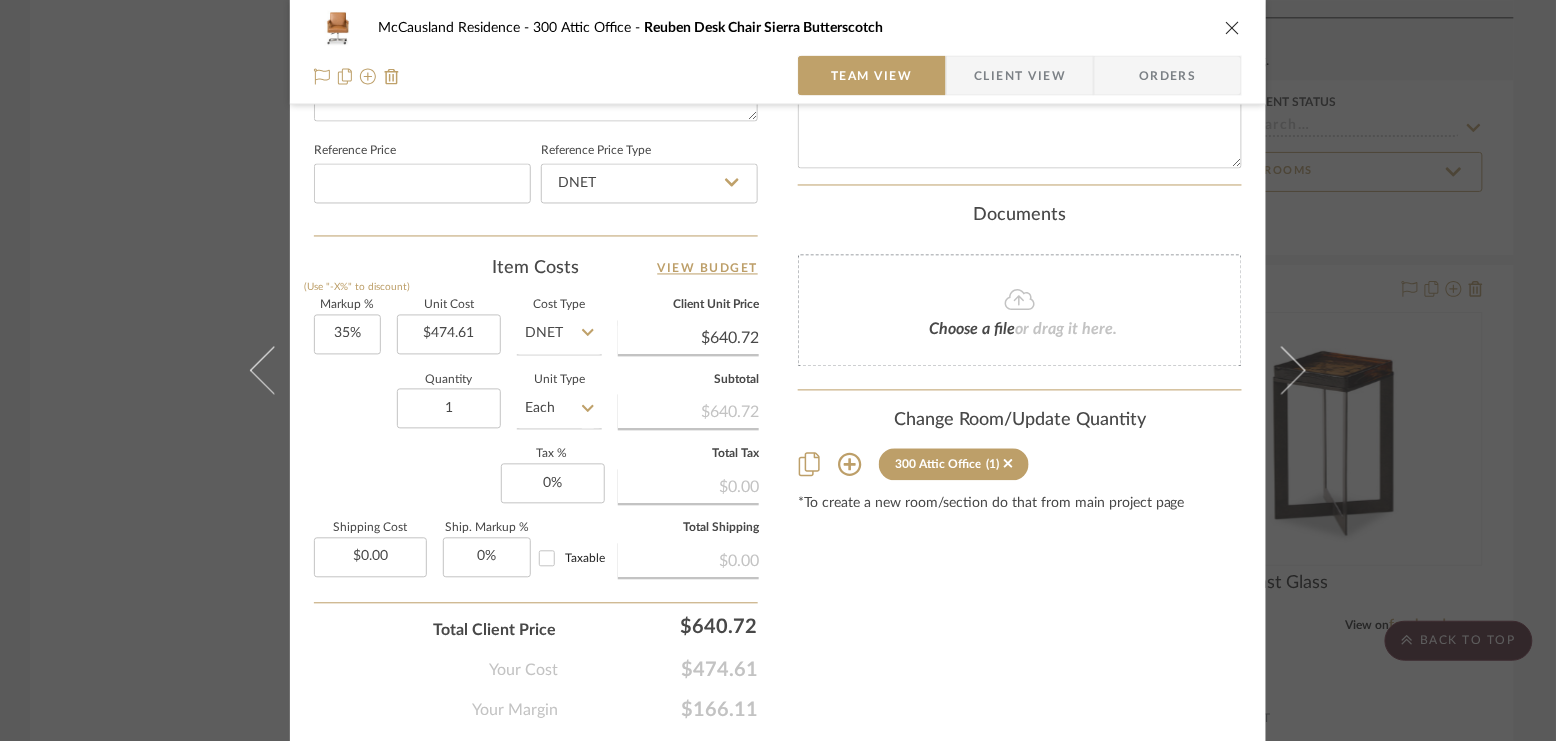 click on "McCausland Residence 300 Attic Office Reuben Desk Chair Sierra Butterscotch Team View Client View Orders 1 / 5  Team-Facing Details   Item Name  Reuben Desk Chair Sierra Butterscotch  Brand  Four Hands  Internal Description   Dimensions  23.75"W x 25.50"D x 32"H  Product Specifications  Colors: Sierra Butterscotch, Stainless Steel
SKU: 105592-003  Reference Price   Reference Price Type  DNET  Item Costs   View Budget   Markup %  (Use "-X%" to discount) 35%  Unit Cost  $474.61  Cost Type  DNET  Client Unit Price  $640.72  Quantity  1  Unit Type  Each  Subtotal   $640.72   Tax %  0%  Total Tax   $0.00   Shipping Cost  $0.00  Ship. Markup %  0% Taxable  Total Shipping   $0.00  Total Client Price  $640.72  Your Cost  $474.61  Your Margin  $166.11  Content here copies to Client View - confirm visibility there.  Show in Client Dashboard  Bulk Manage Dashboard Settings  Include in Budget   View Budget  Team Status Internal Client Status  Lead Time  In Stock Weeks  Est. Min   Est. Max   Due Date  Tasks / To-Dos /  ," at bounding box center [778, 370] 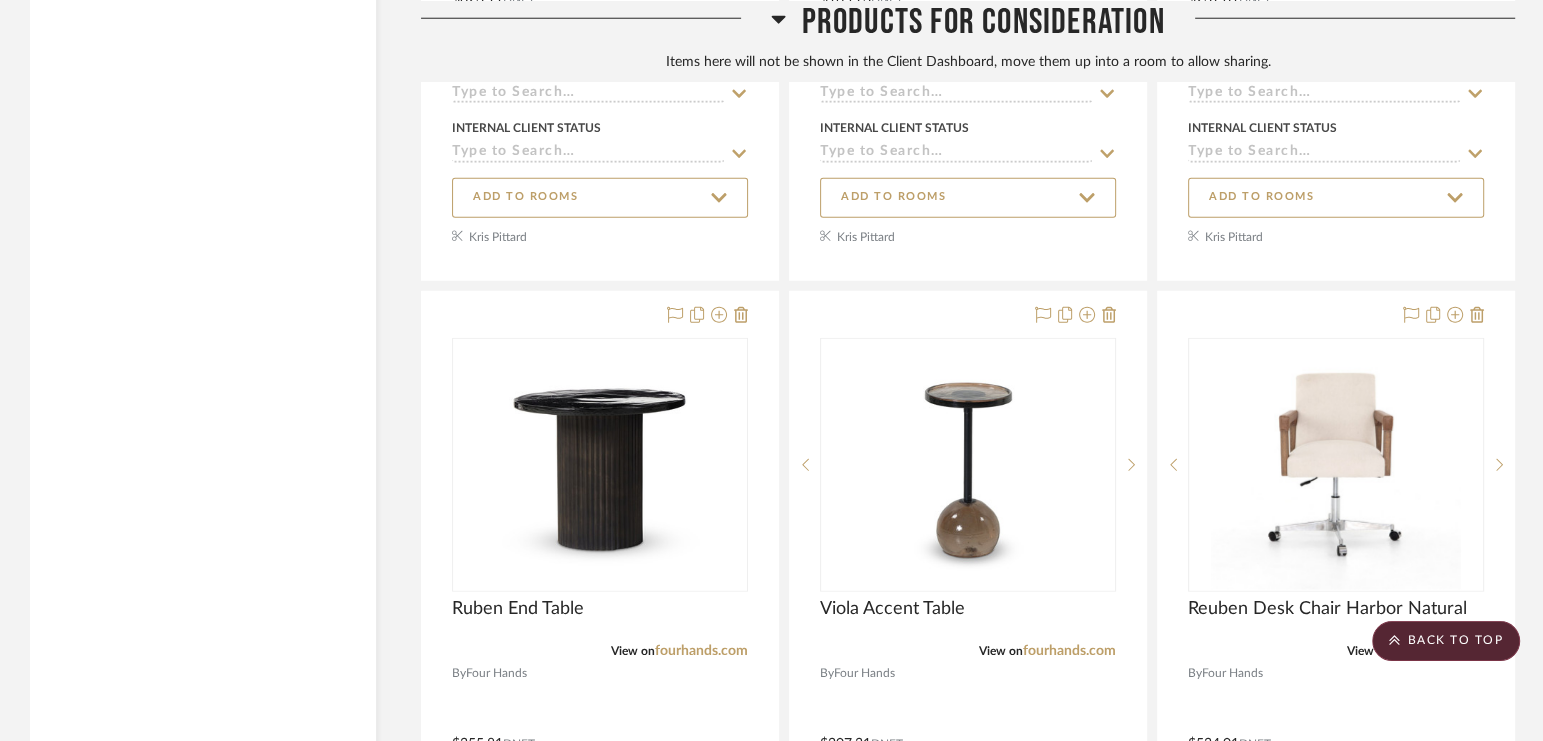 scroll, scrollTop: 25833, scrollLeft: 0, axis: vertical 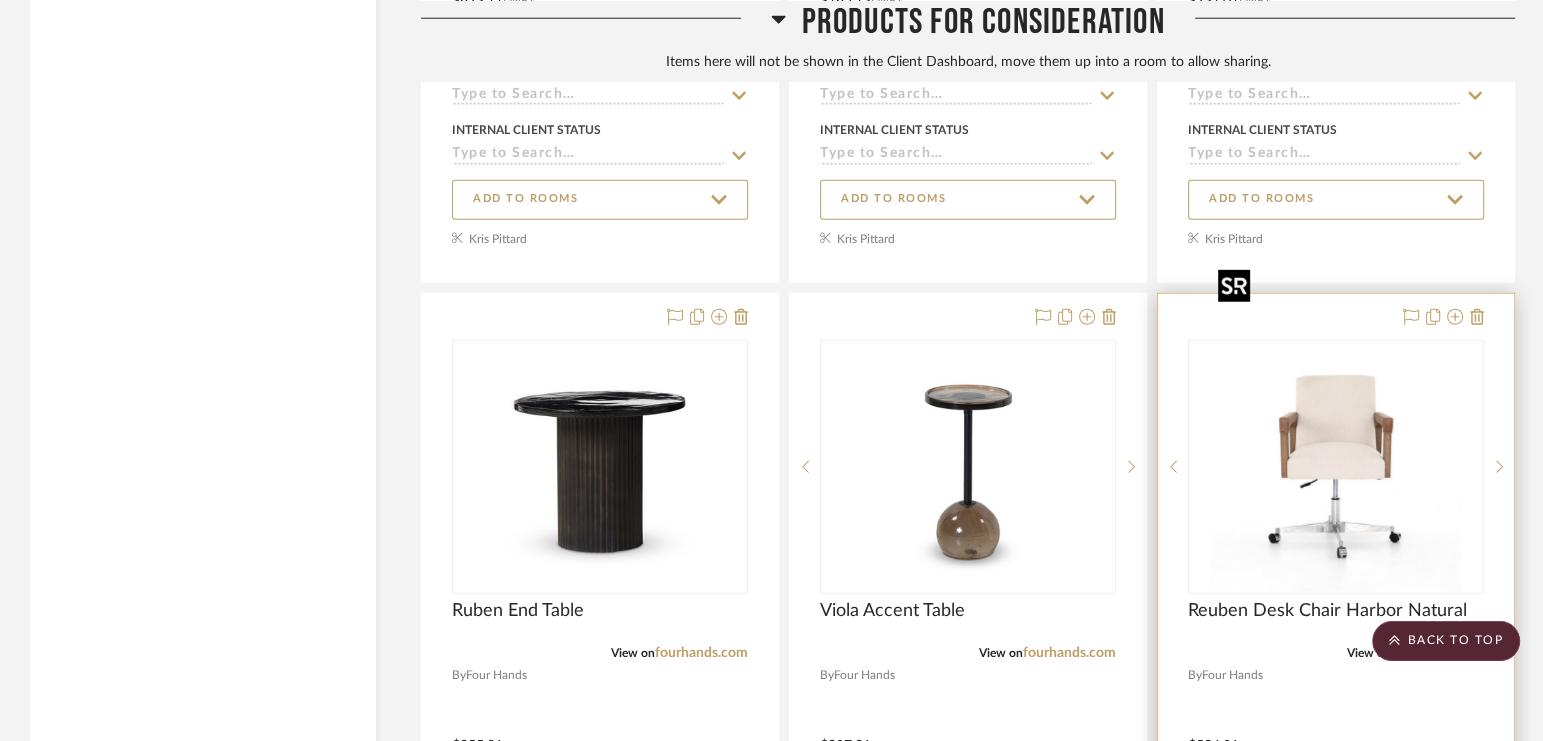 click at bounding box center (1336, 467) 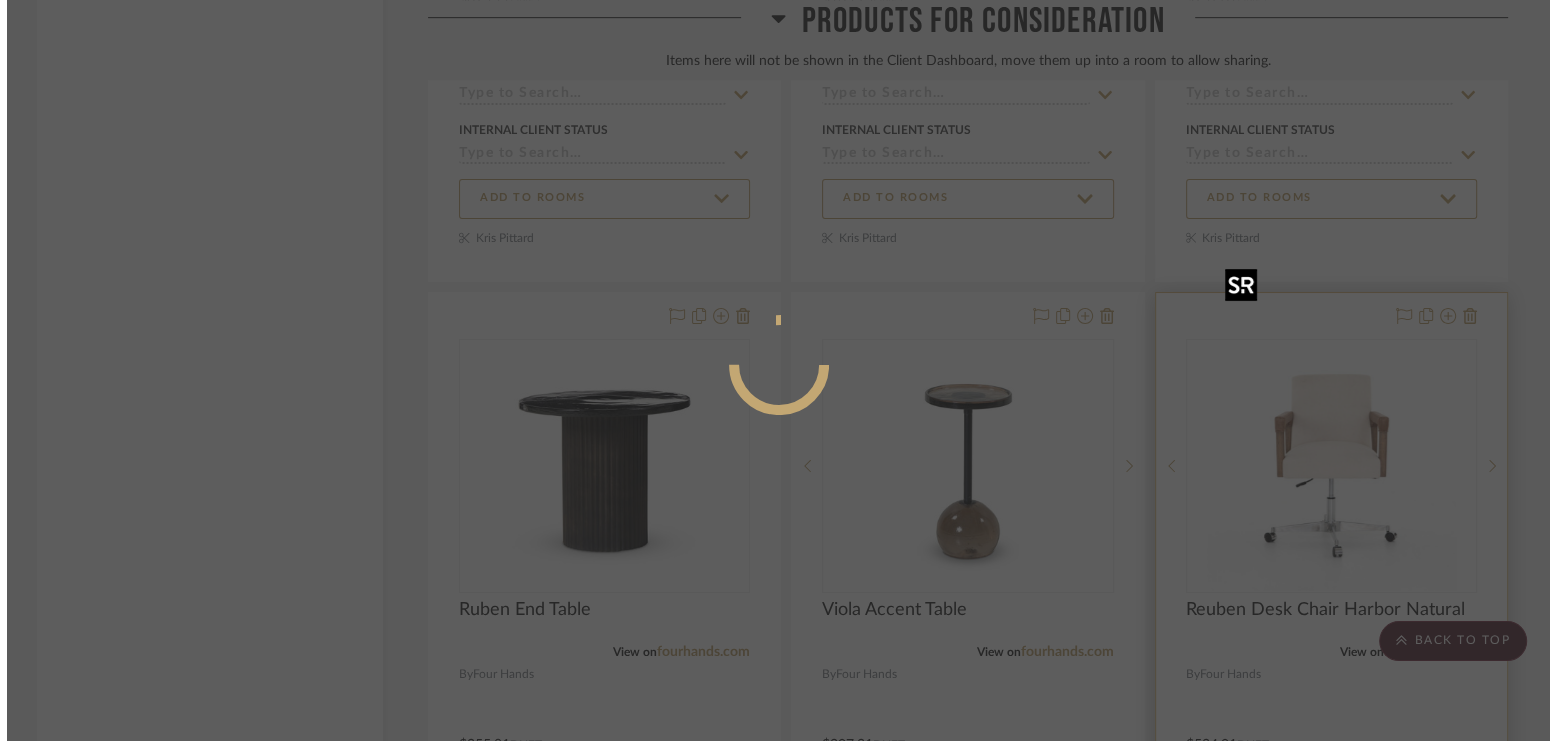 scroll, scrollTop: 0, scrollLeft: 0, axis: both 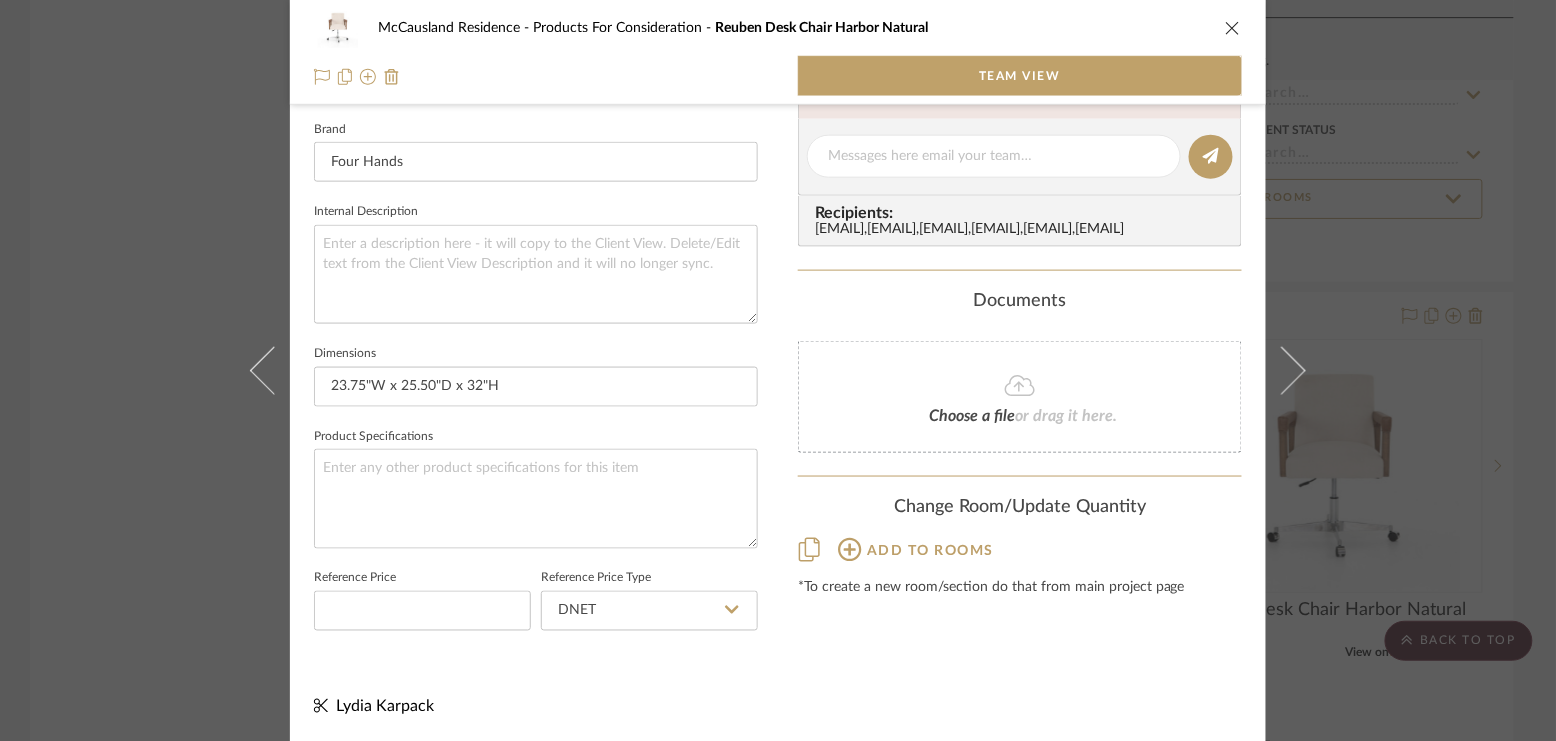 click 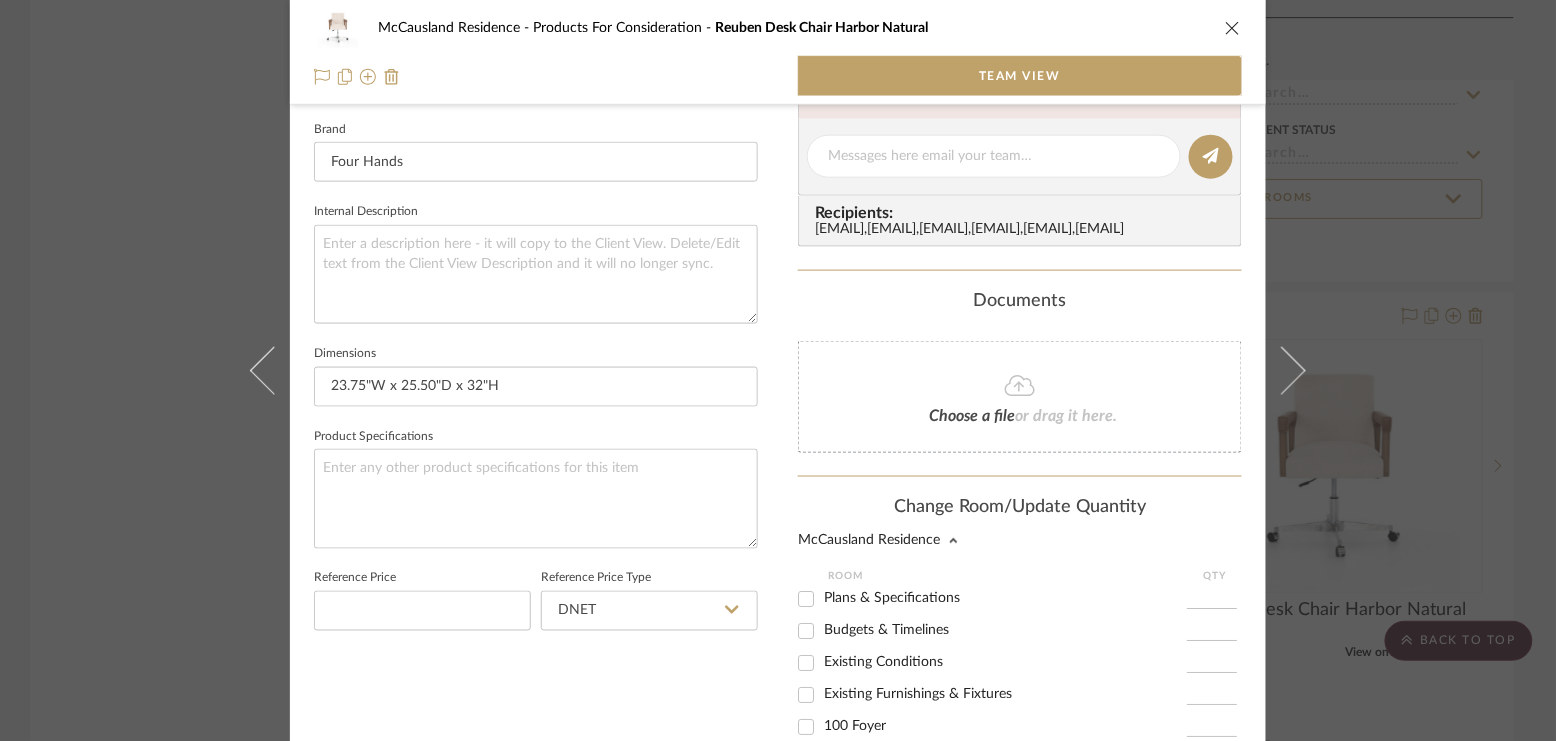 scroll, scrollTop: 1048, scrollLeft: 0, axis: vertical 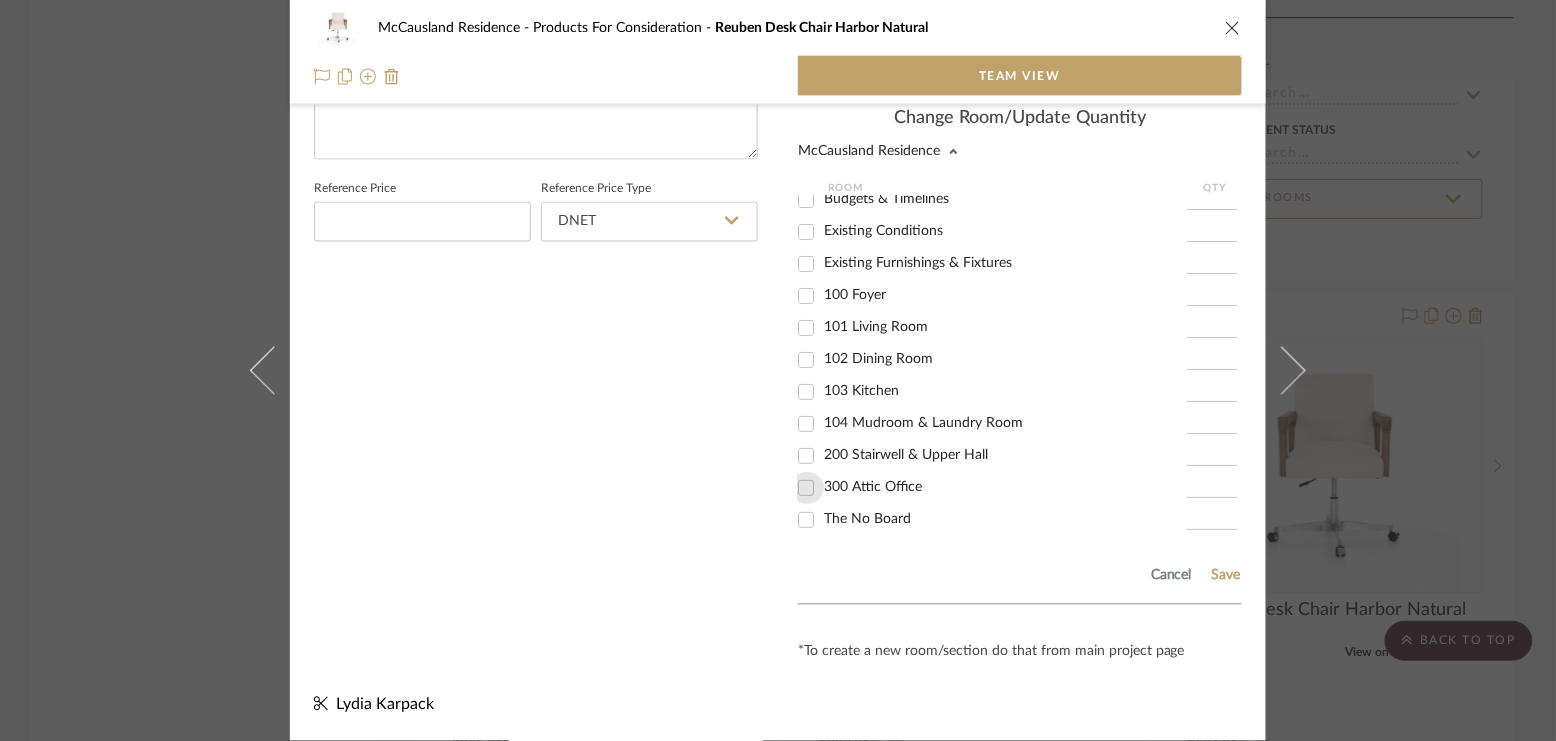 click on "300 Attic Office" at bounding box center (806, 488) 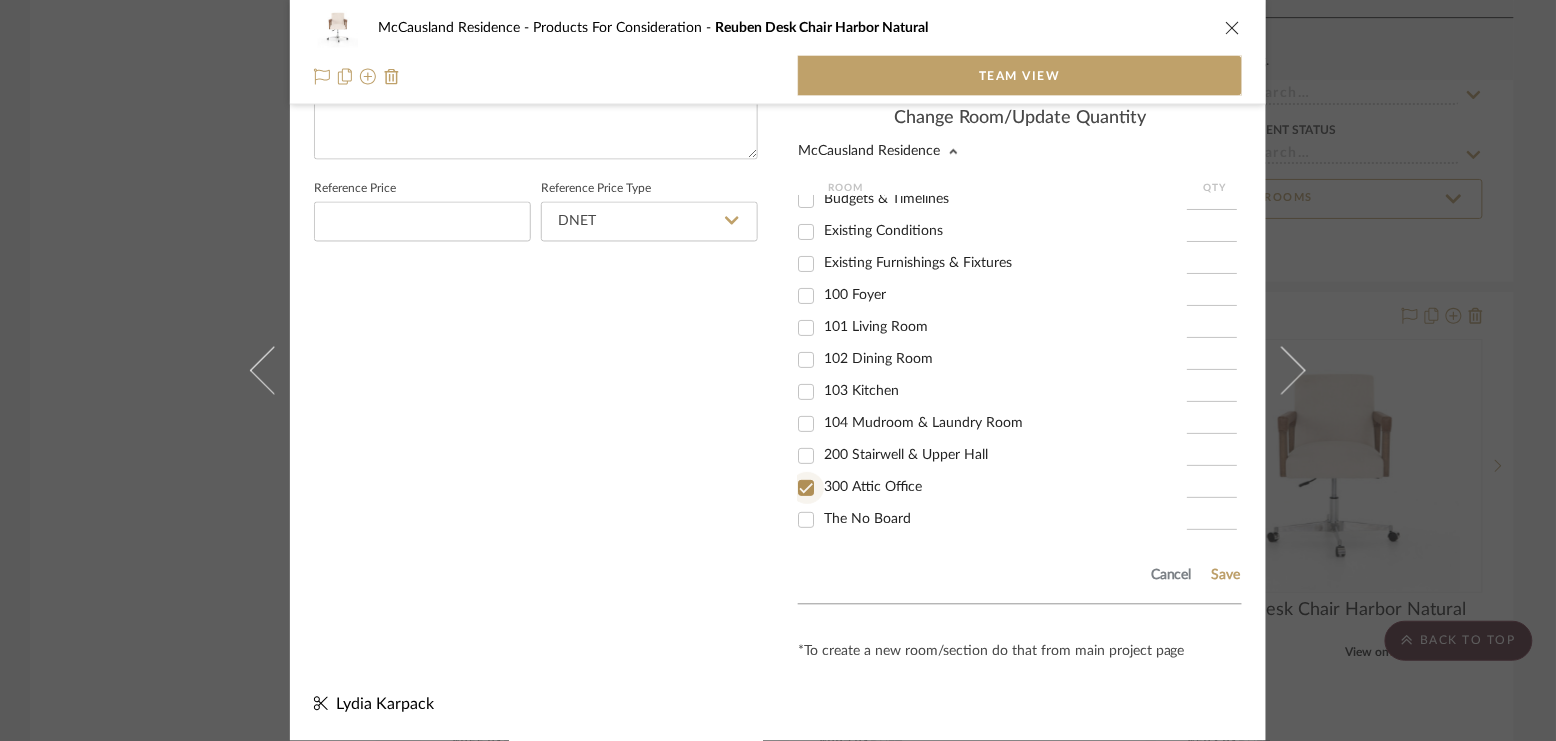 checkbox on "true" 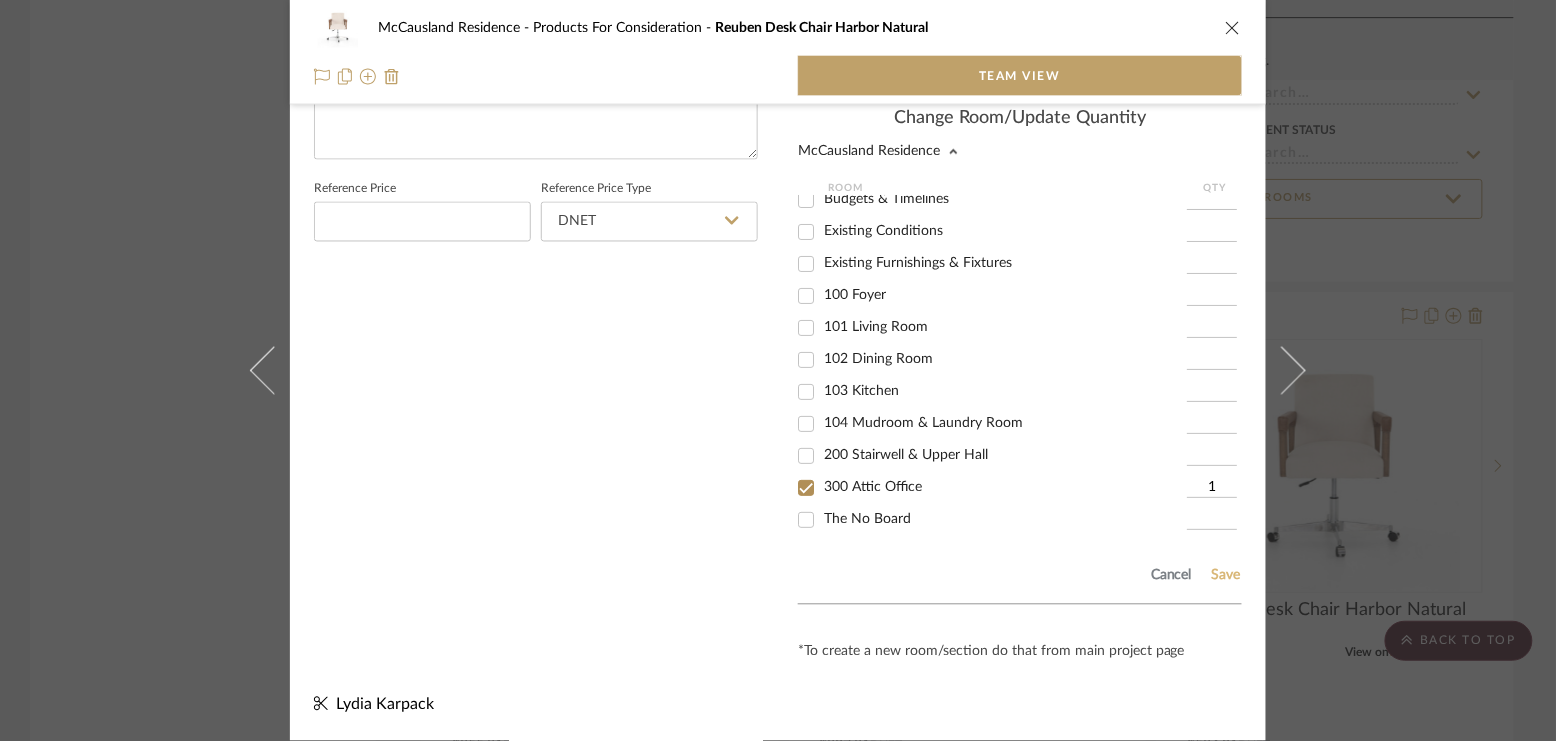 click on "Save" 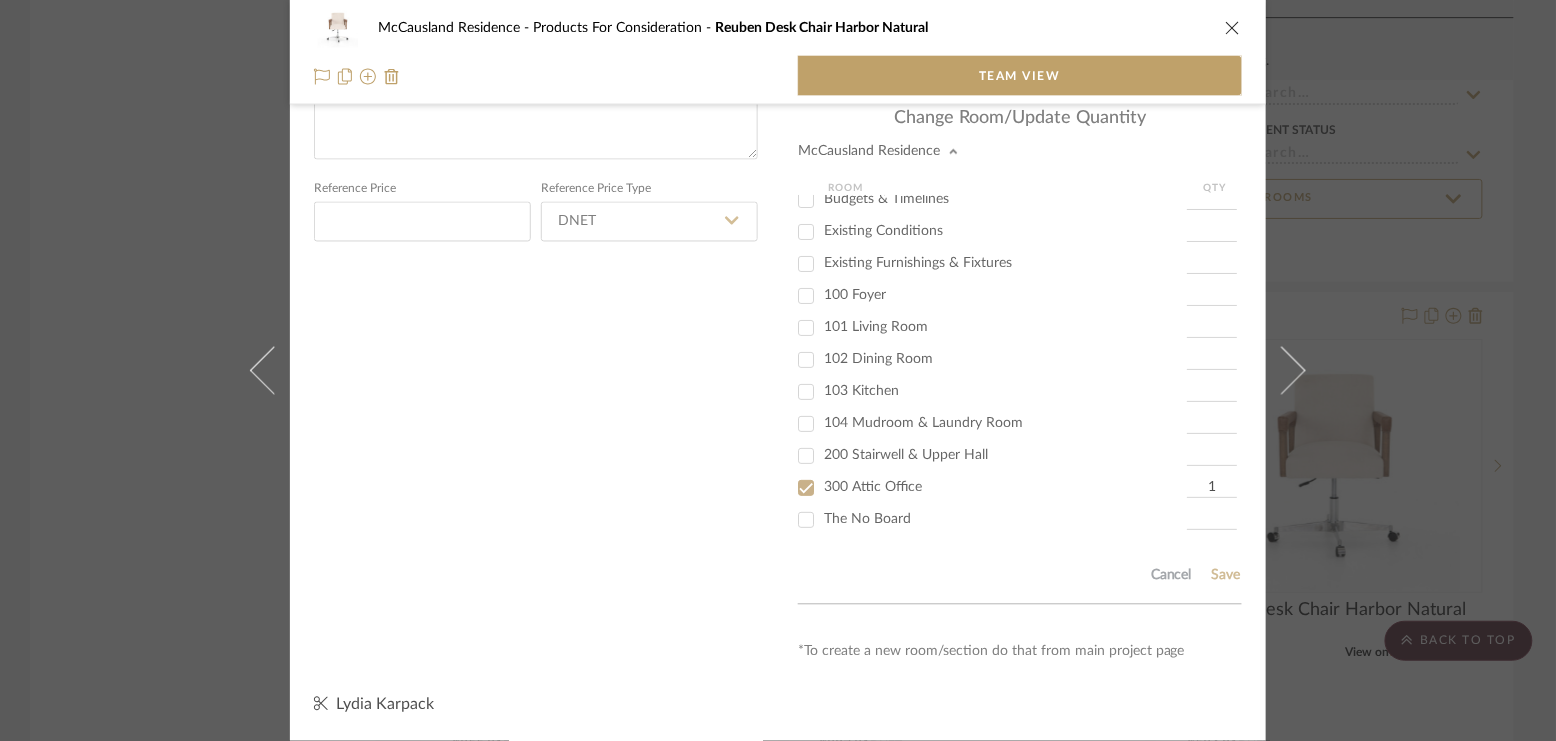type 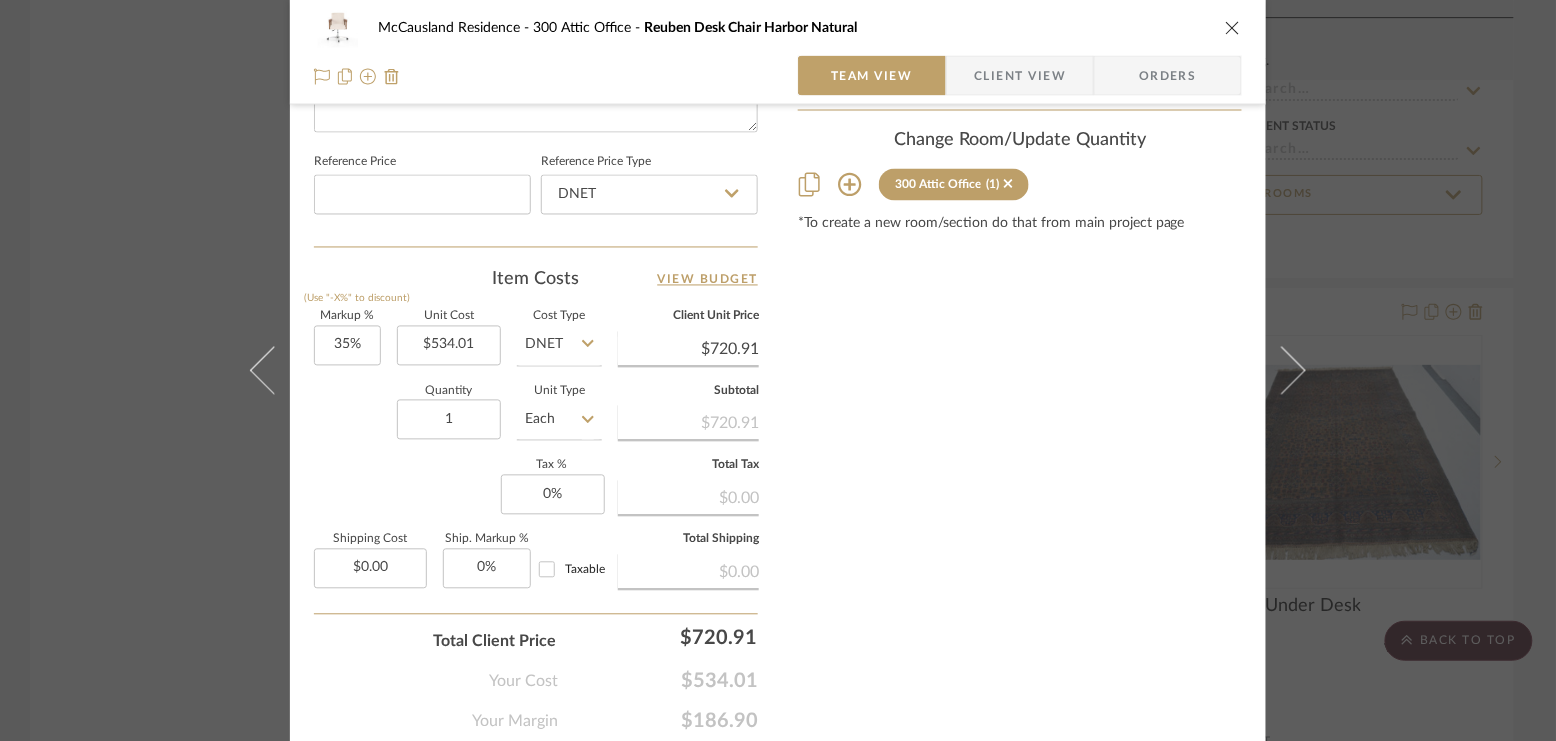 type 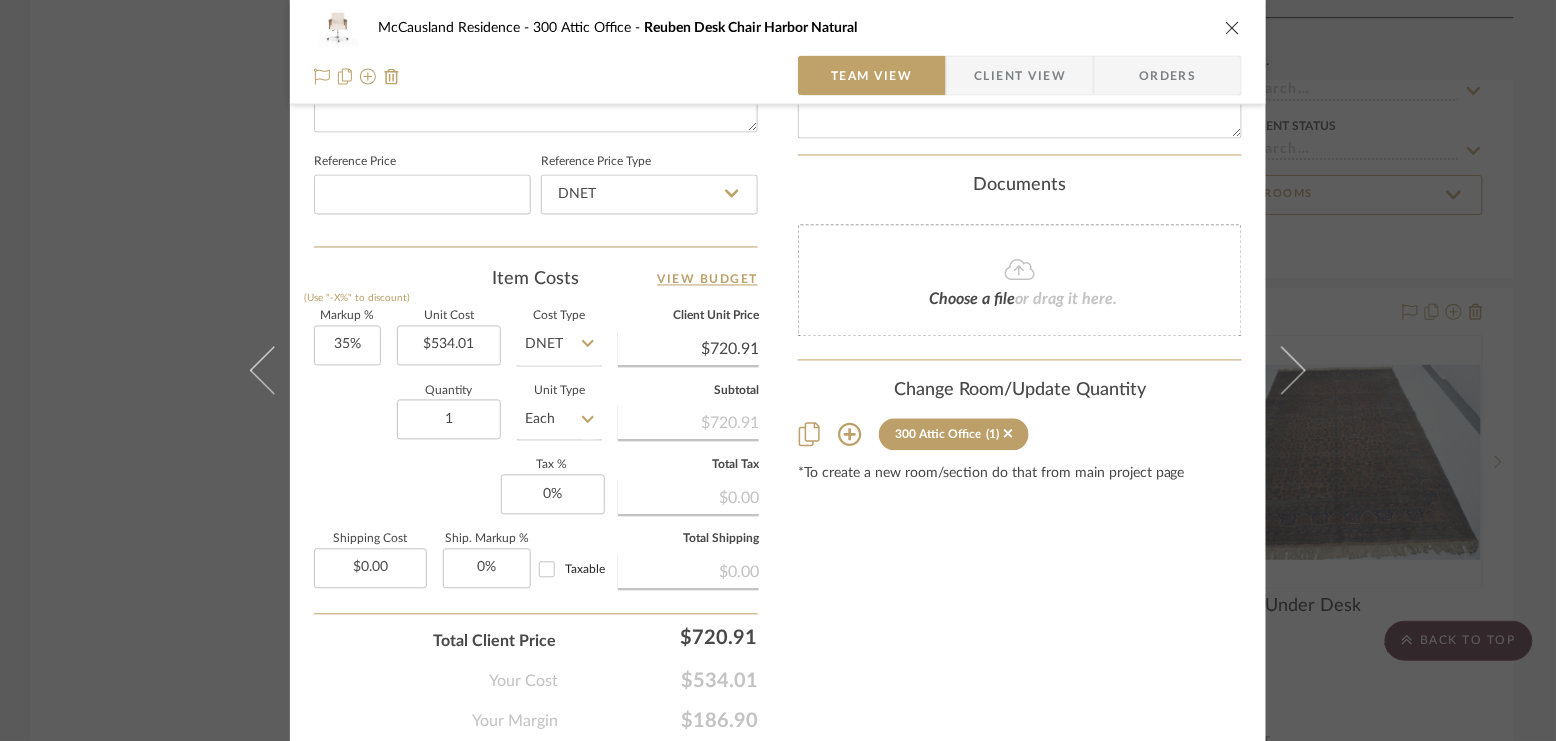 click on "McCausland Residence 300 Attic Office Reuben Desk Chair Harbor Natural Team View Client View Orders 1 / 5  Team-Facing Details   Item Name  Reuben Desk Chair Harbor Natural  Brand  Four Hands  Internal Description   Dimensions  23.75"W x 25.50"D x 32"H  Product Specifications   Reference Price   Reference Price Type  DNET  Item Costs   View Budget   Markup %  (Use "-X%" to discount) 35%  Unit Cost  $534.01  Cost Type  DNET  Client Unit Price  $720.91  Quantity  1  Unit Type  Each  Subtotal   $720.91   Tax %  0%  Total Tax   $0.00   Shipping Cost  $0.00  Ship. Markup %  0% Taxable  Total Shipping   $0.00  Total Client Price  $720.91  Your Cost  $534.01  Your Margin  $186.90  Content here copies to Client View - confirm visibility there.  Show in Client Dashboard  Bulk Manage Dashboard Settings  Include in Budget   View Budget  Team Status Internal Client Status  Lead Time  In Stock Weeks  Est. Min   Est. Max   Due Date   Client-Facing Target Install Date  Tasks / To-Dos /  team Messaging Yesterday  [TIME]" at bounding box center (778, 370) 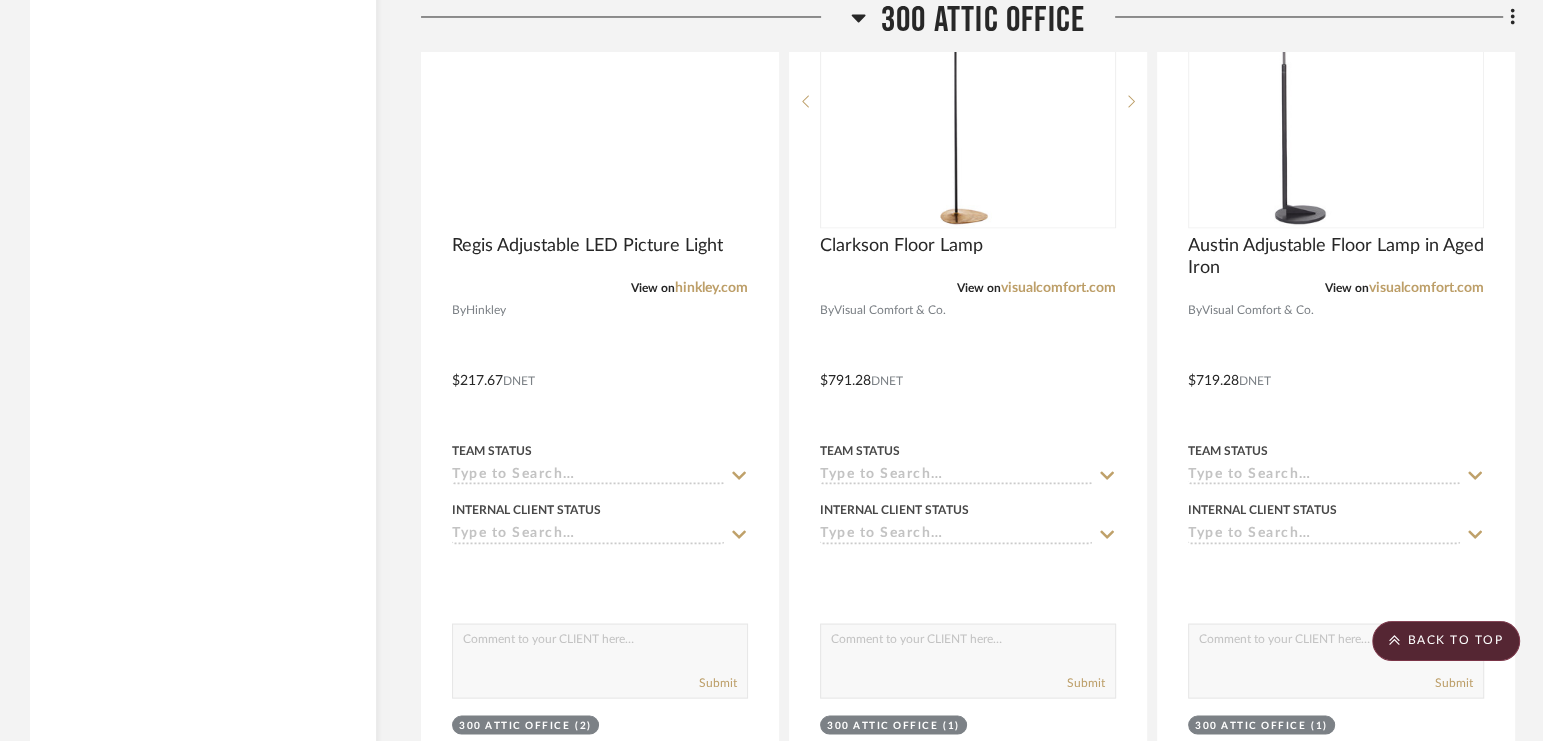 scroll, scrollTop: 10105, scrollLeft: 0, axis: vertical 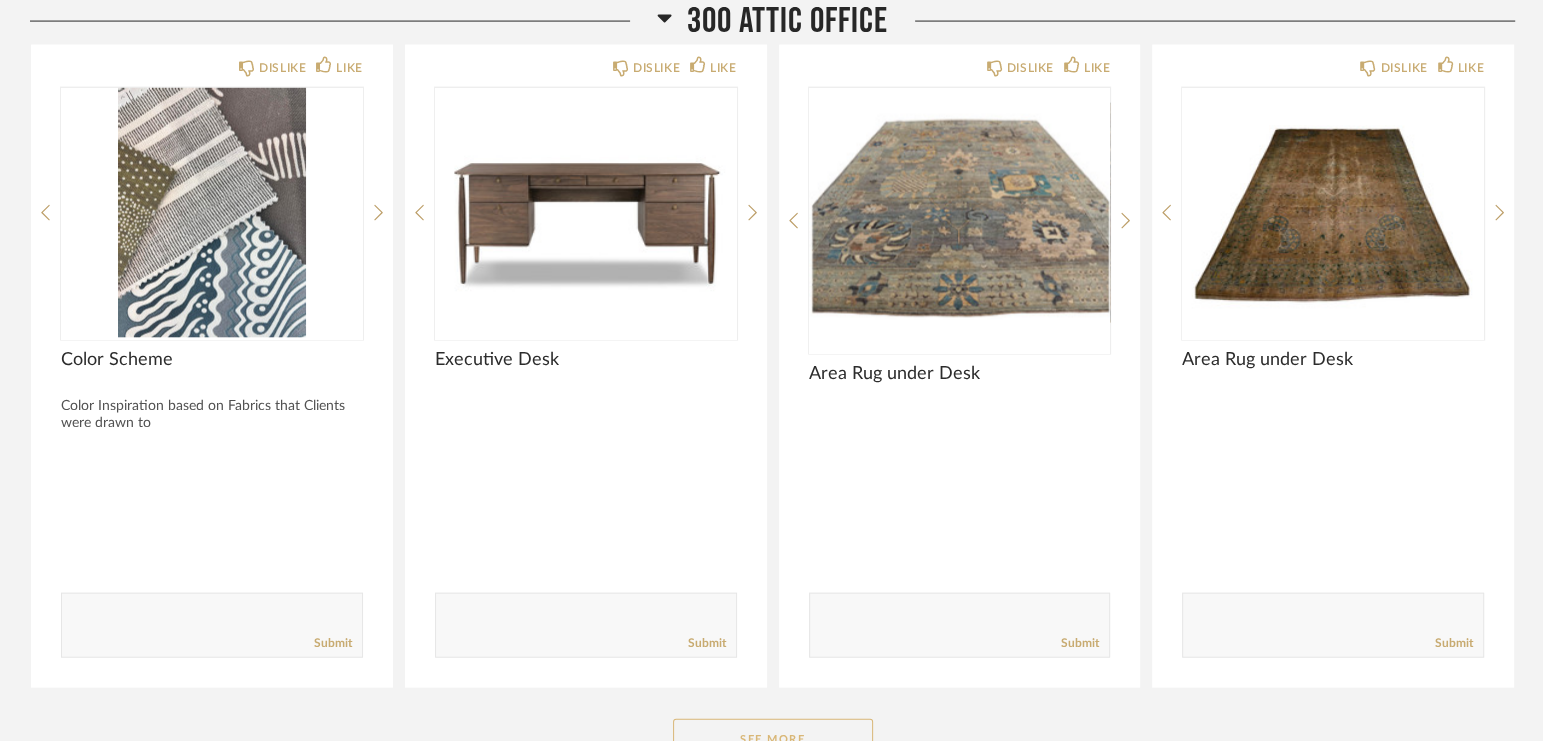 click on "See More" 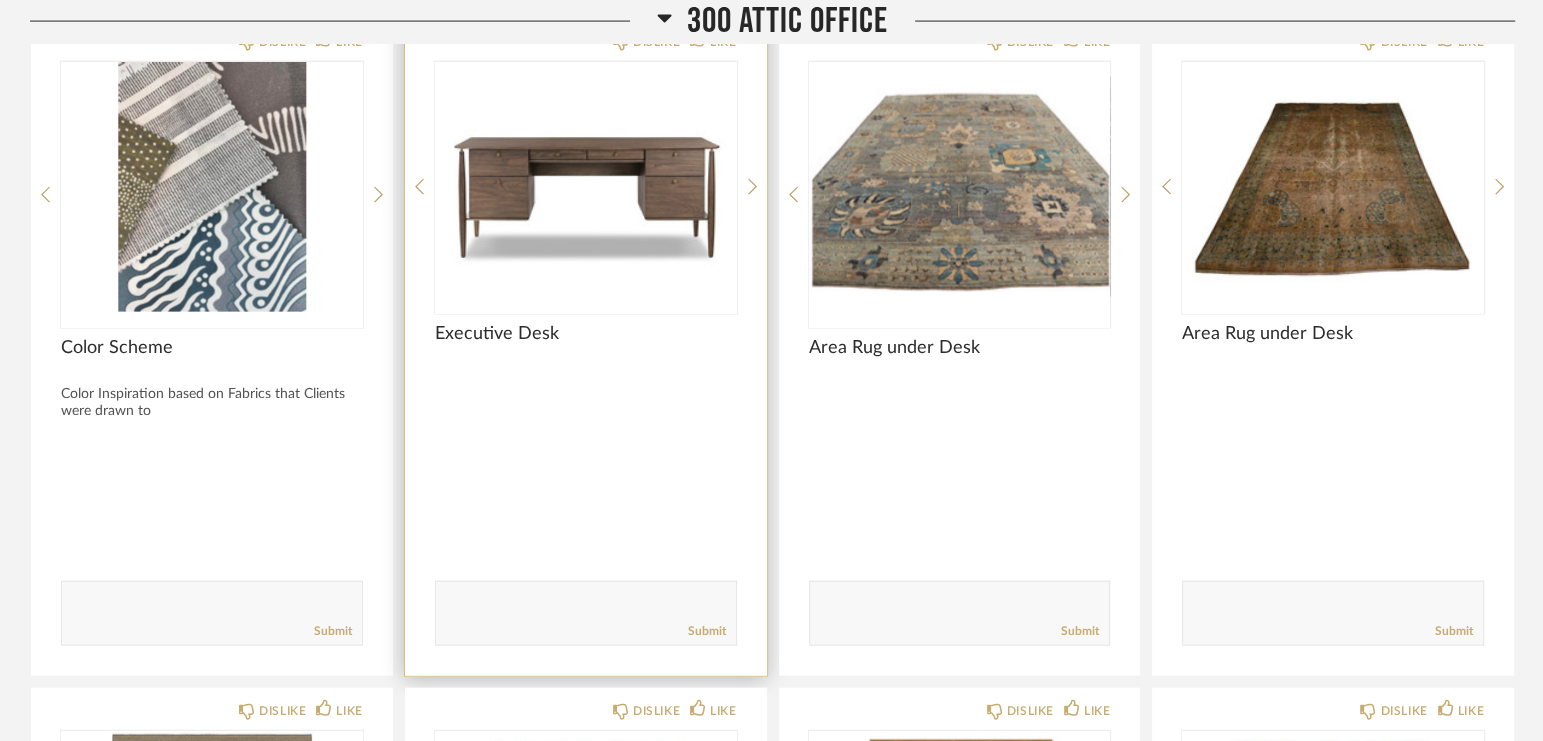 scroll, scrollTop: 3960, scrollLeft: 0, axis: vertical 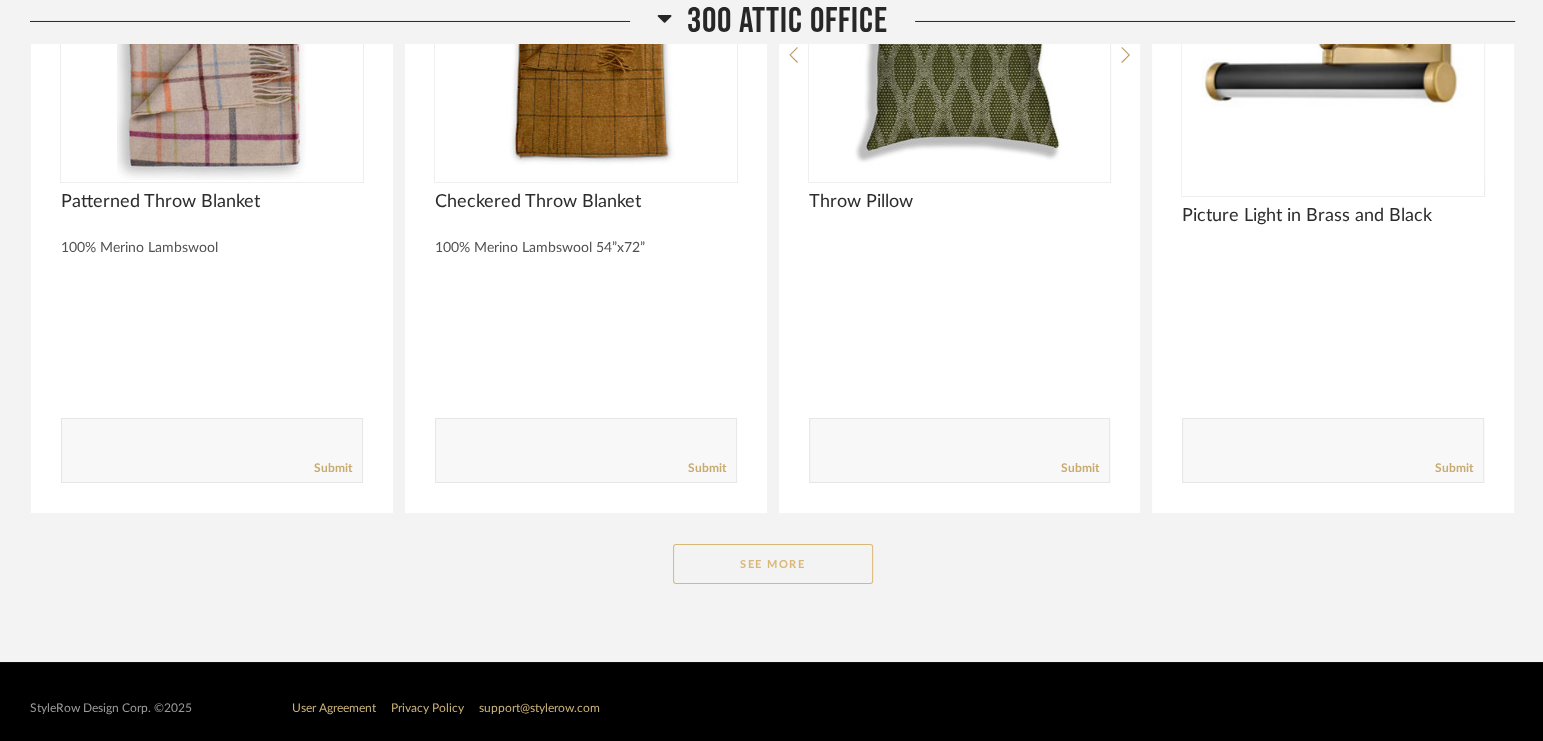 click on "See More" 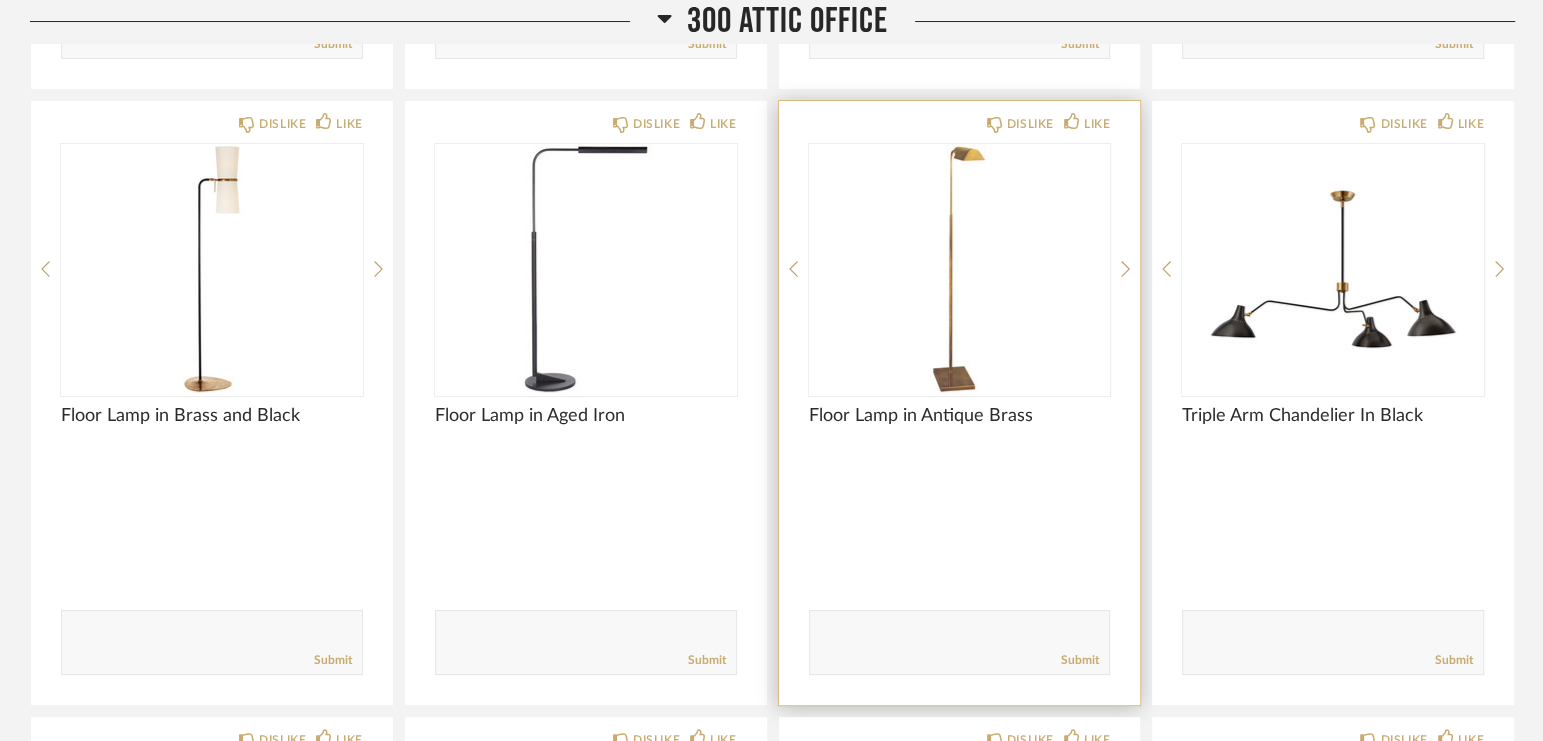 scroll, scrollTop: 7092, scrollLeft: 0, axis: vertical 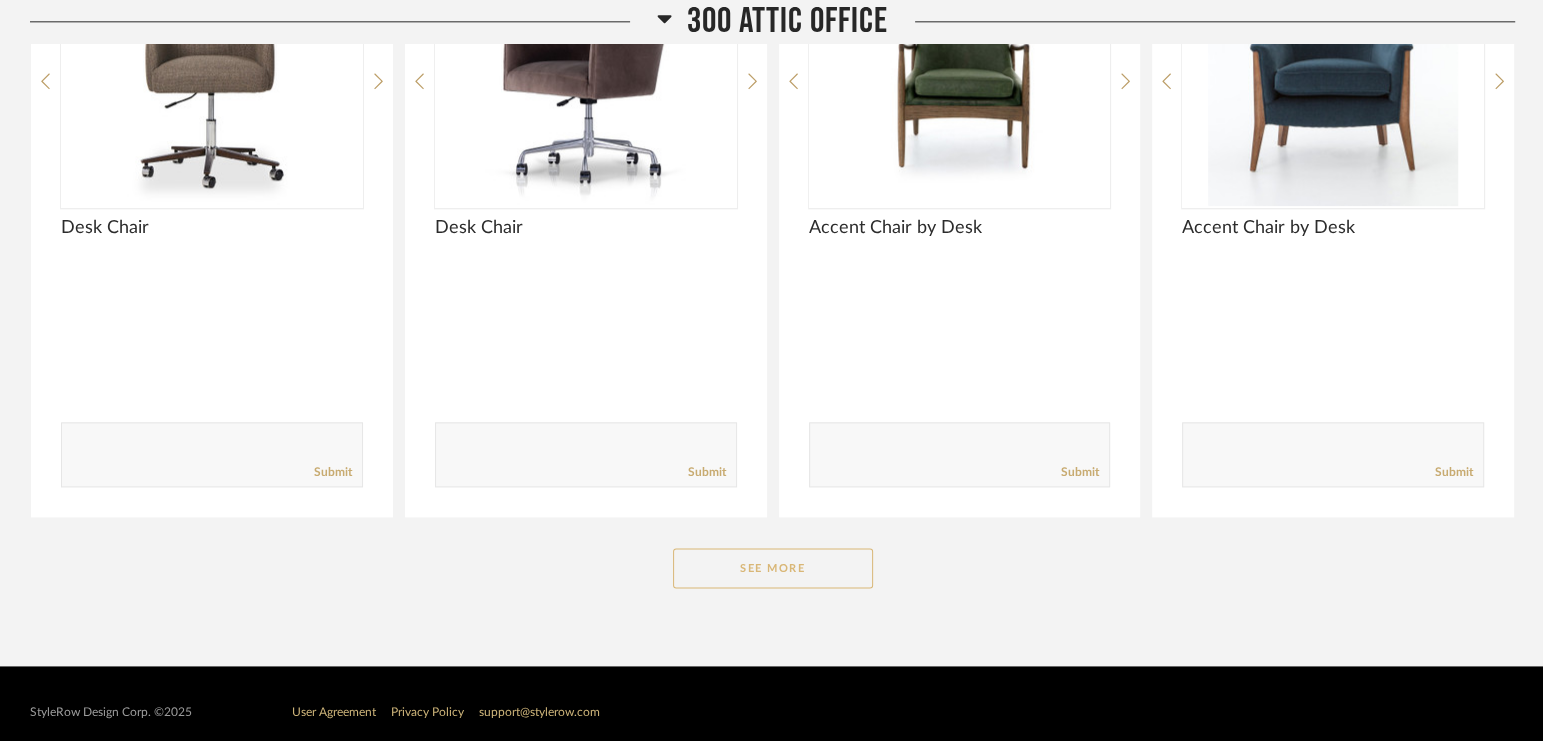 click on "See More" 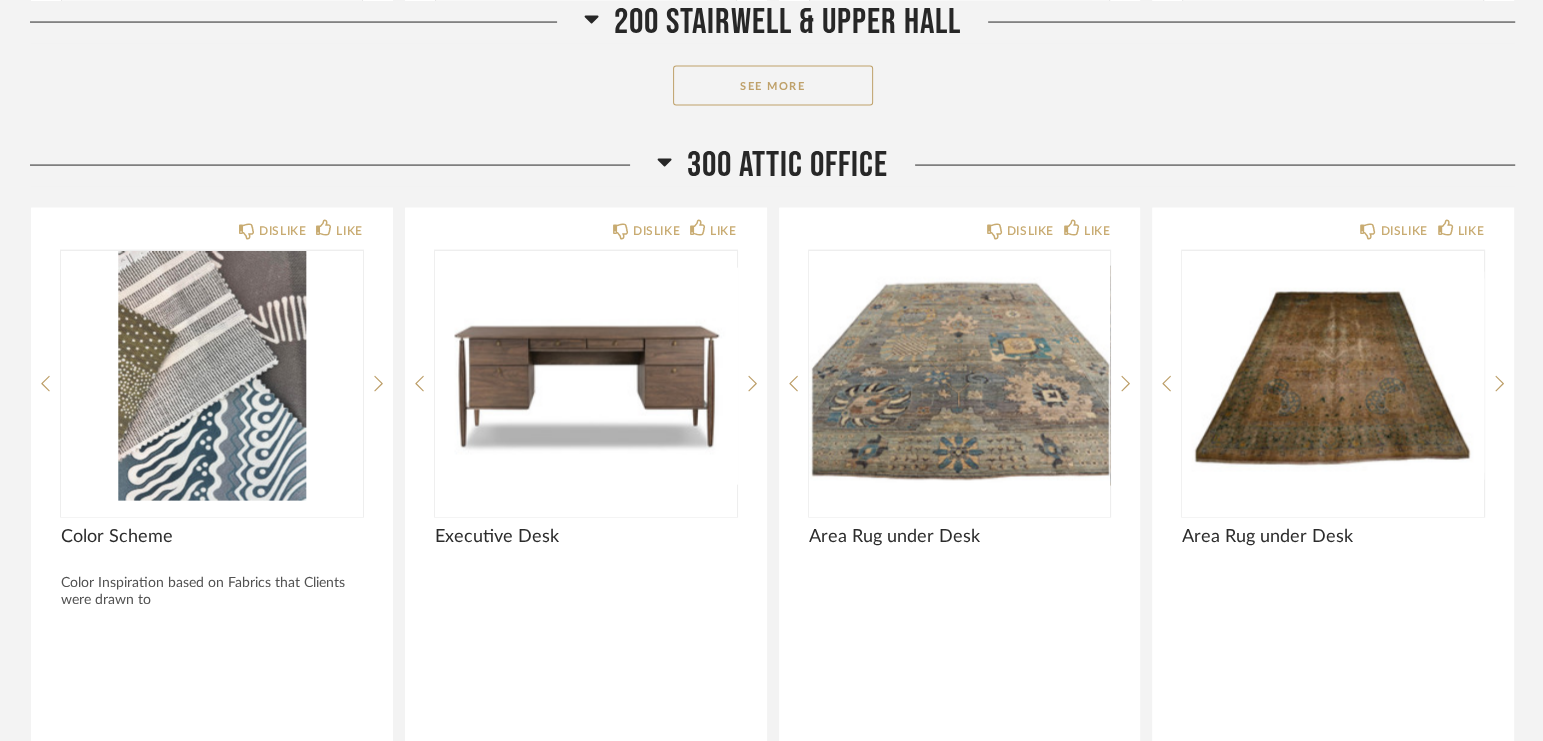 scroll, scrollTop: 3781, scrollLeft: 0, axis: vertical 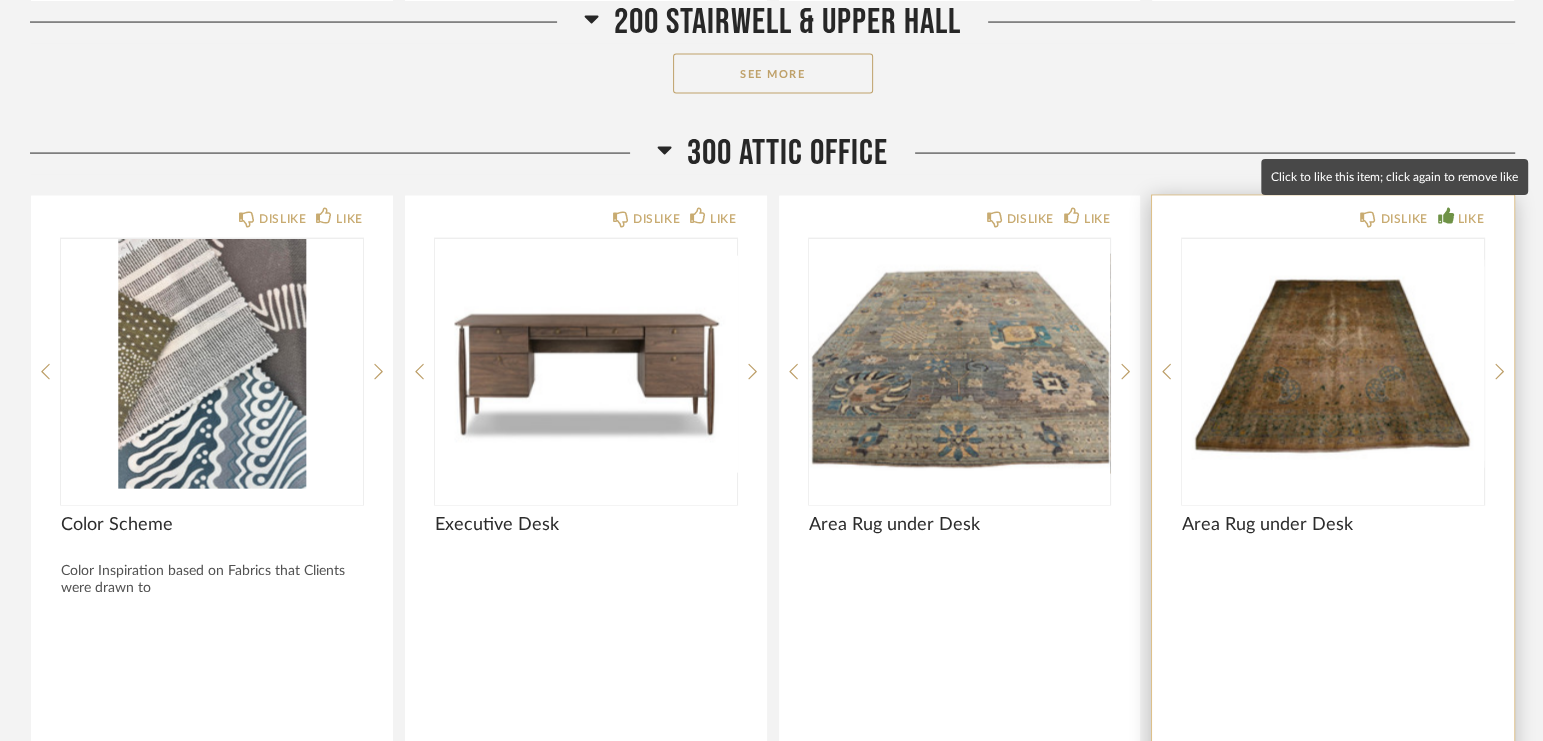 click 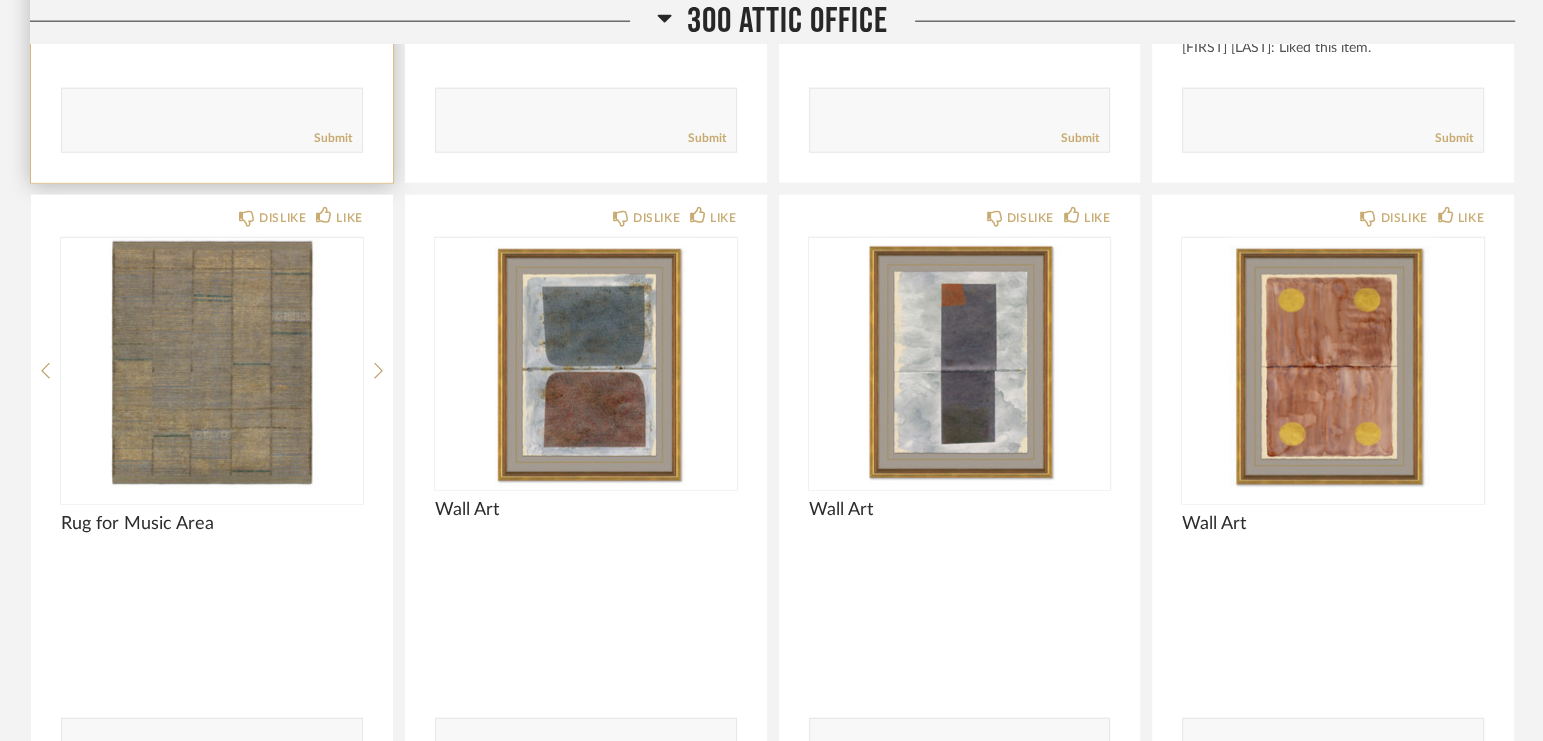 scroll, scrollTop: 4456, scrollLeft: 0, axis: vertical 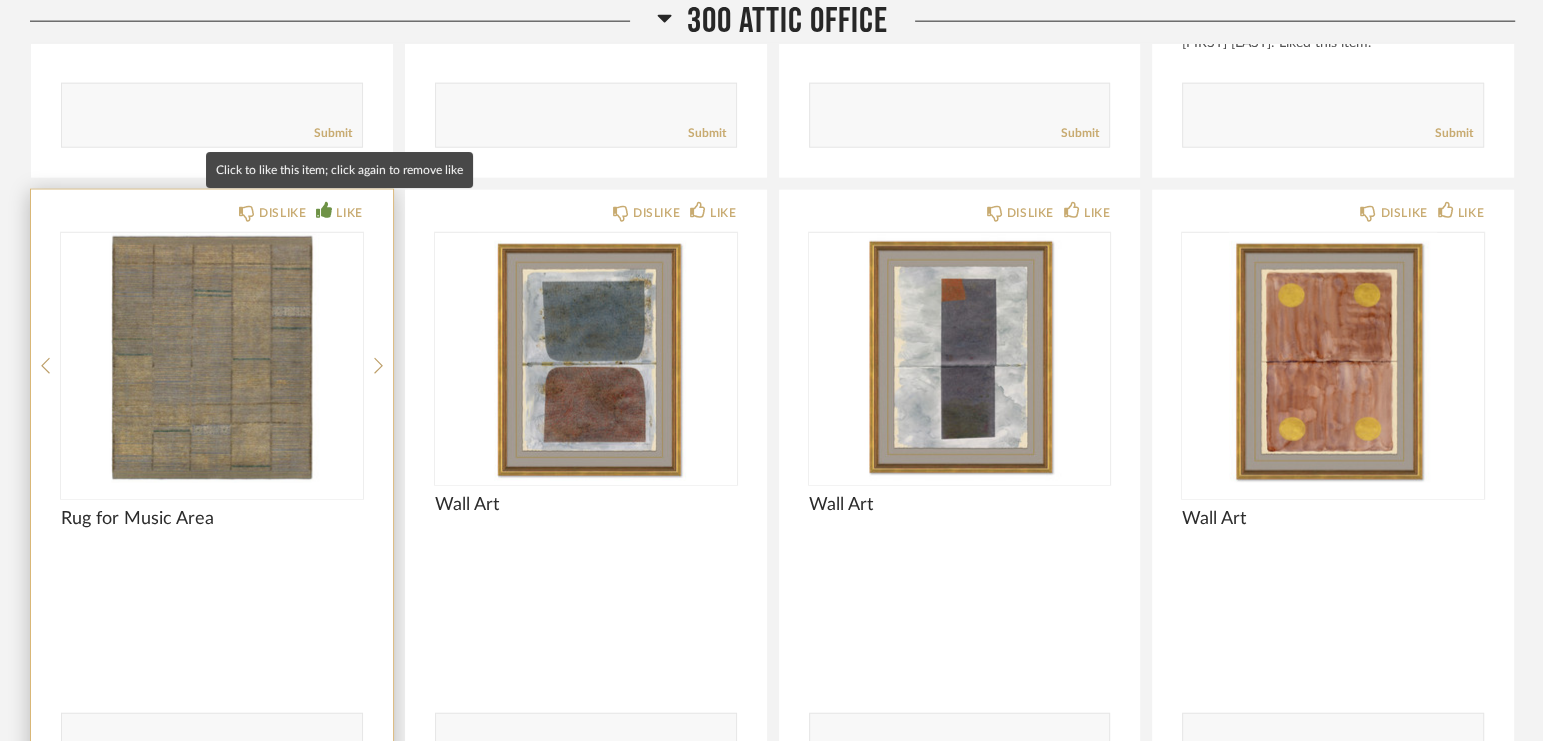 click 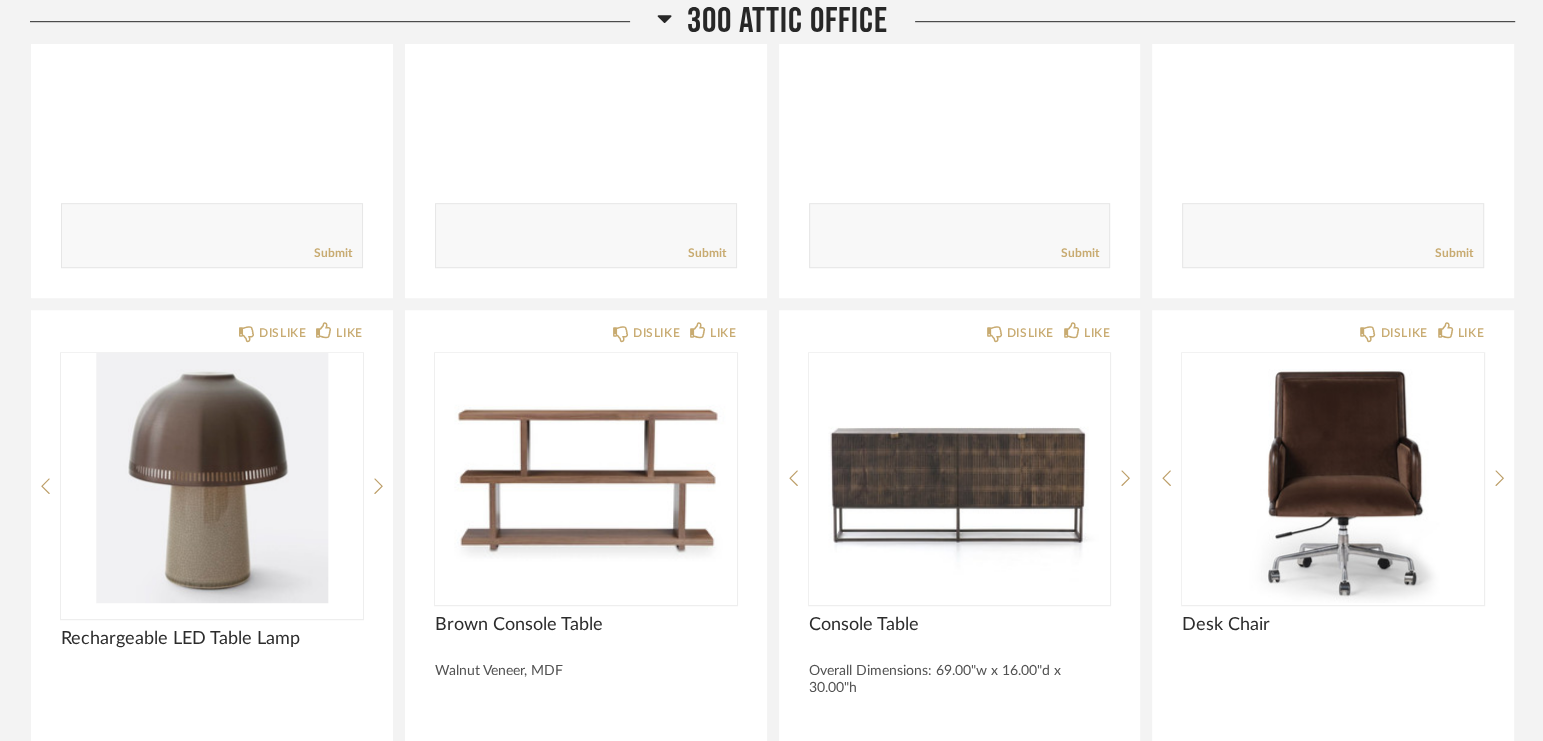 scroll, scrollTop: 8170, scrollLeft: 0, axis: vertical 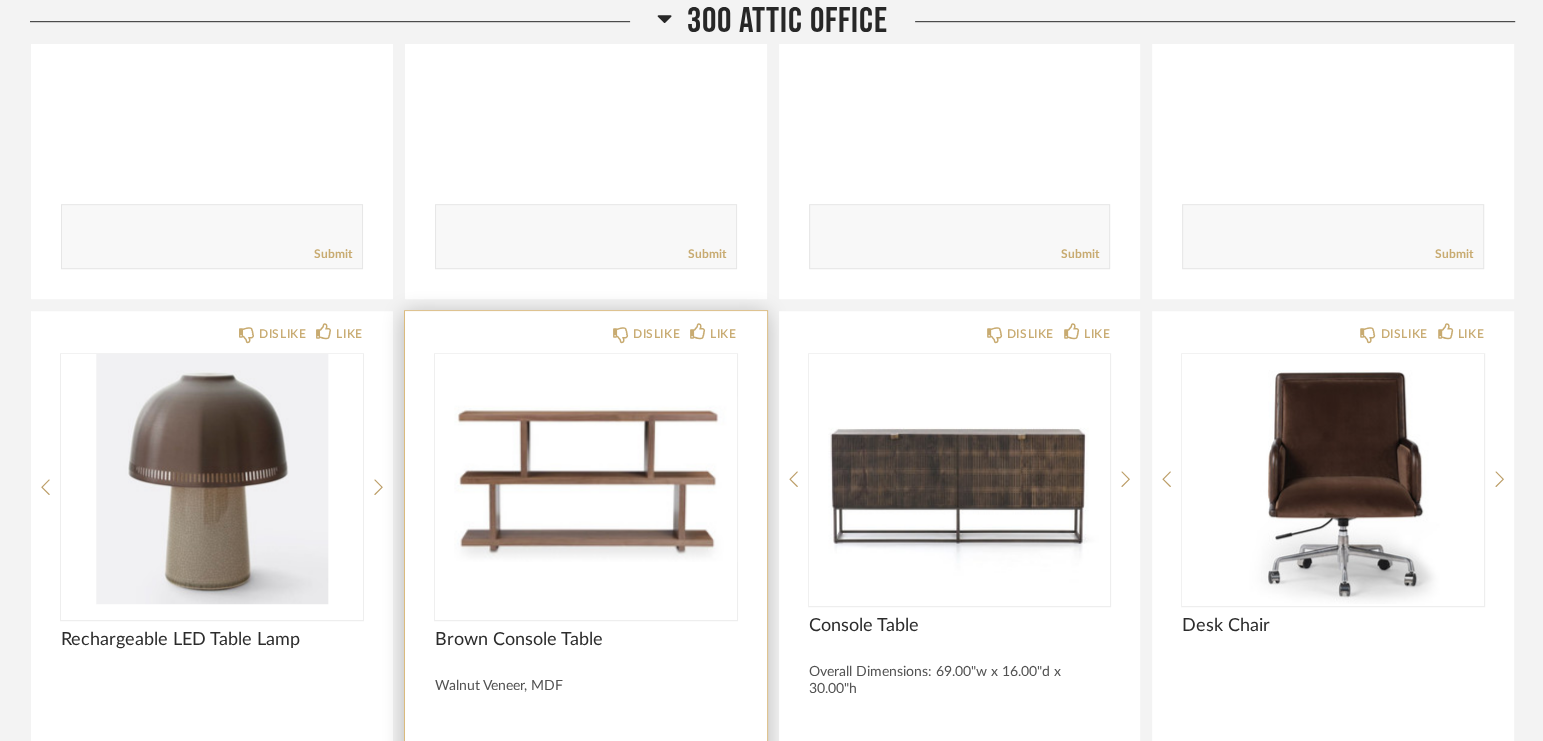 click on "DISLIKE LIKE Brown Console Table Walnut Veneer, MDF Comments:       Submit" 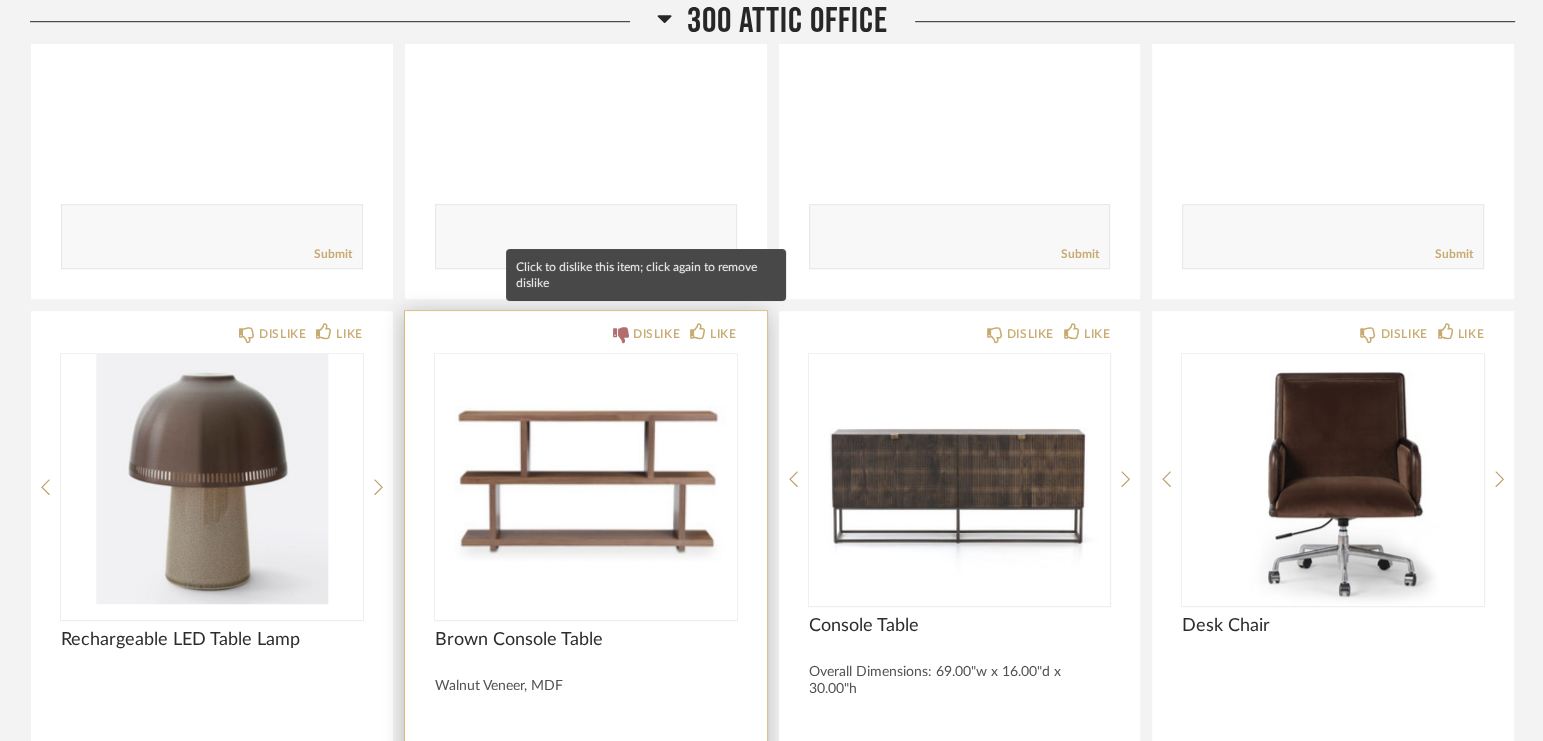 click 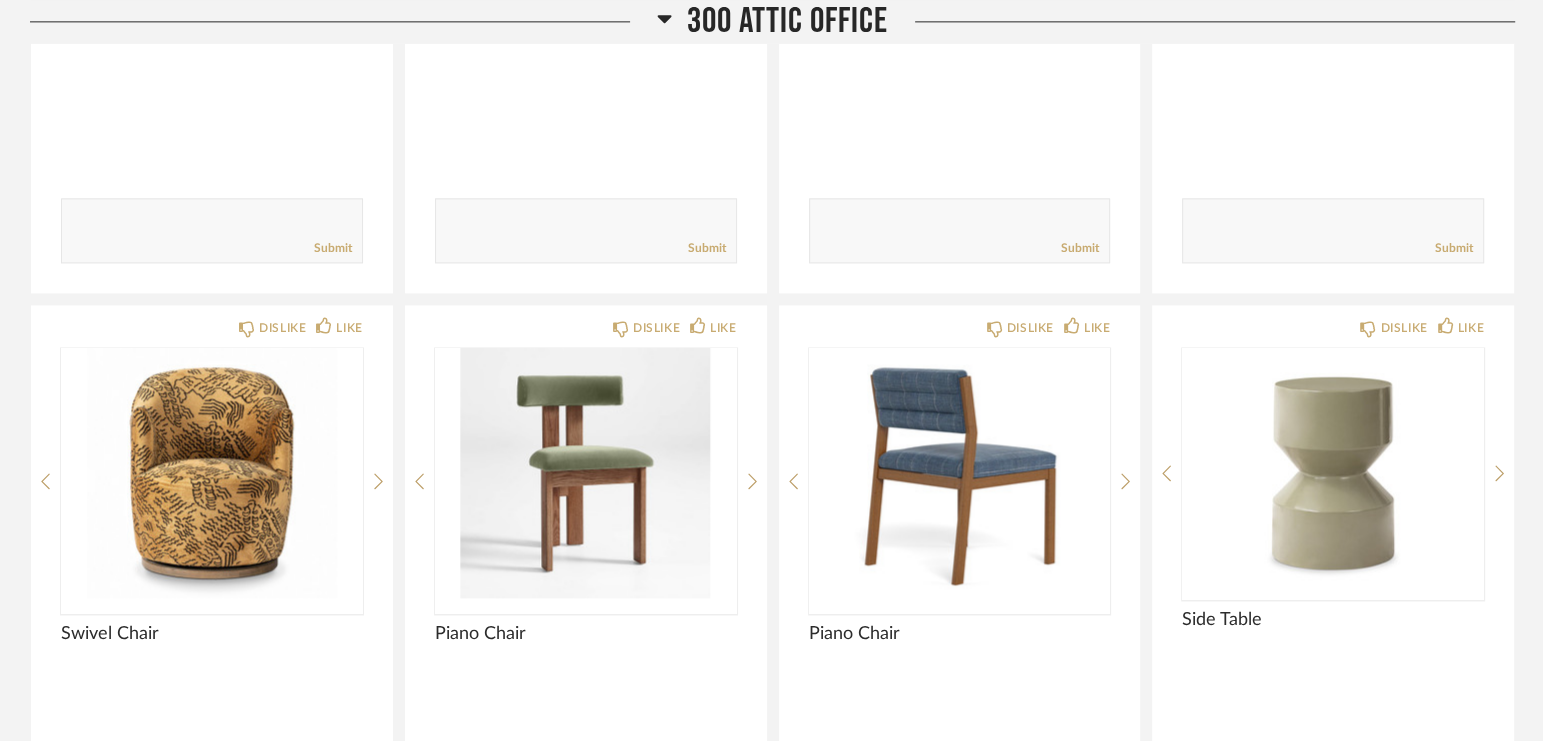 scroll, scrollTop: 9443, scrollLeft: 0, axis: vertical 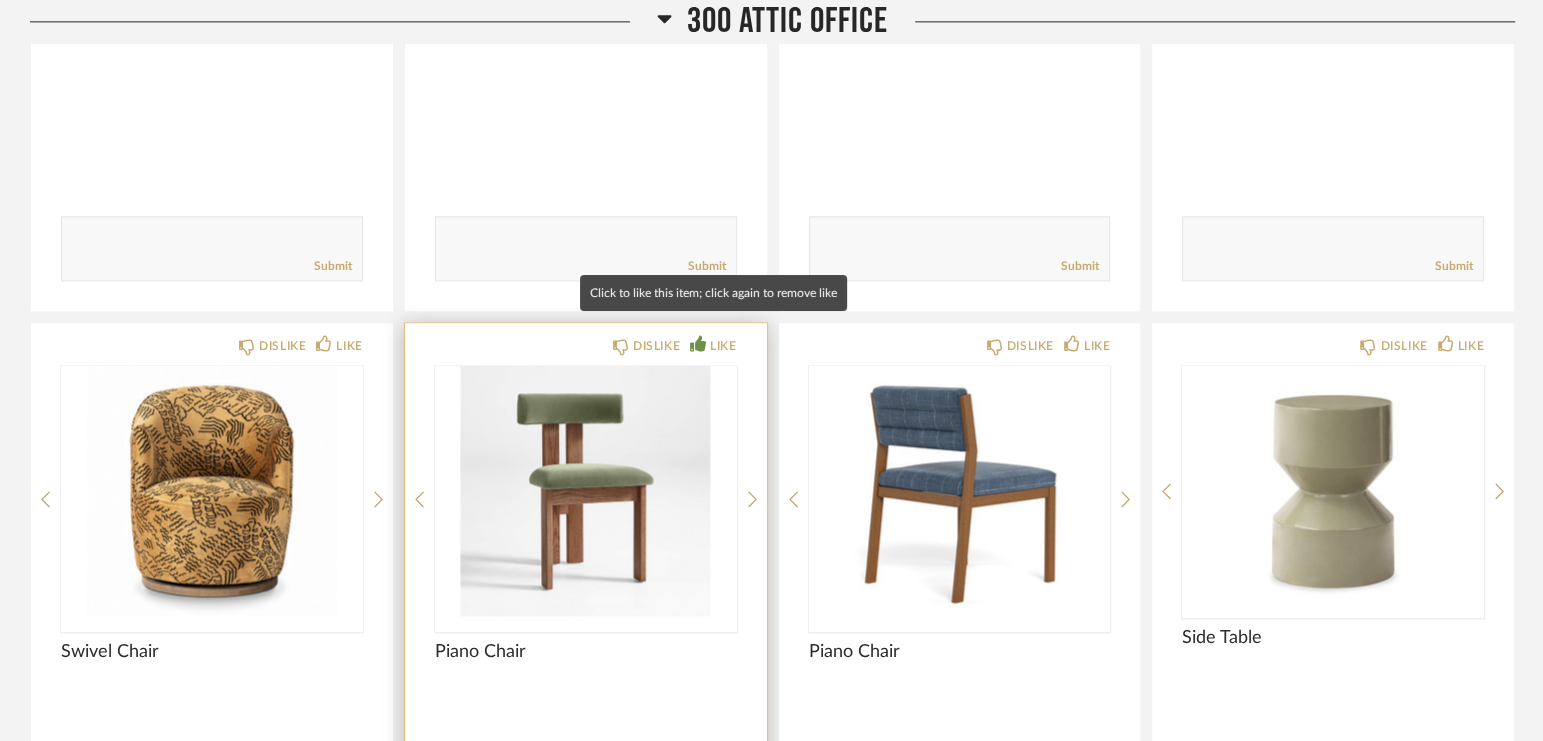 click on "LIKE" 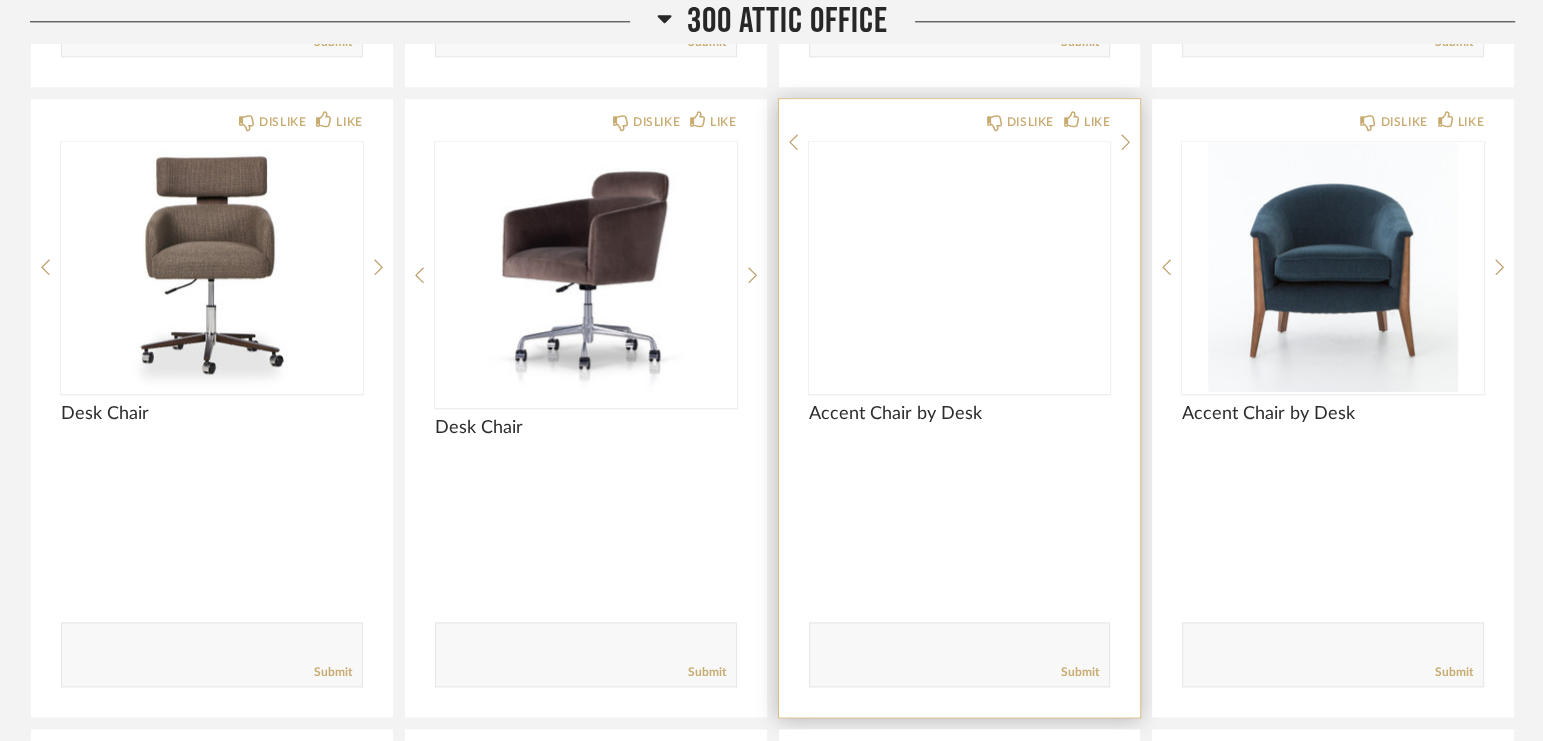 scroll, scrollTop: 9042, scrollLeft: 0, axis: vertical 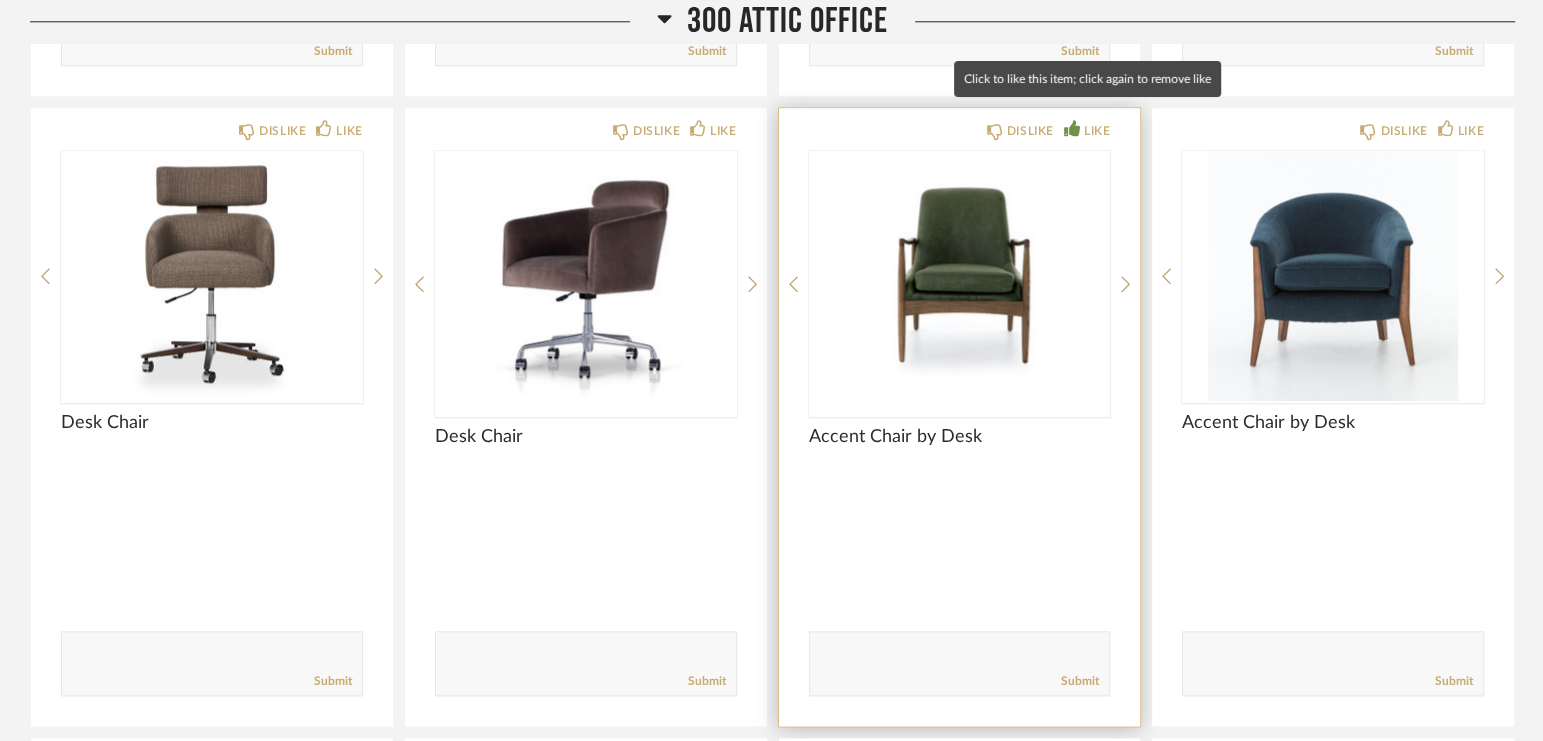 click 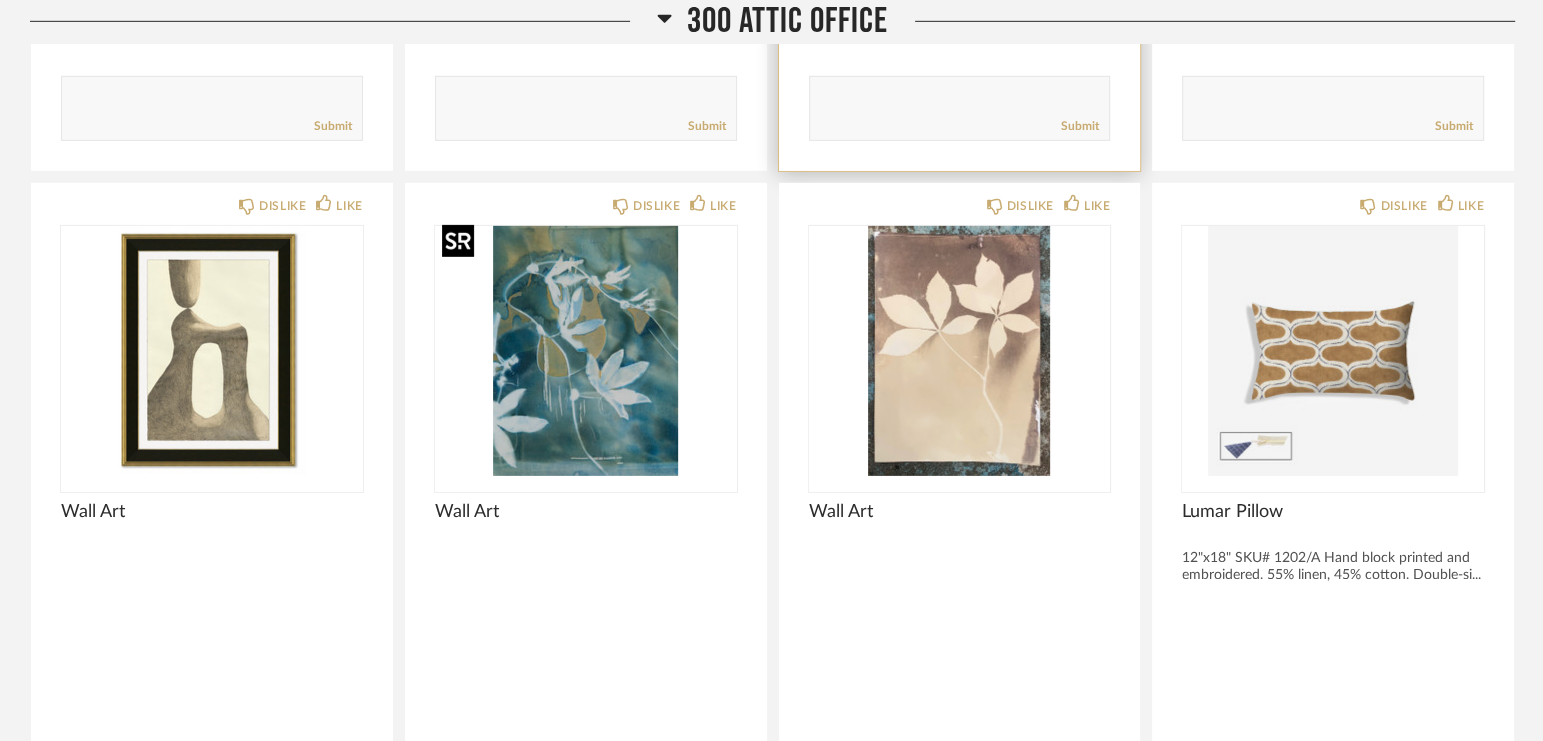 scroll, scrollTop: 5723, scrollLeft: 0, axis: vertical 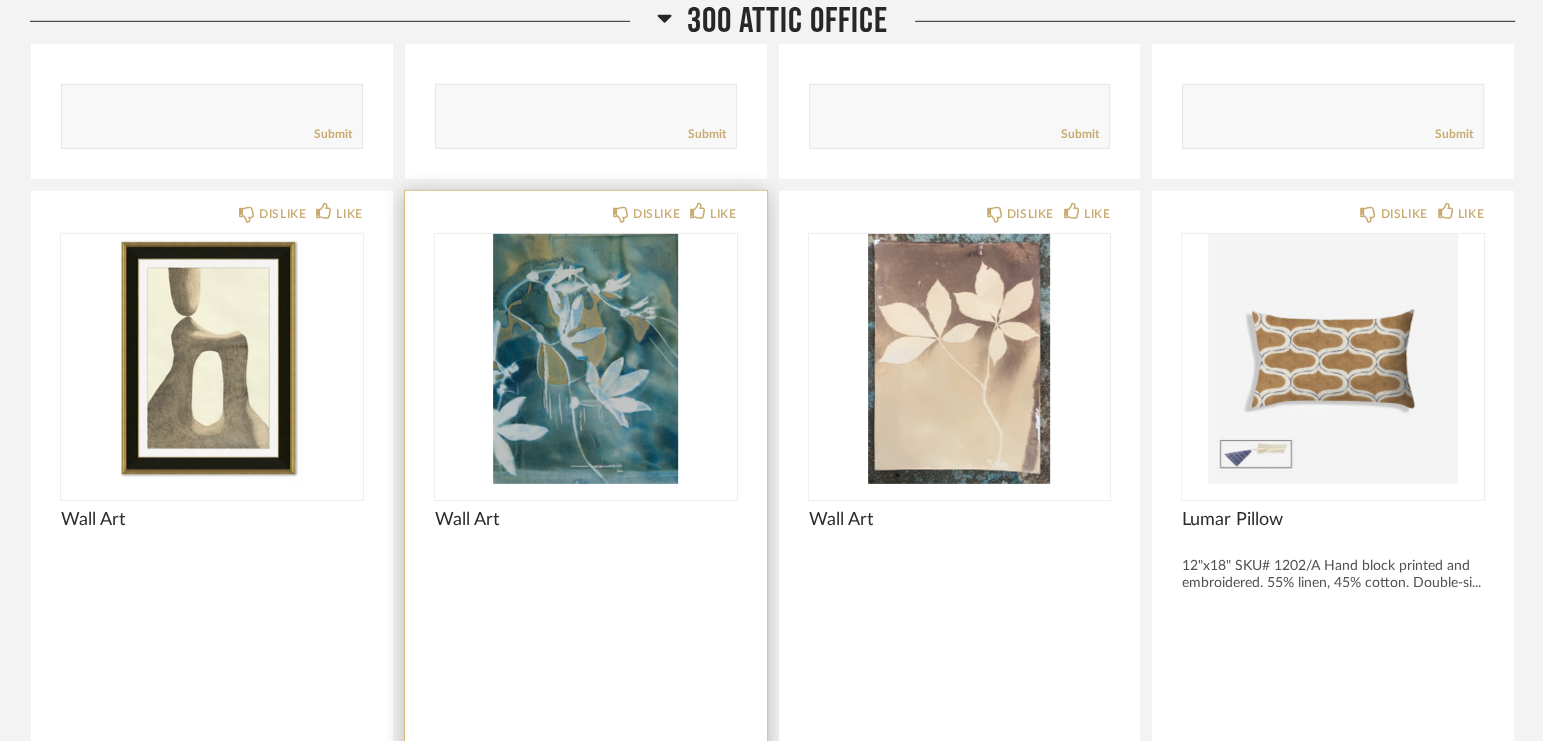 click on "DISLIKE LIKE" 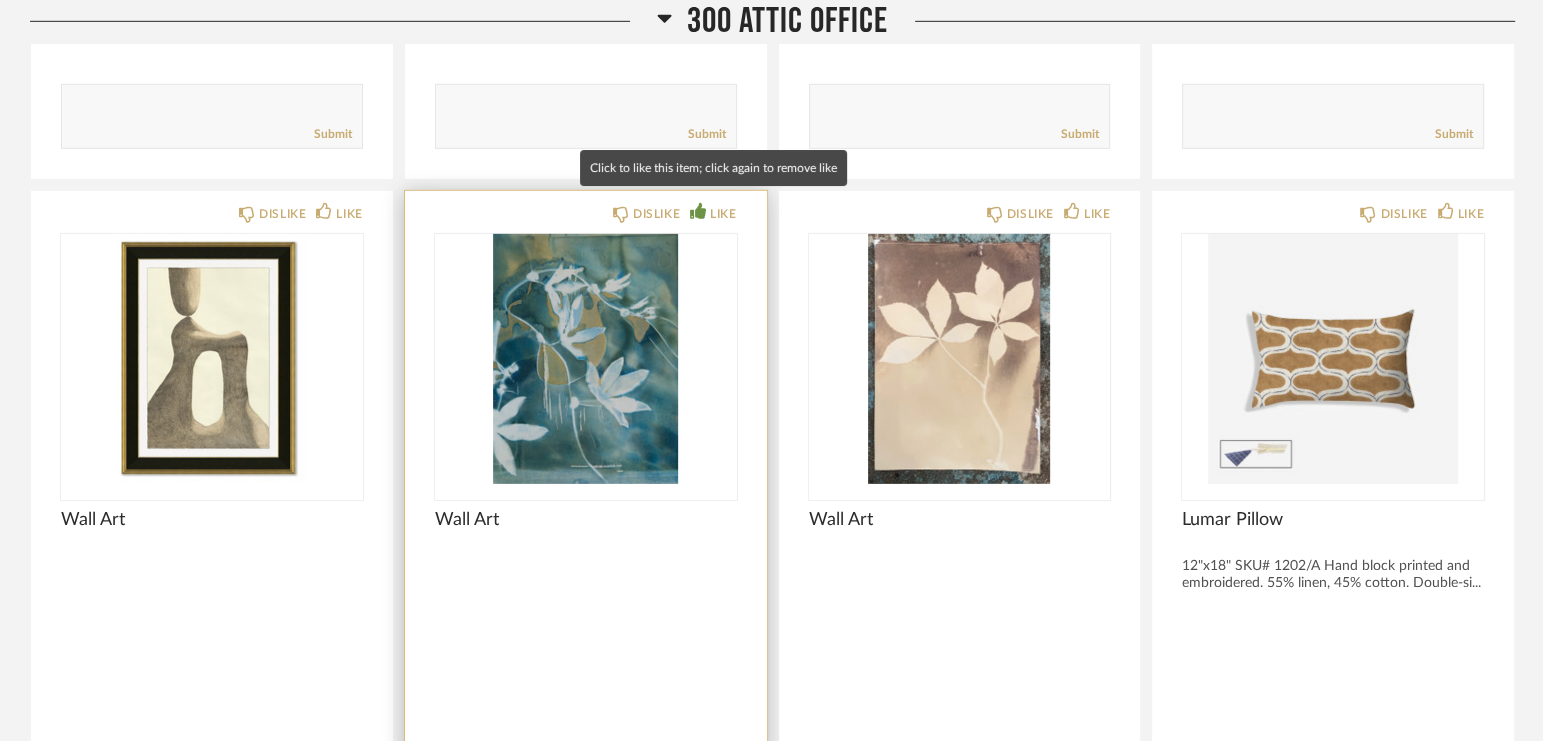 click 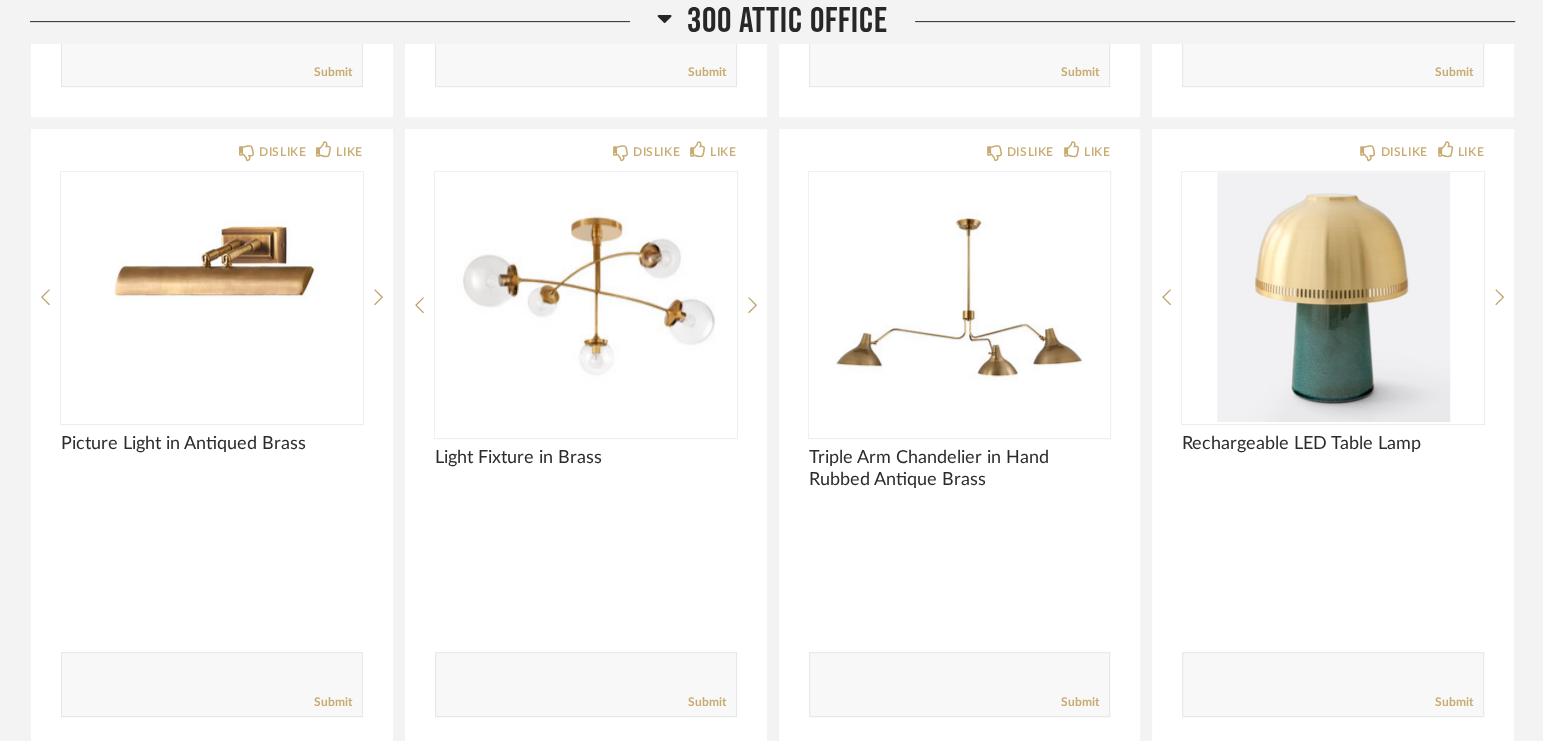 scroll, scrollTop: 7738, scrollLeft: 0, axis: vertical 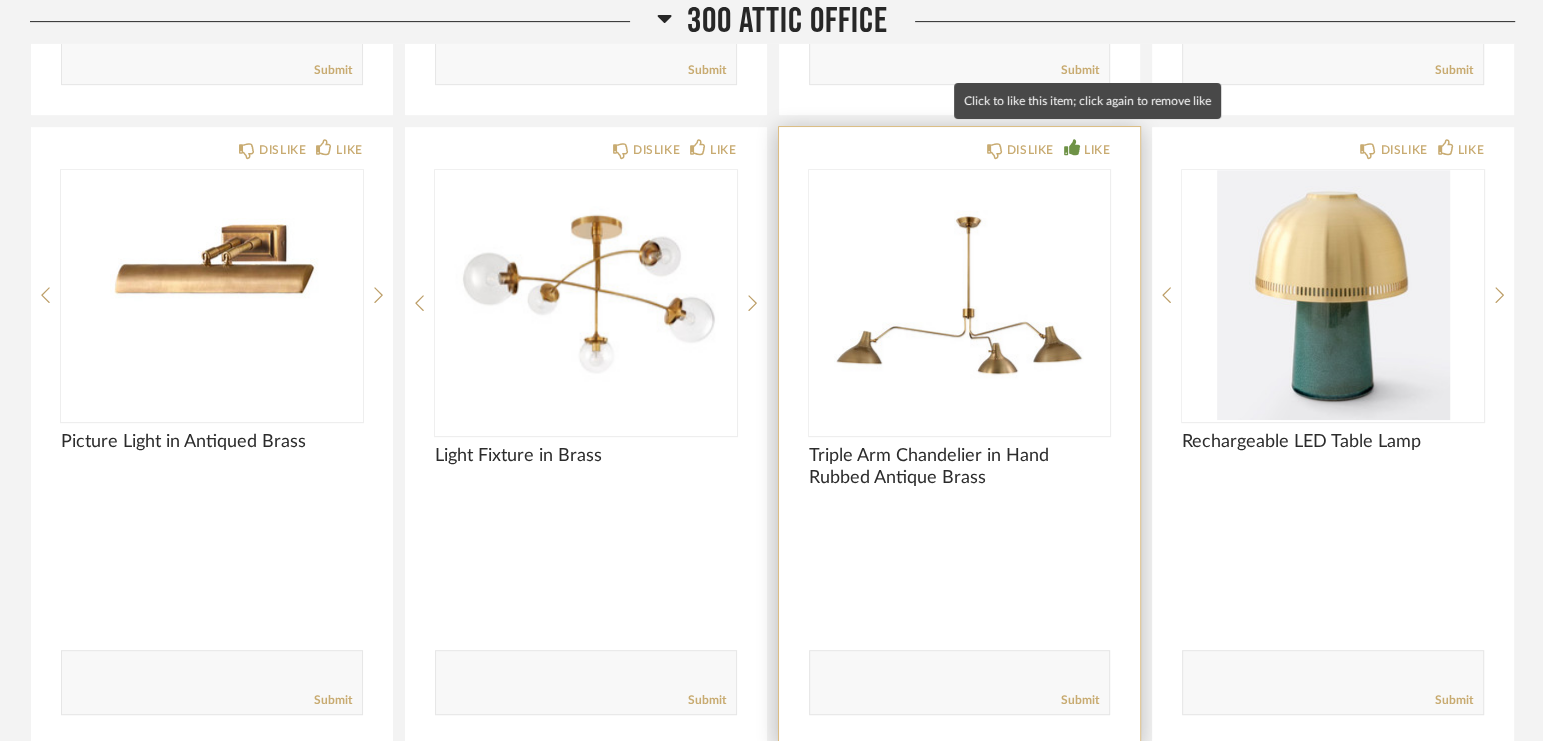 click 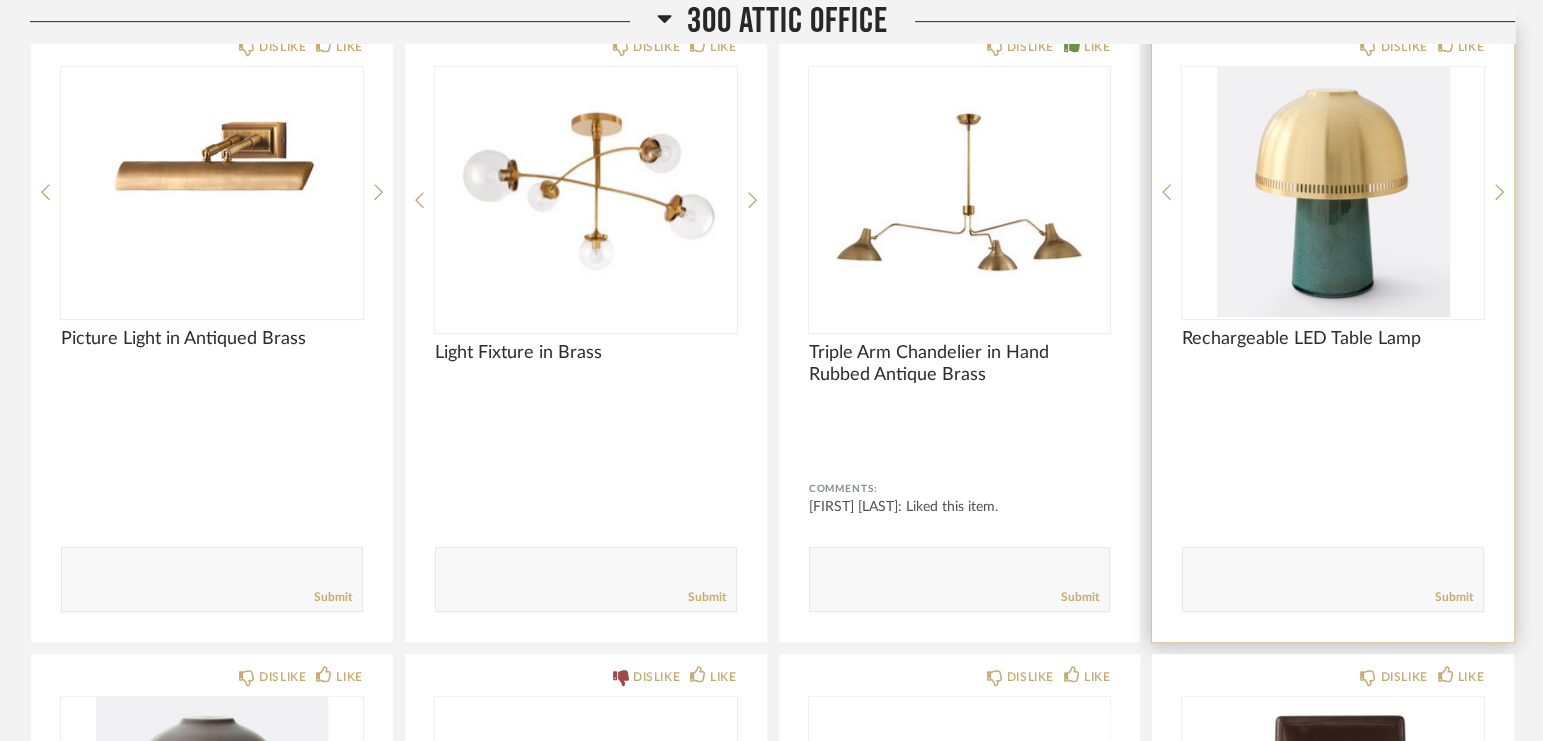 scroll, scrollTop: 7856, scrollLeft: 0, axis: vertical 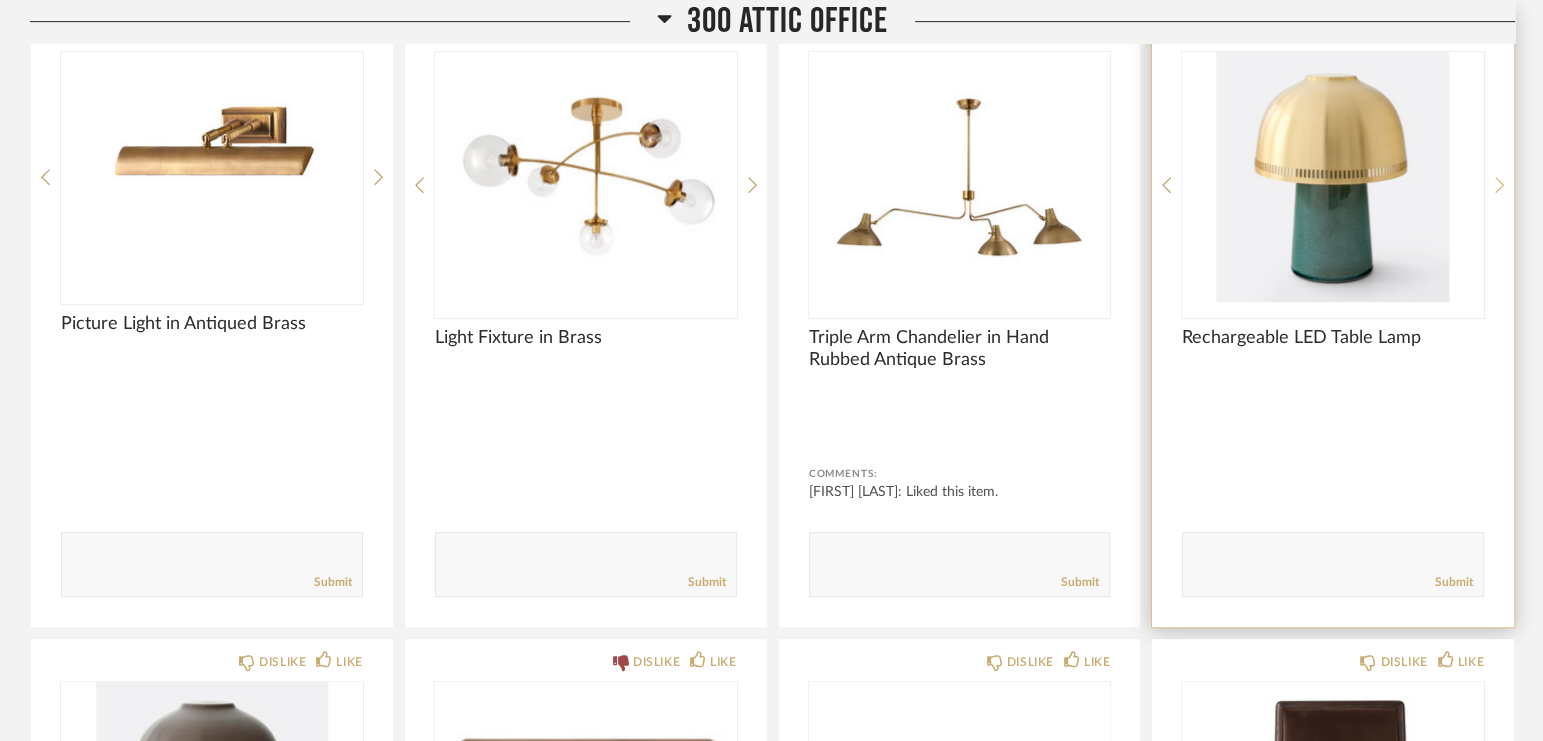 click 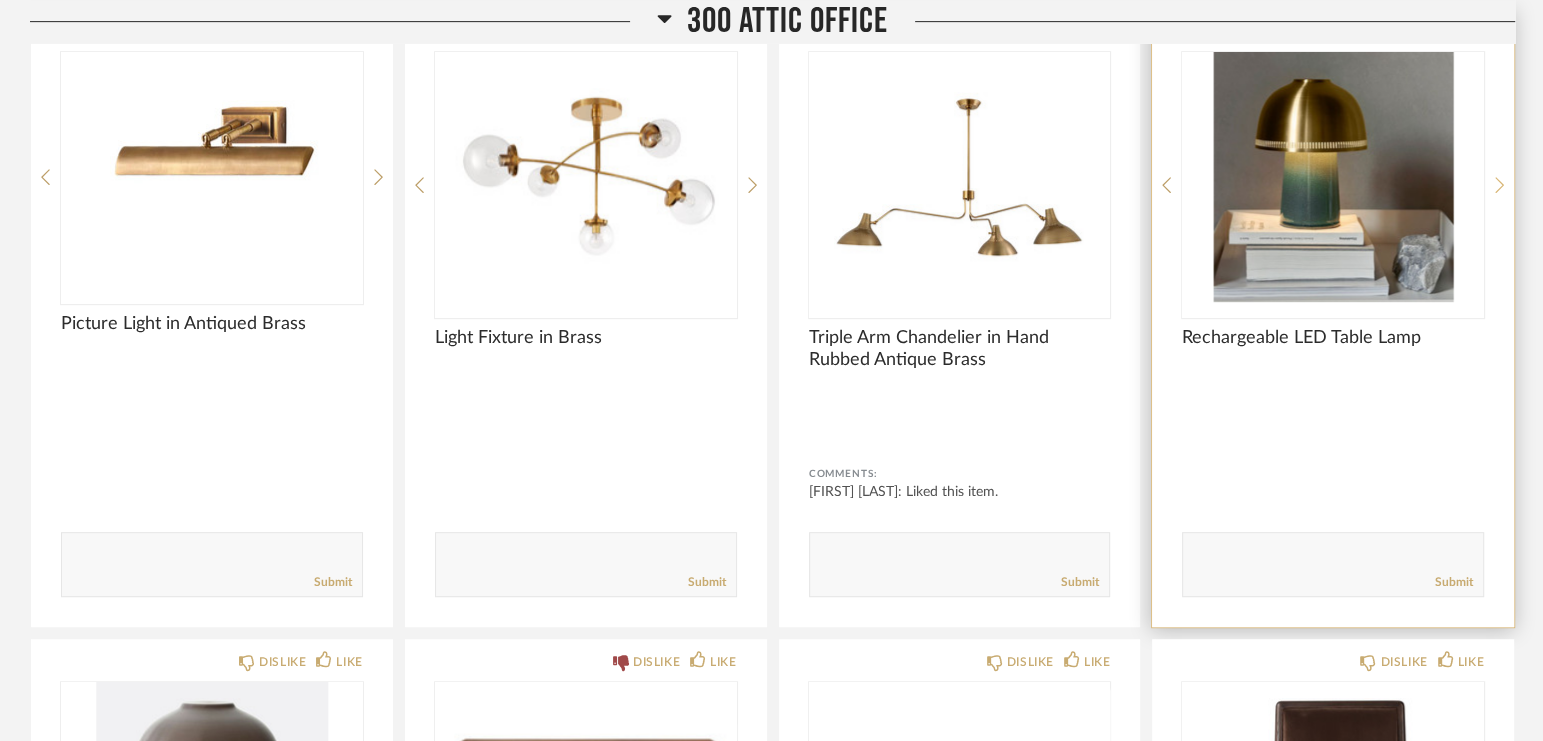 click 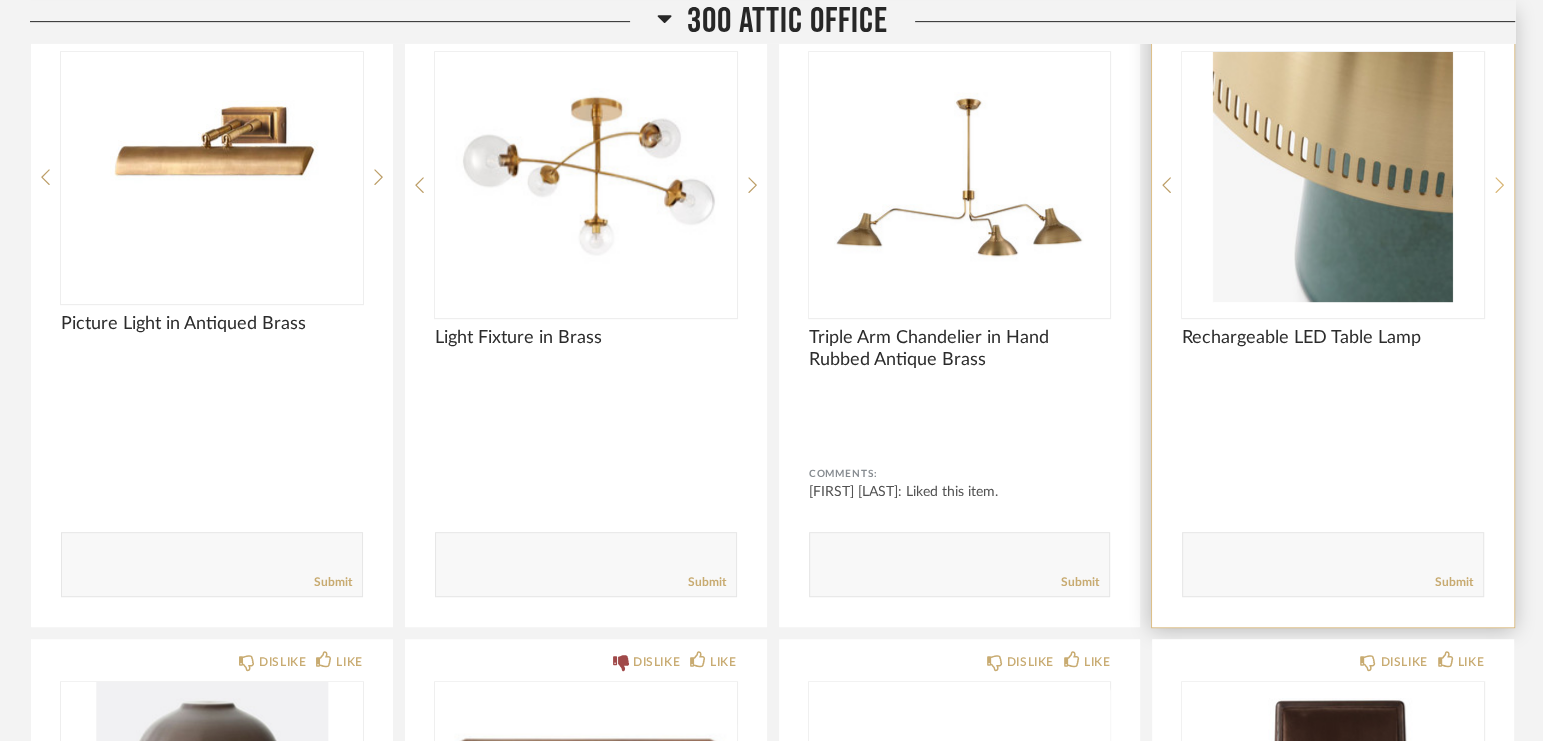 click 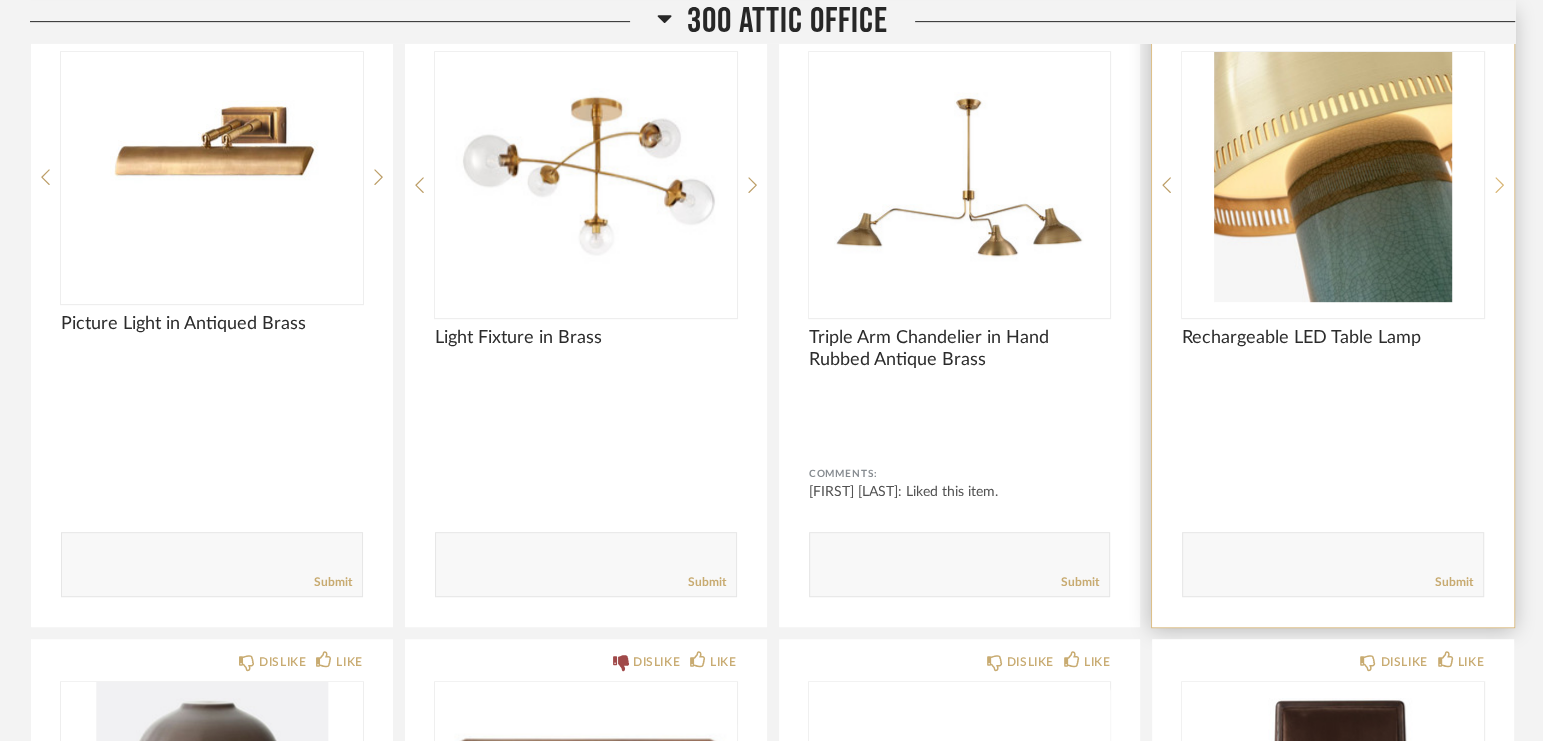 click 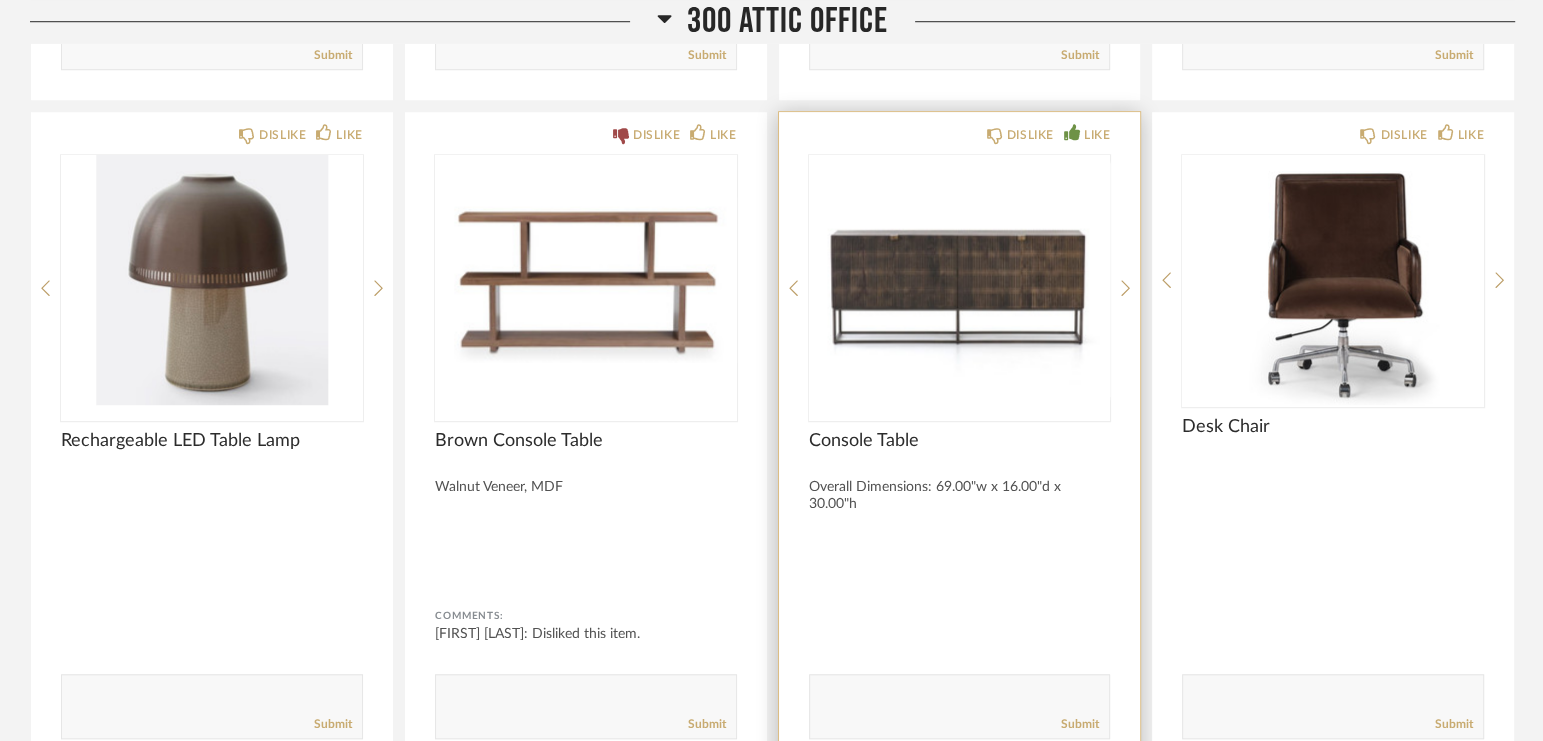 scroll, scrollTop: 8346, scrollLeft: 0, axis: vertical 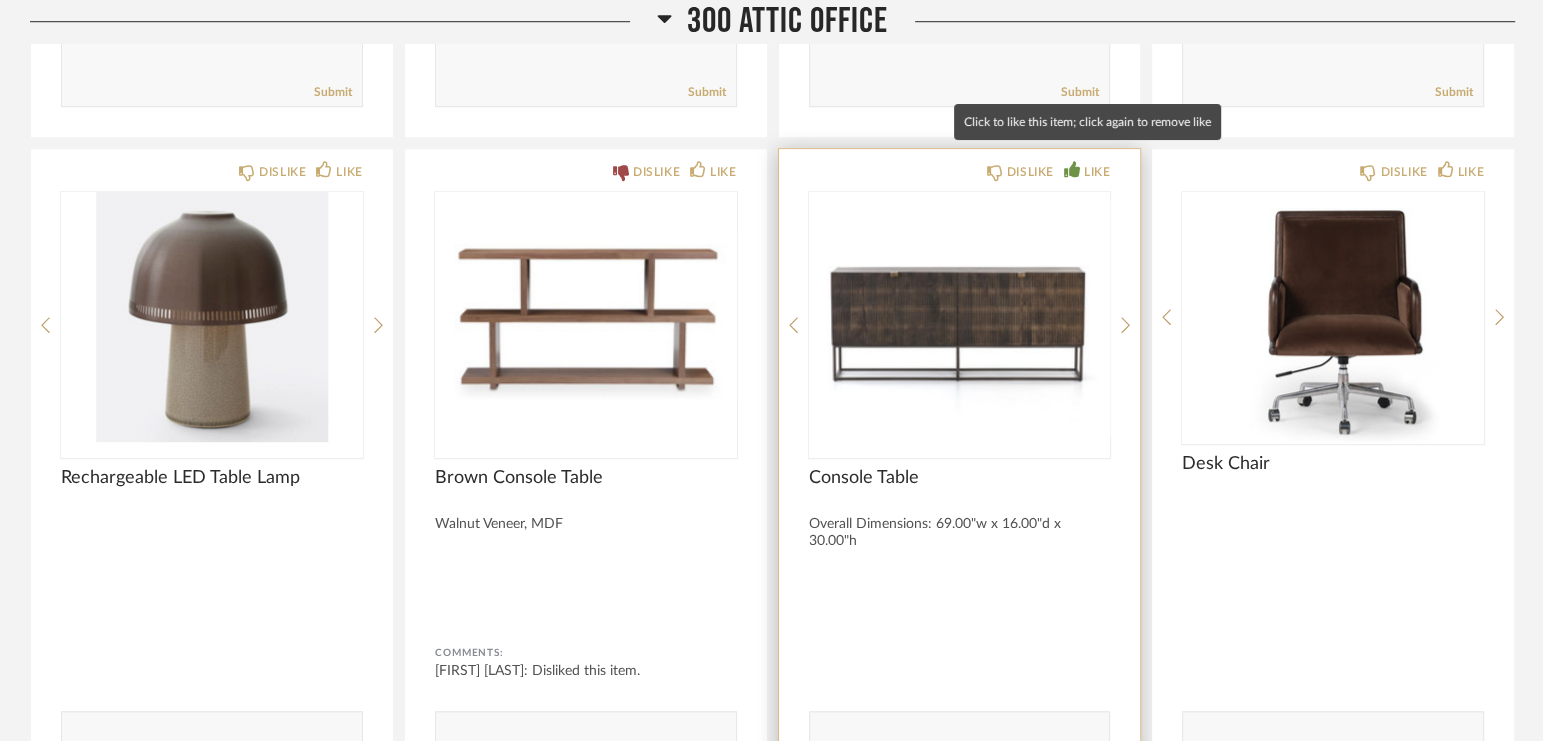 click 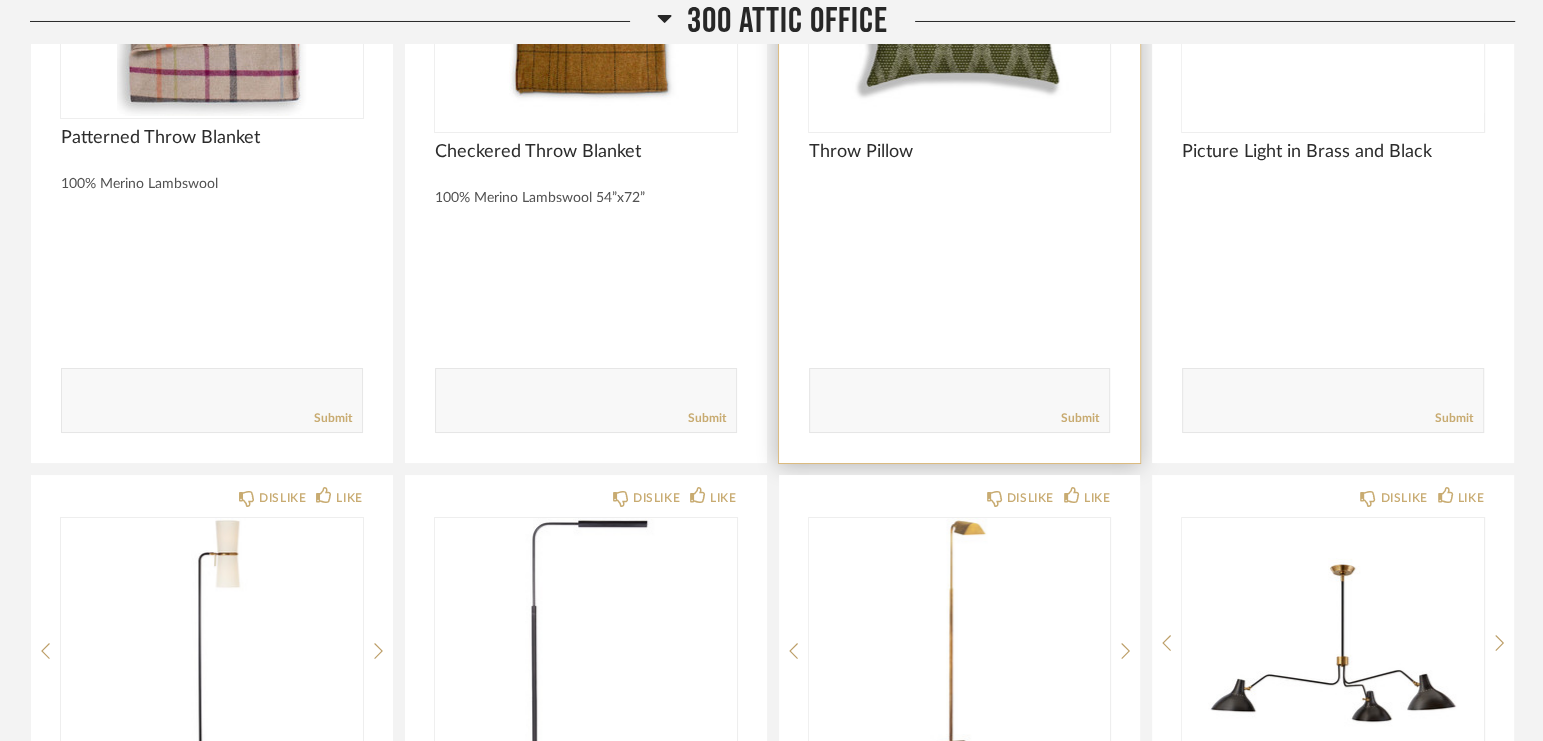 scroll, scrollTop: 6725, scrollLeft: 0, axis: vertical 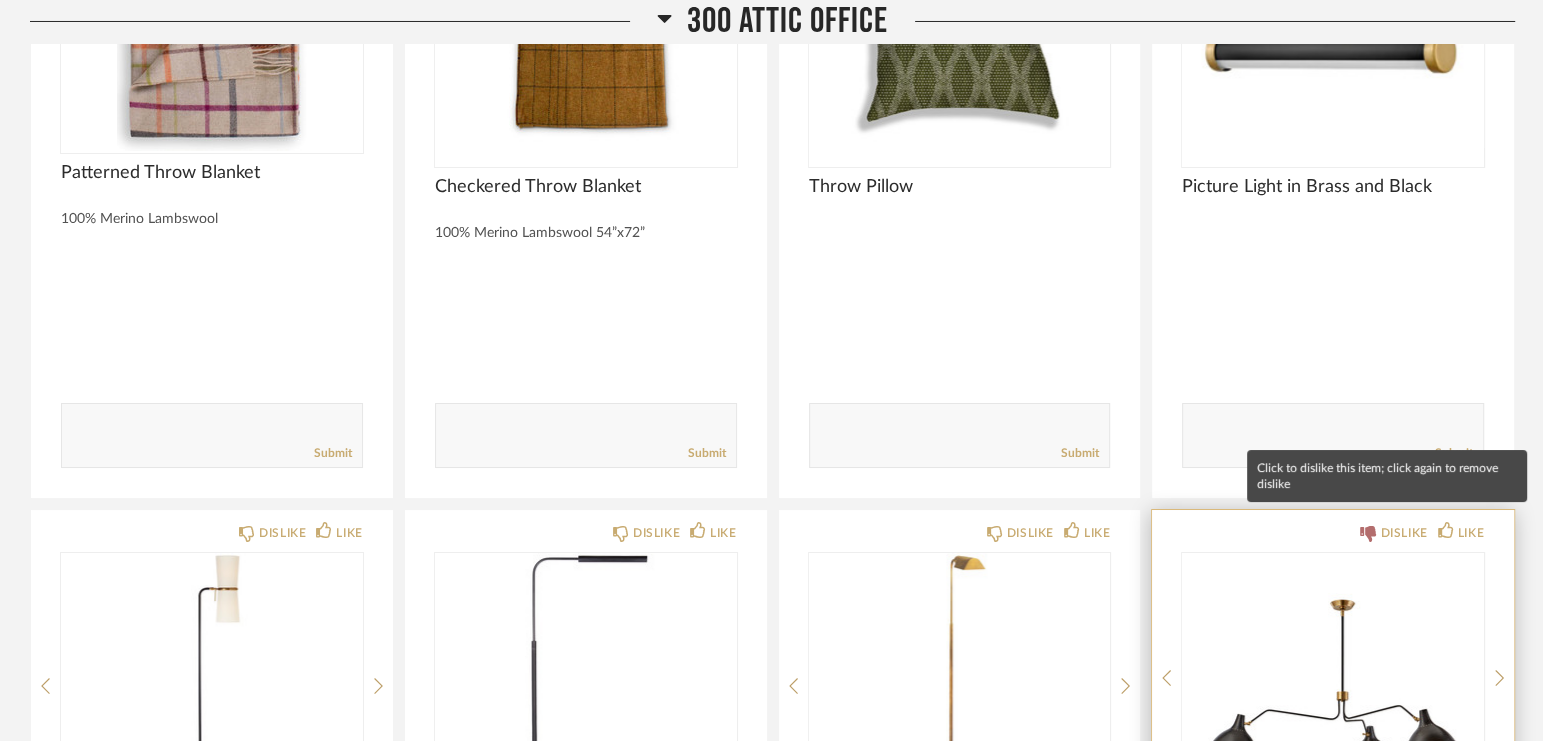 click 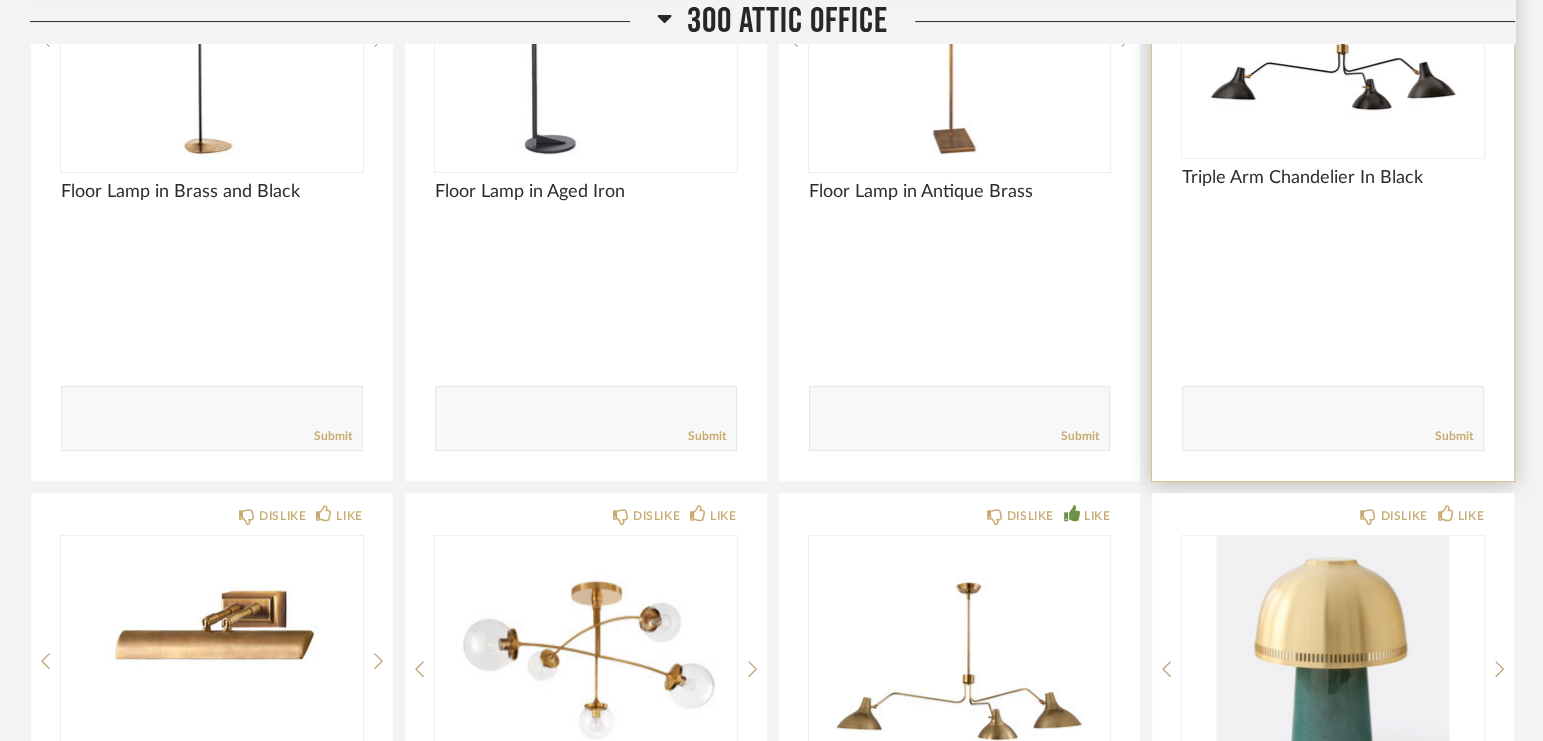 scroll, scrollTop: 7507, scrollLeft: 0, axis: vertical 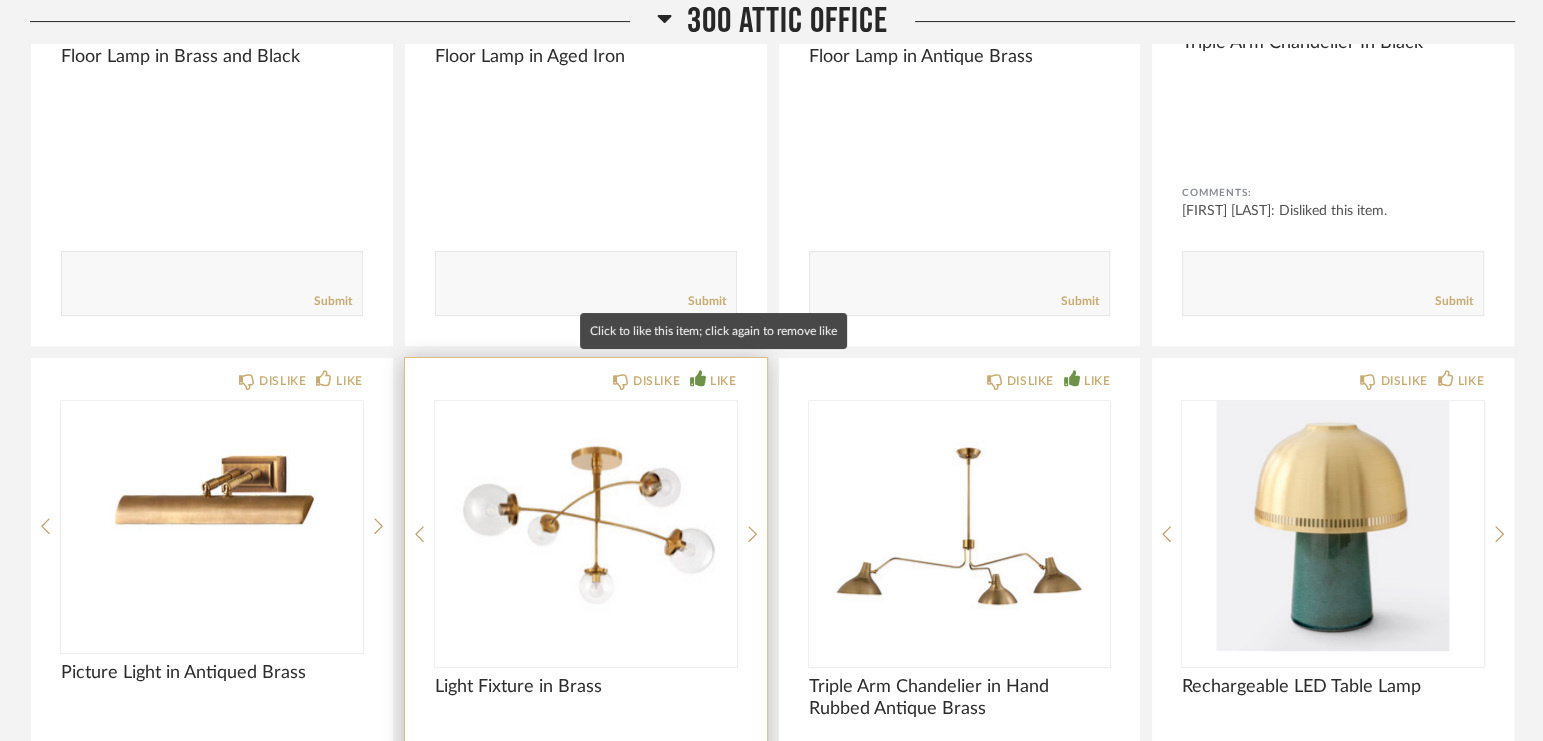 click 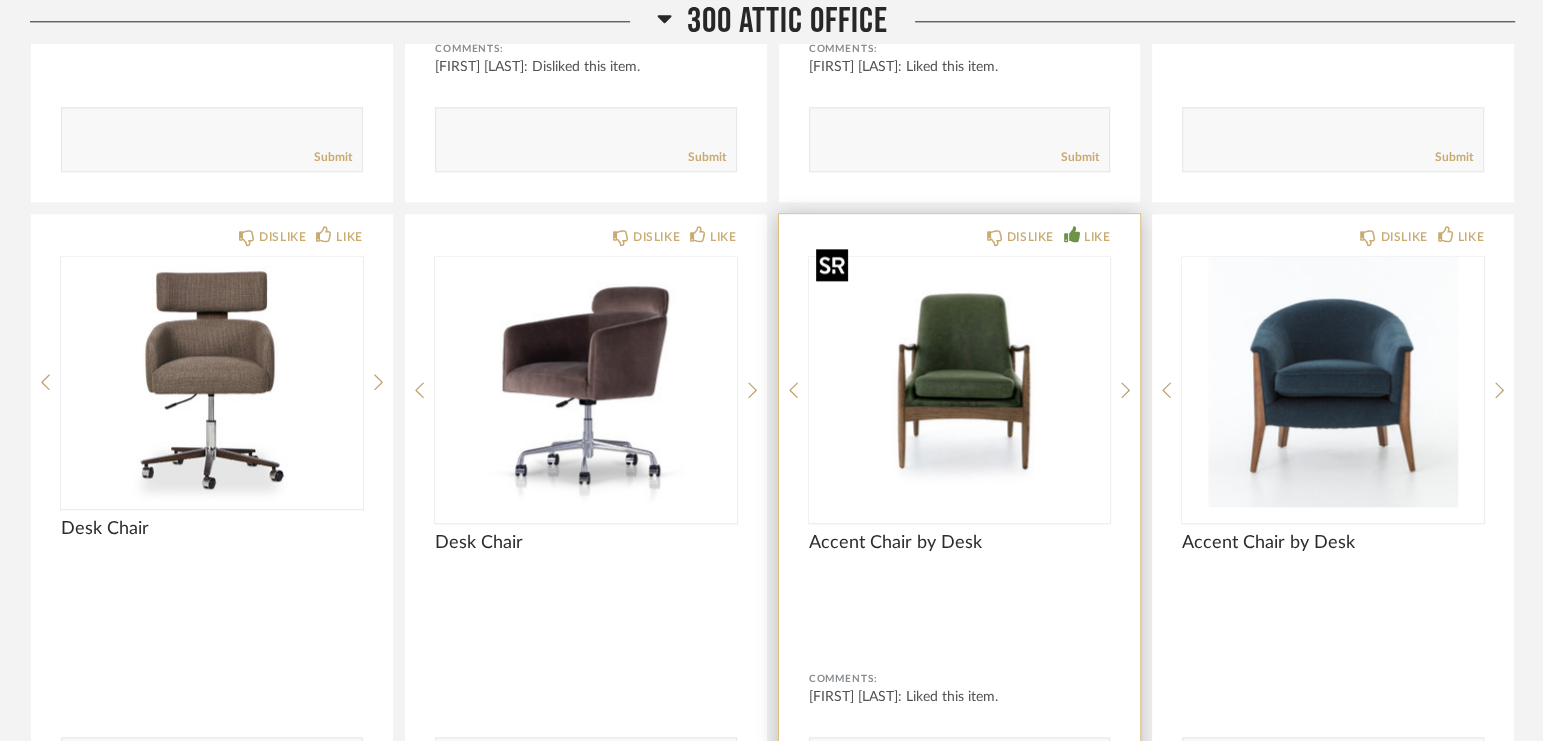 scroll, scrollTop: 8951, scrollLeft: 0, axis: vertical 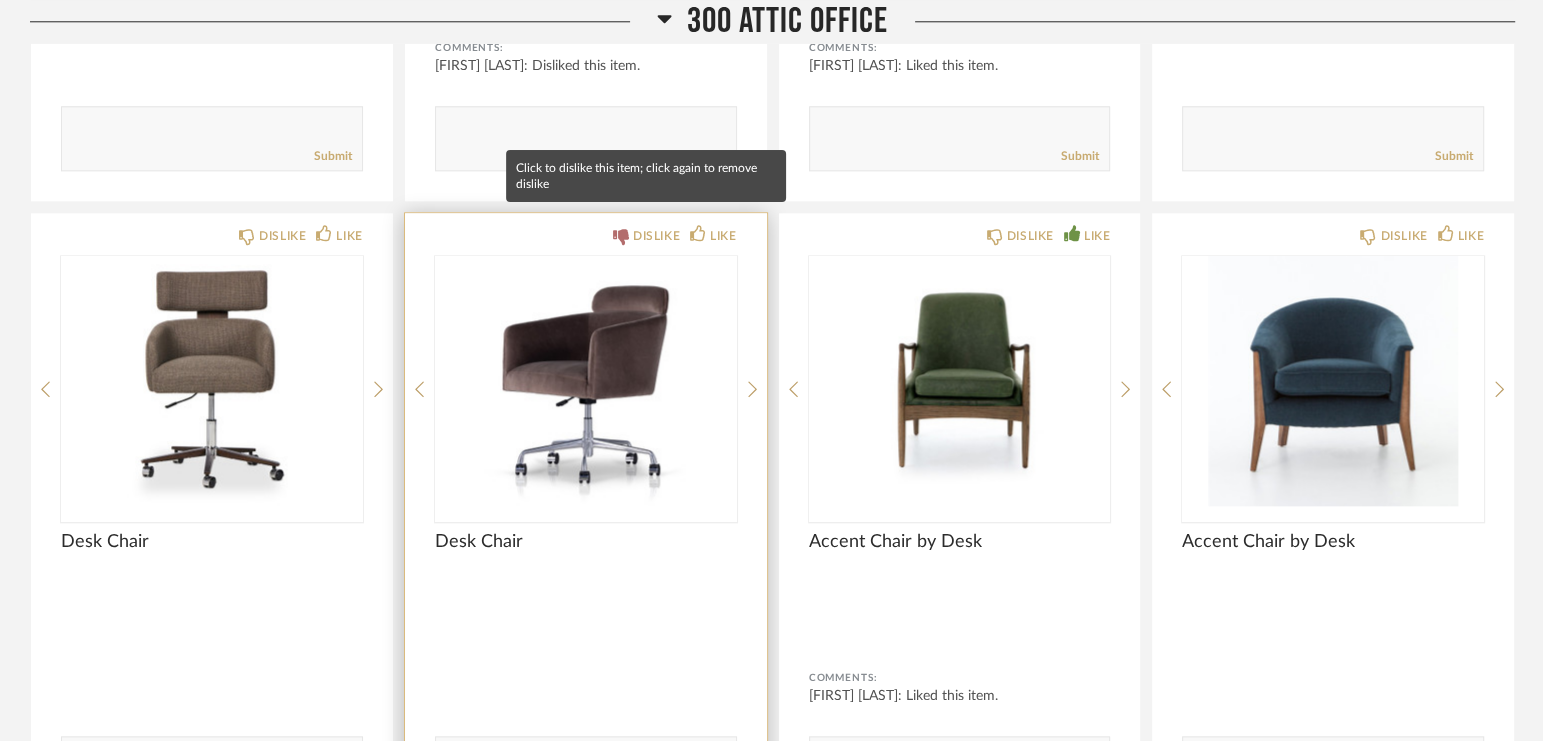 click 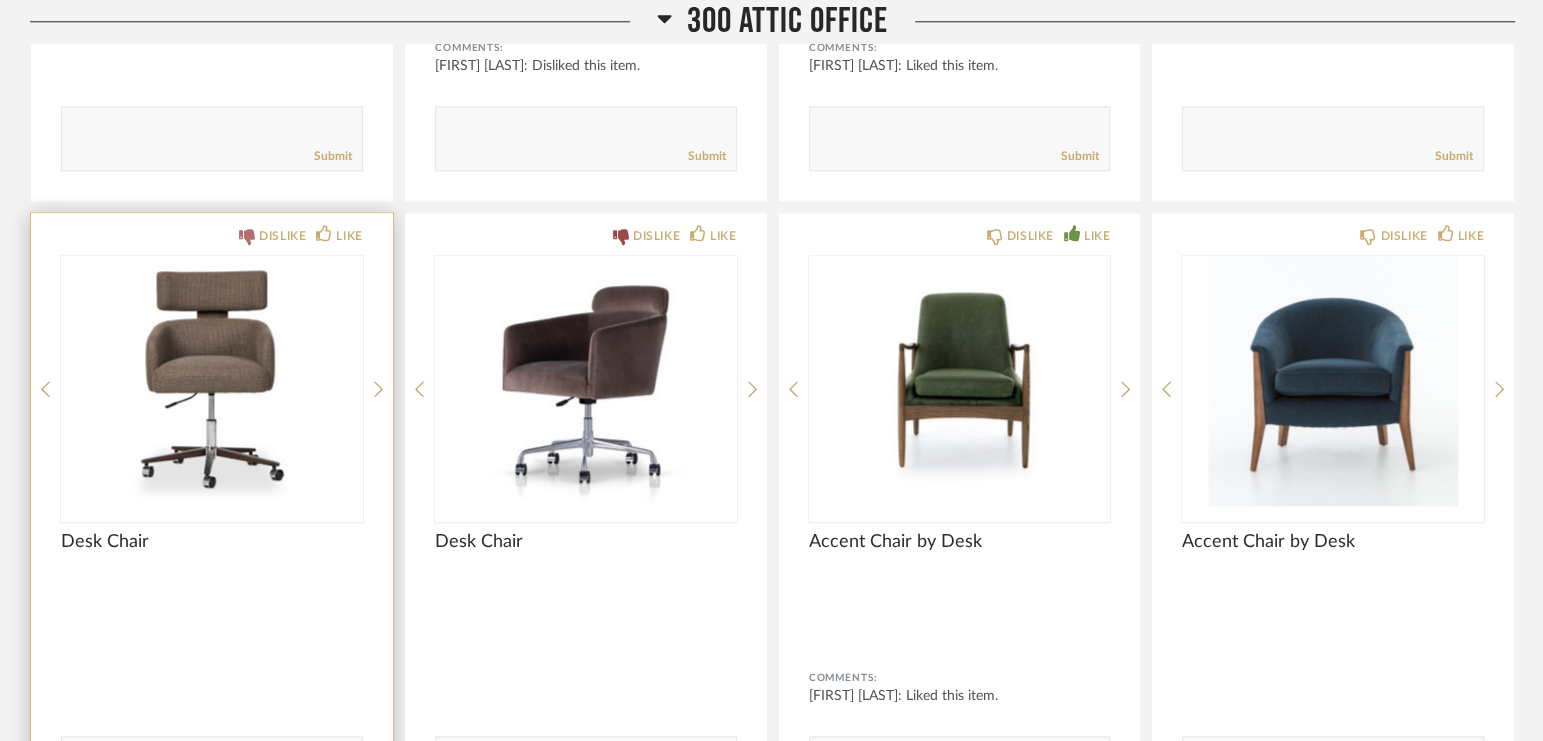 click on "DISLIKE" 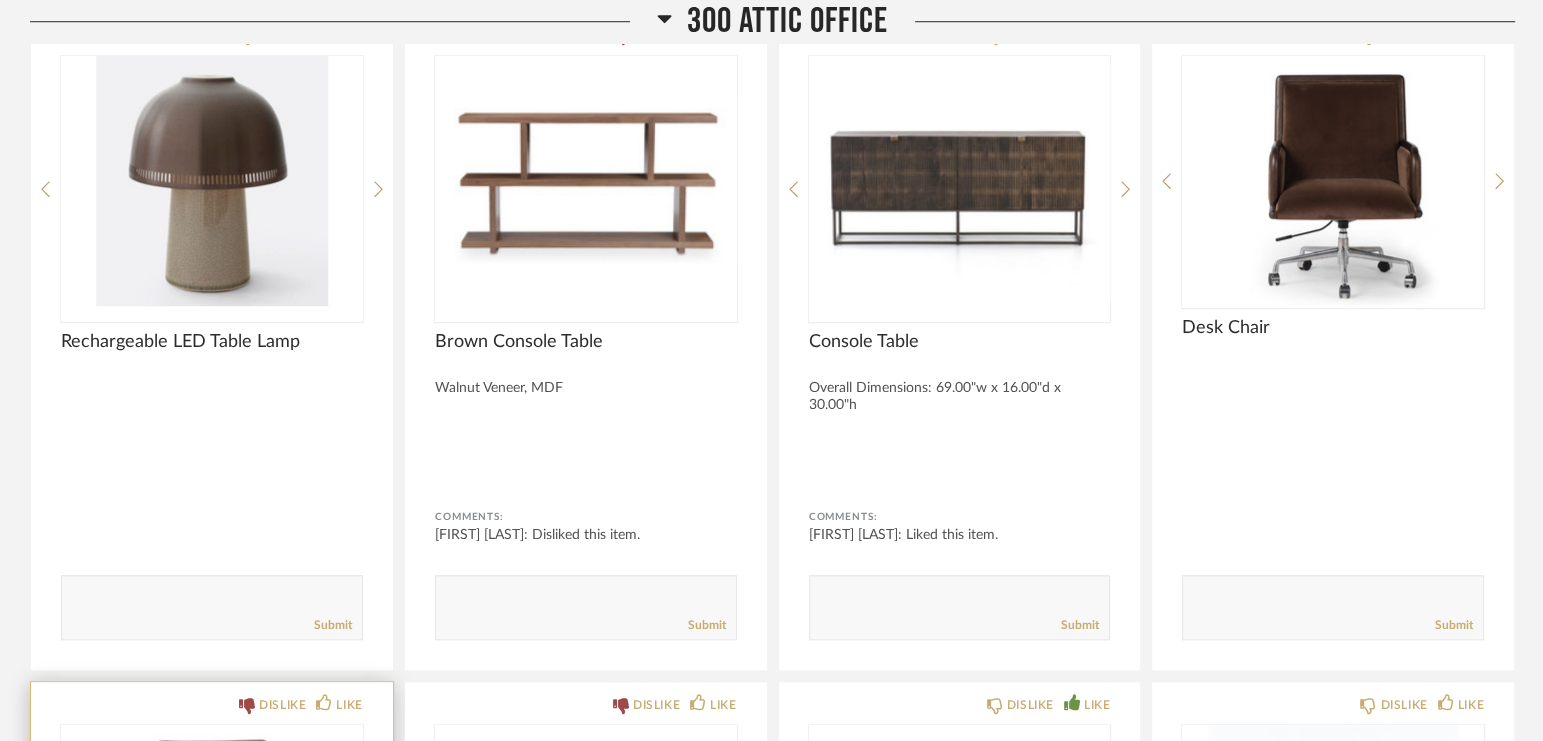 scroll, scrollTop: 8424, scrollLeft: 0, axis: vertical 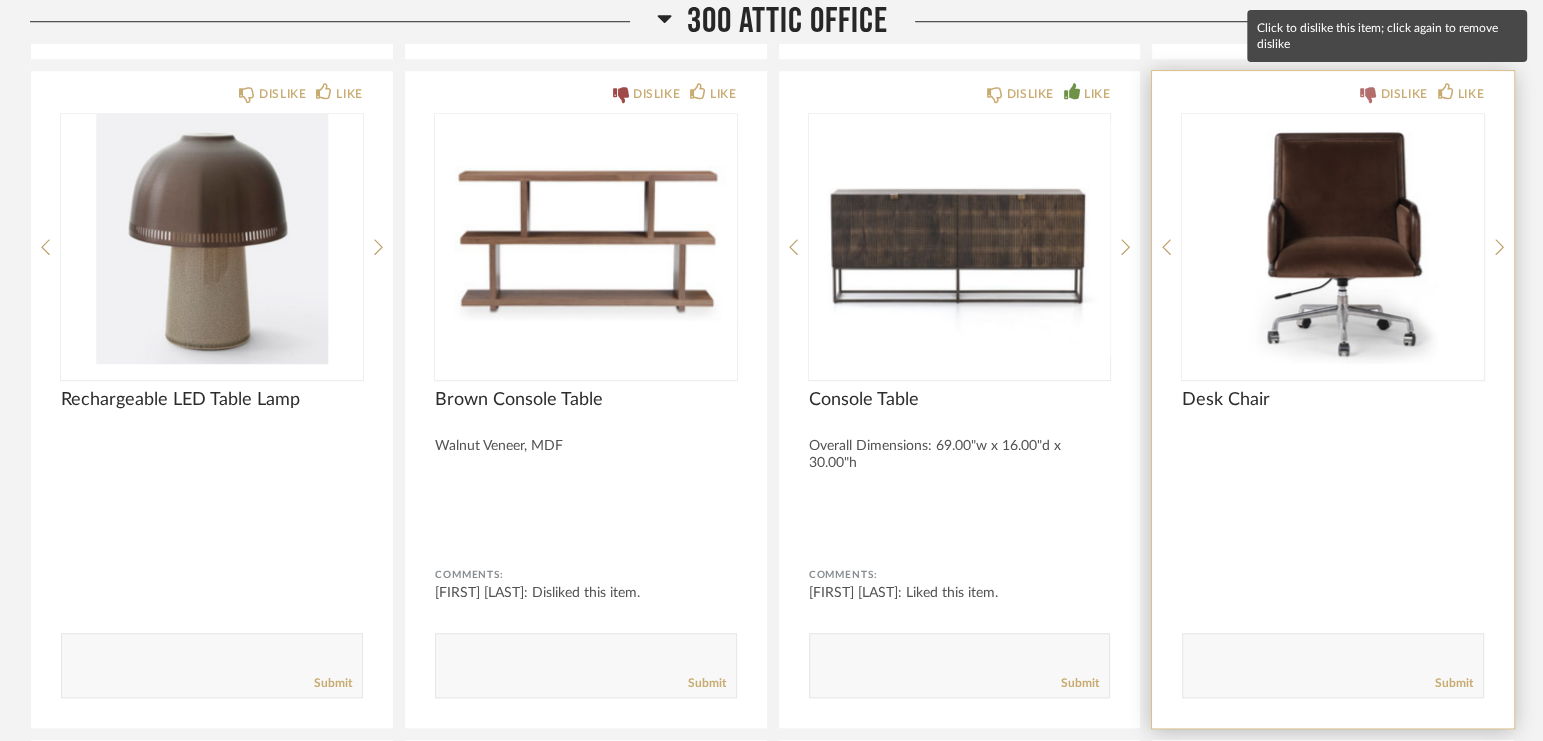 click 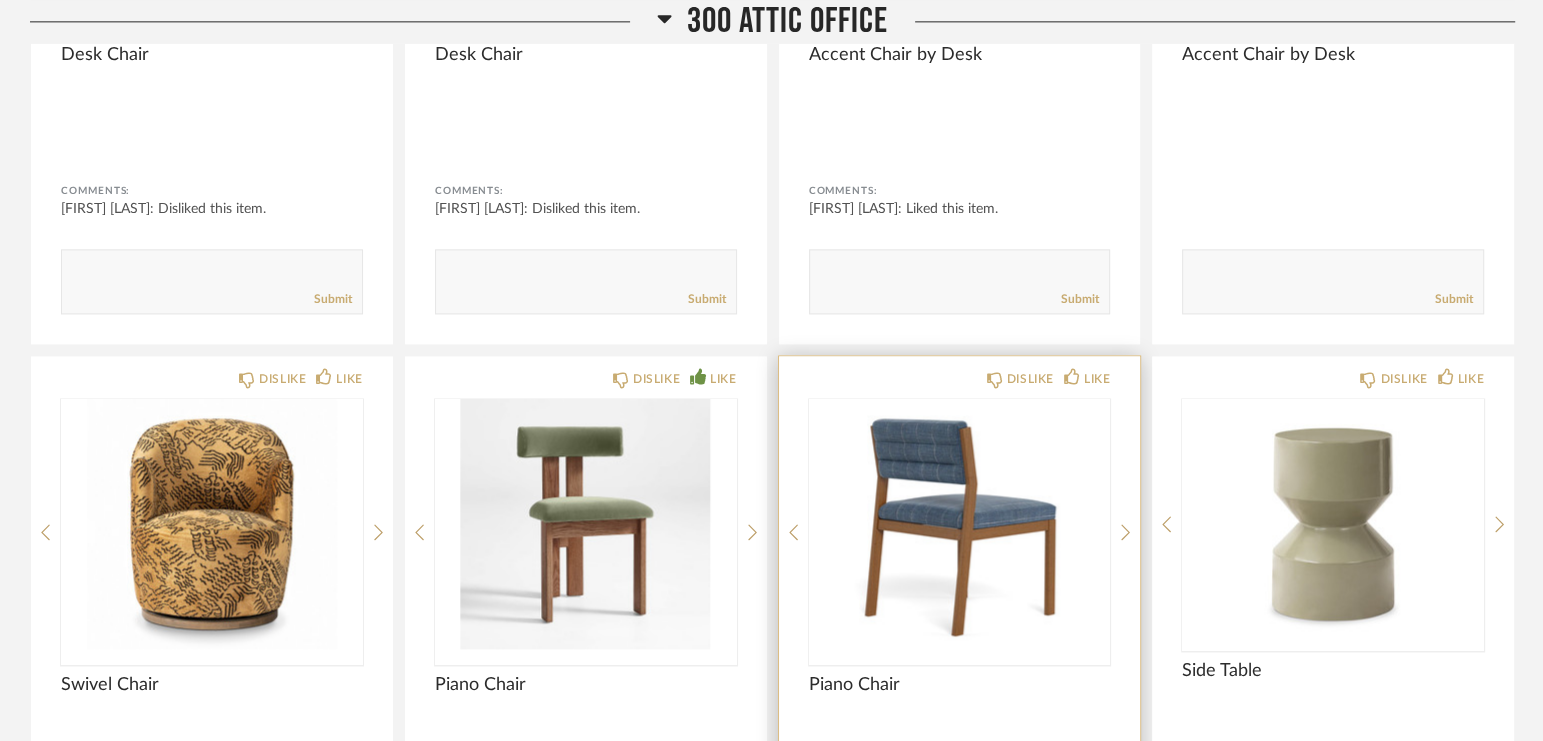 scroll, scrollTop: 9406, scrollLeft: 0, axis: vertical 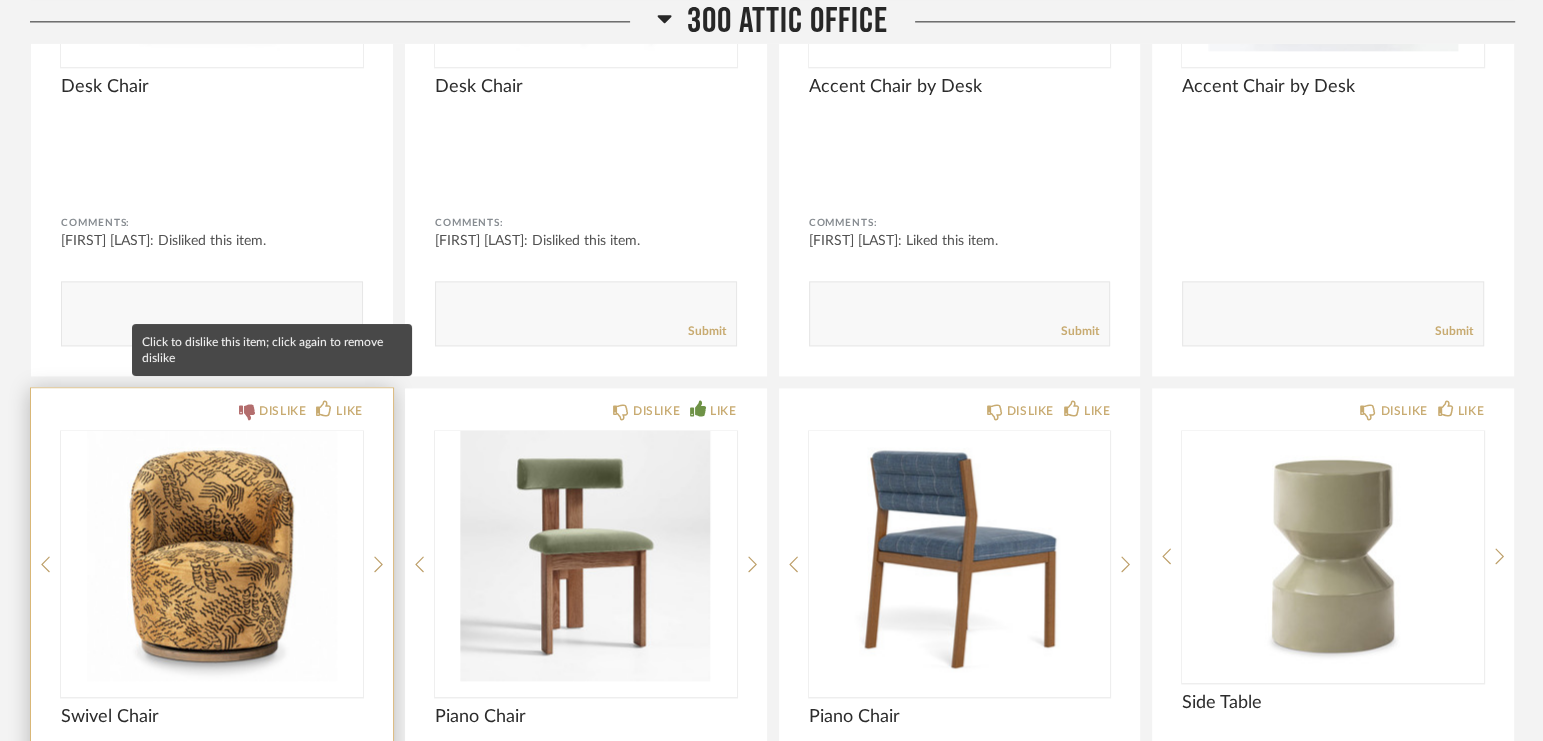 click 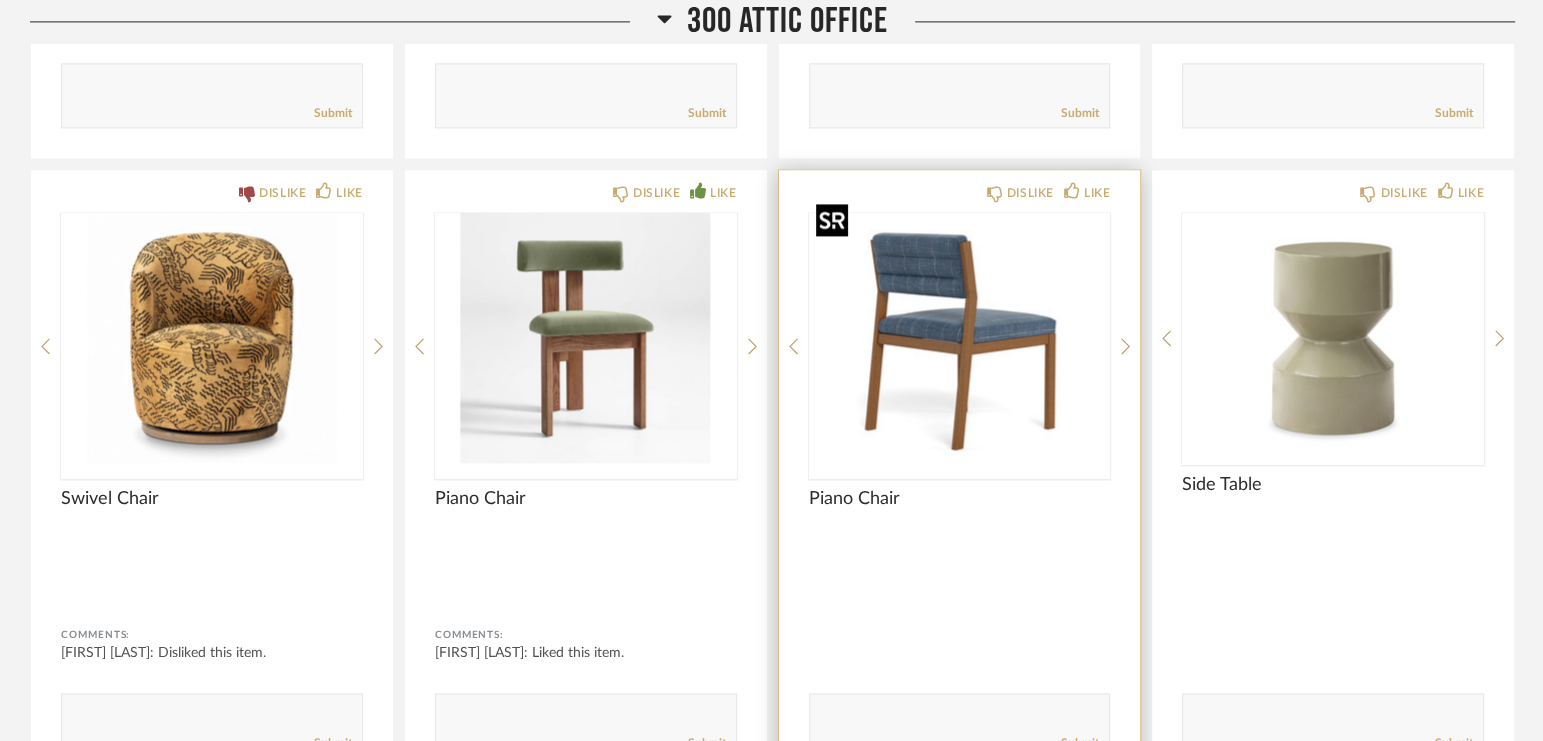 scroll, scrollTop: 9621, scrollLeft: 0, axis: vertical 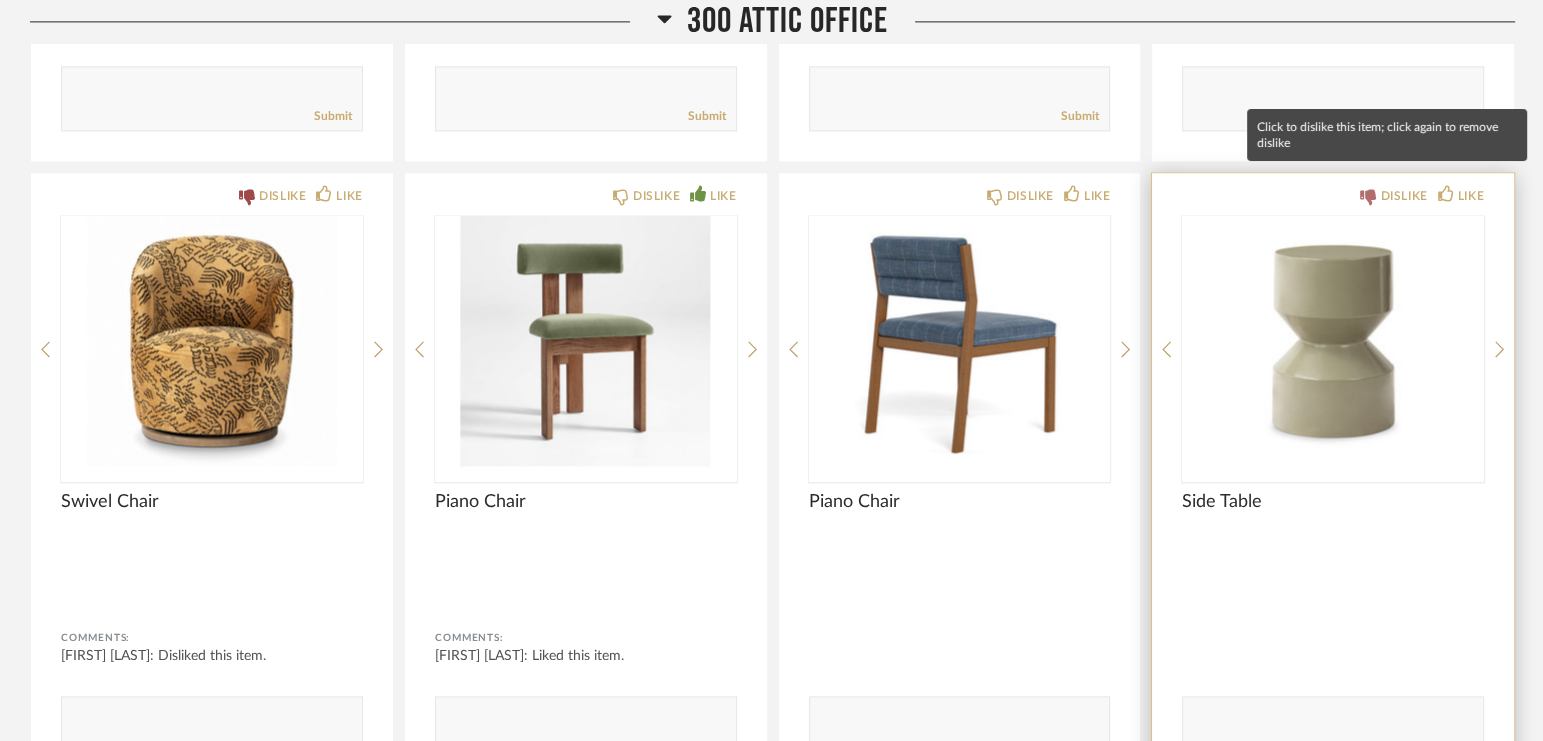 click 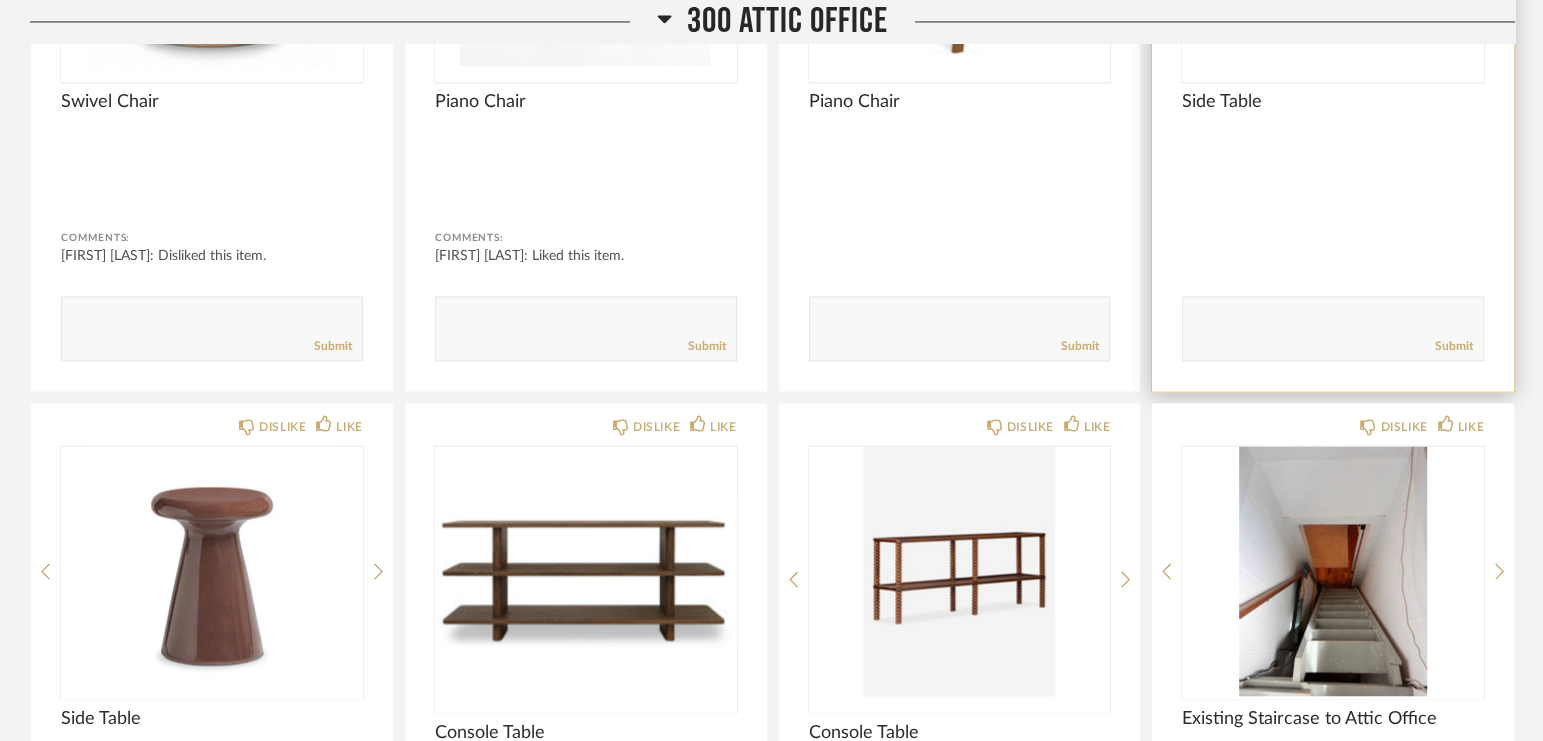 scroll, scrollTop: 10111, scrollLeft: 0, axis: vertical 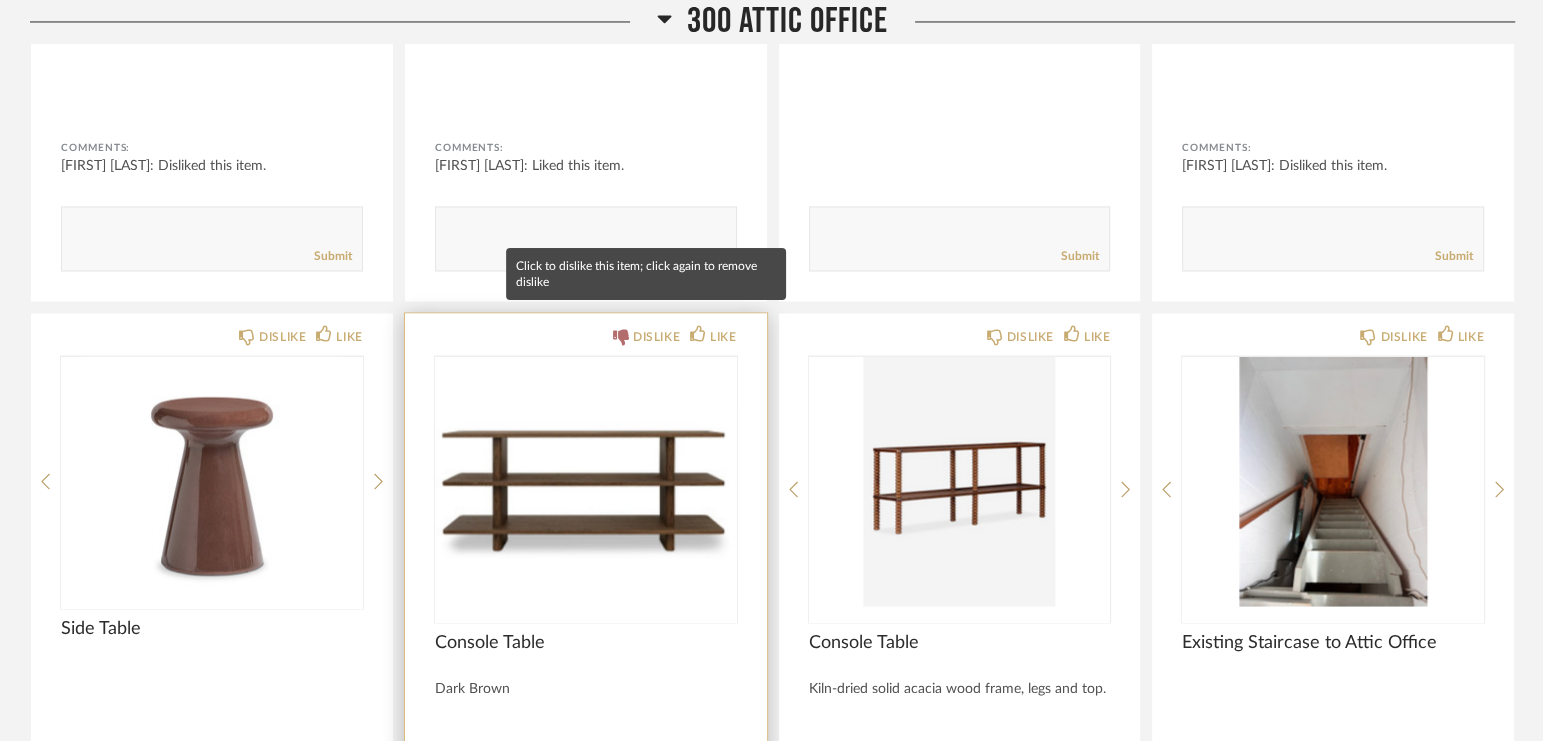 click on "DISLIKE" 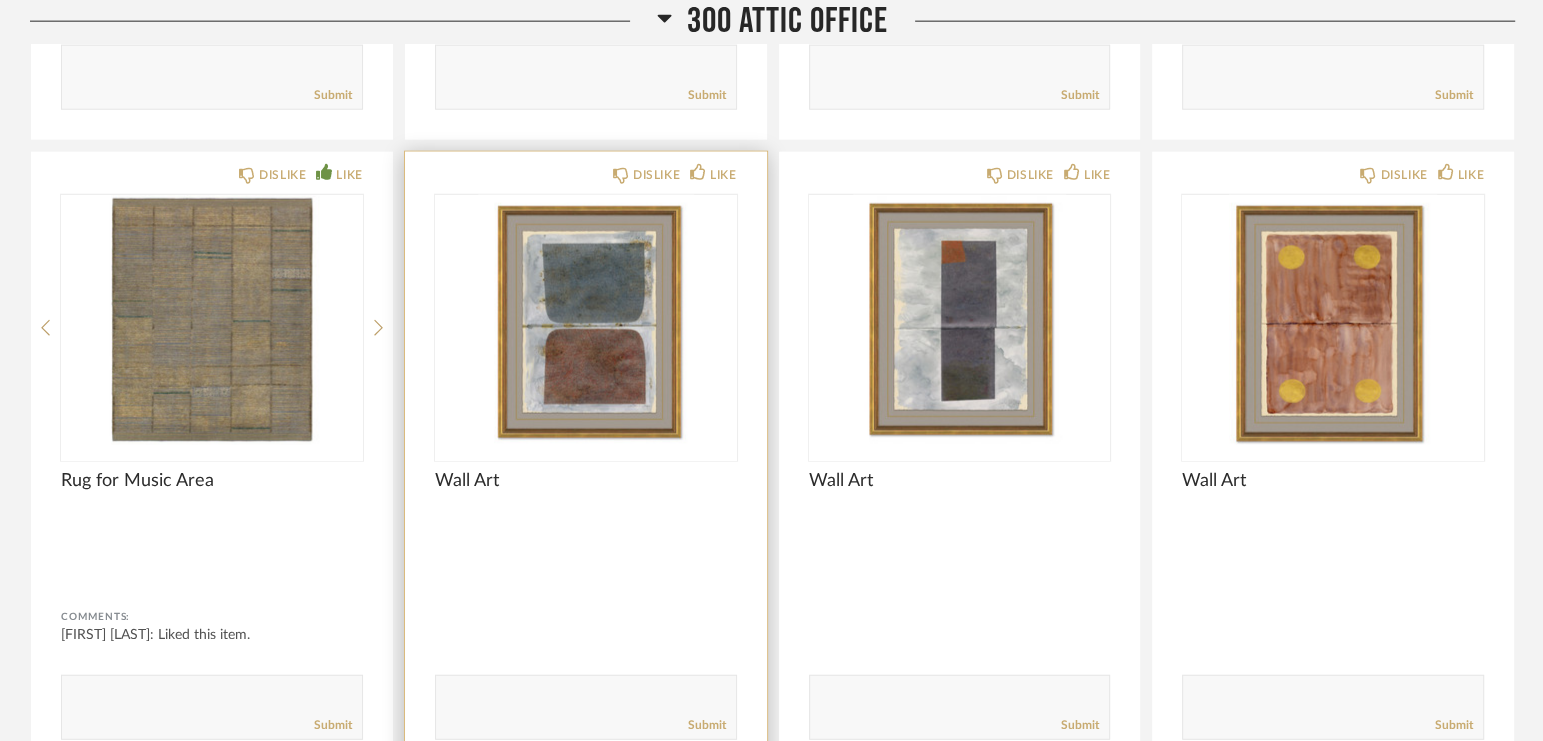 scroll, scrollTop: 4482, scrollLeft: 0, axis: vertical 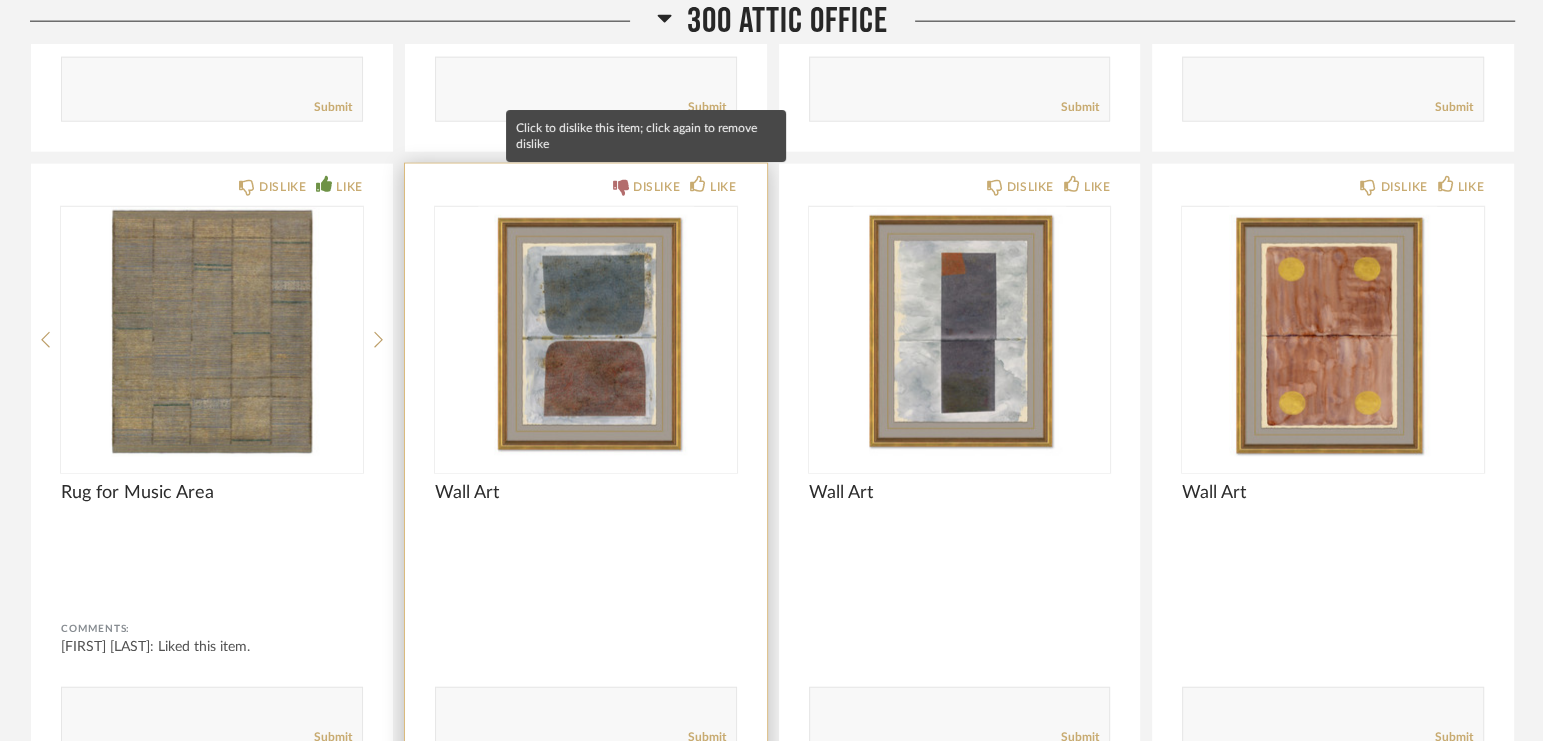 click 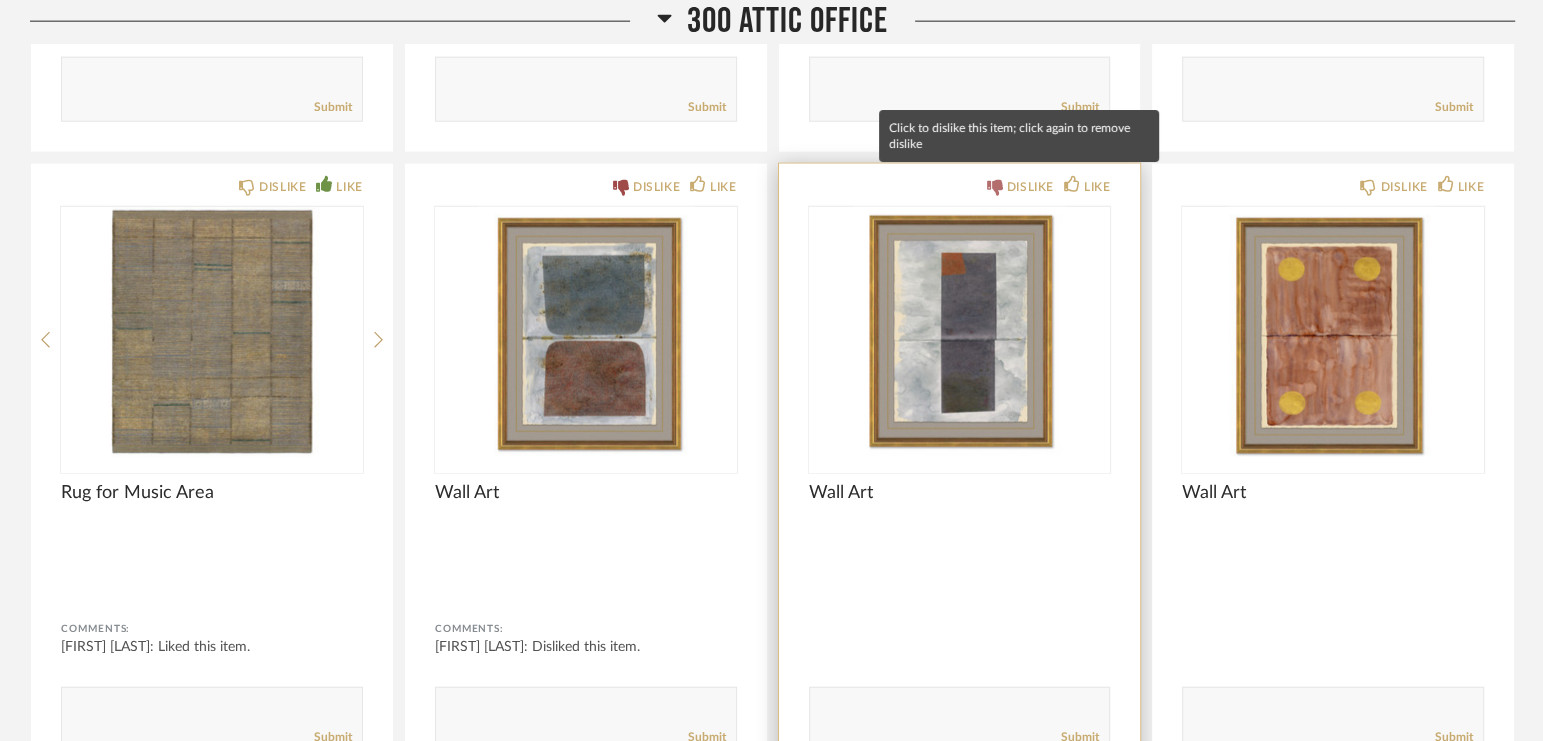 click on "DISLIKE" 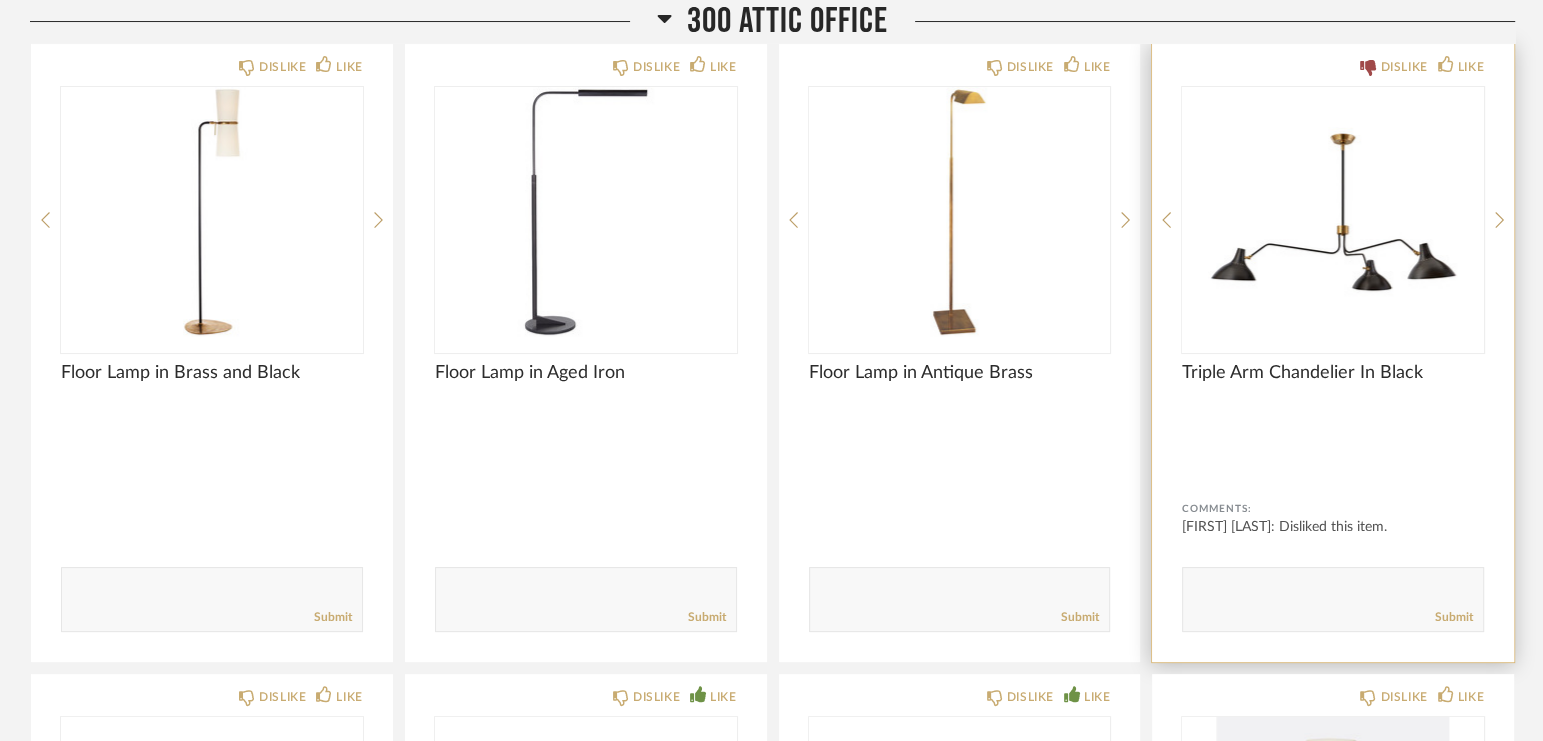 scroll, scrollTop: 7071, scrollLeft: 0, axis: vertical 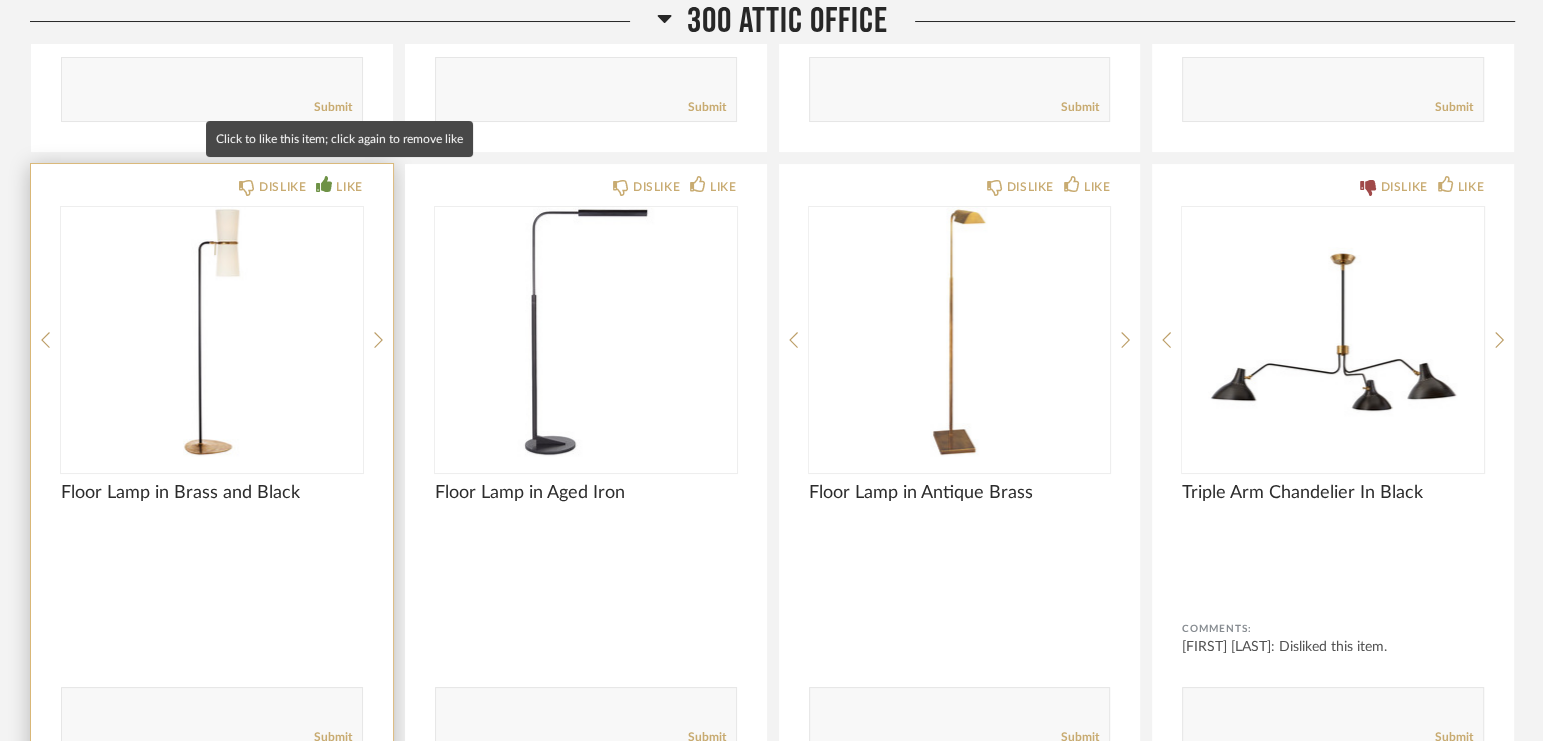 click 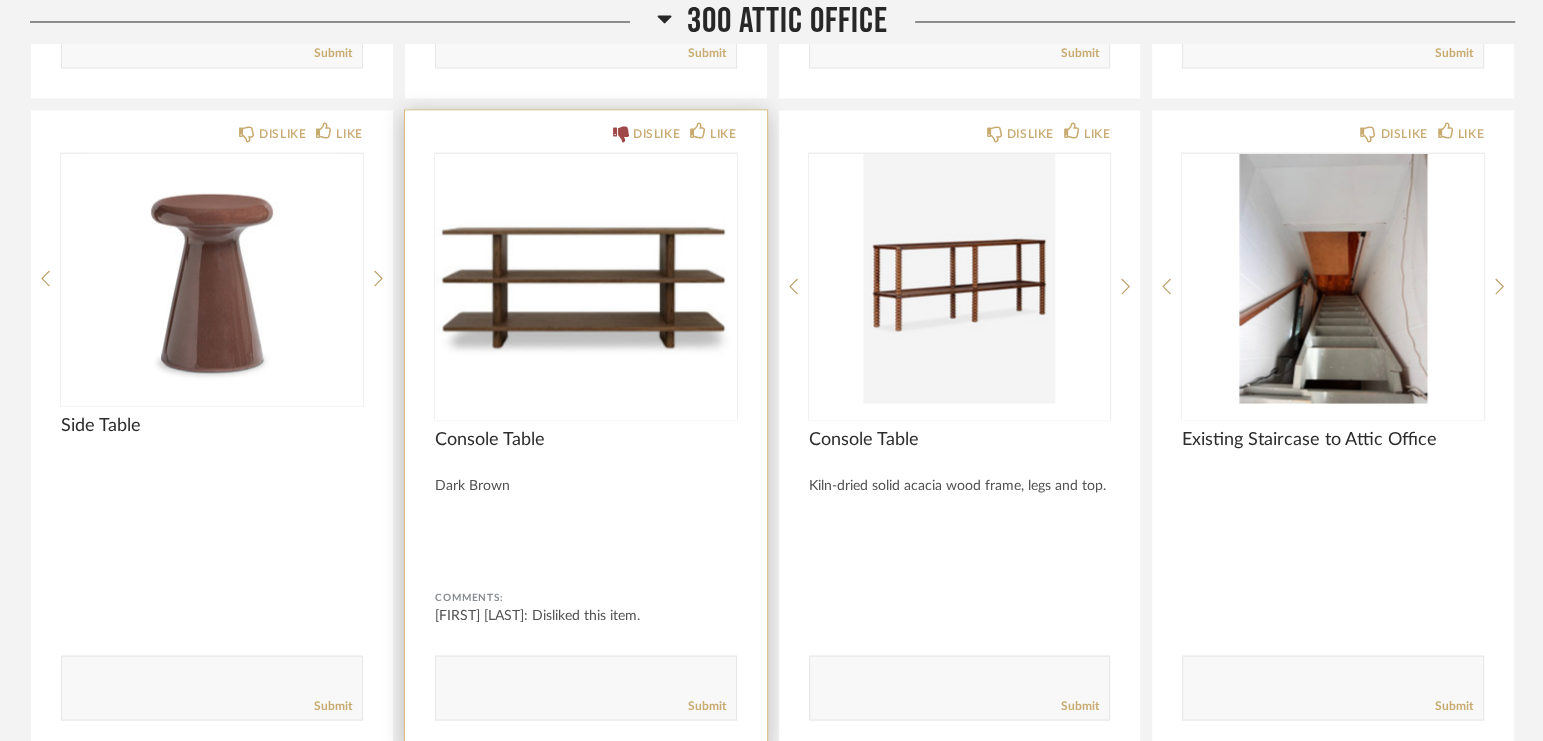 scroll, scrollTop: 10235, scrollLeft: 0, axis: vertical 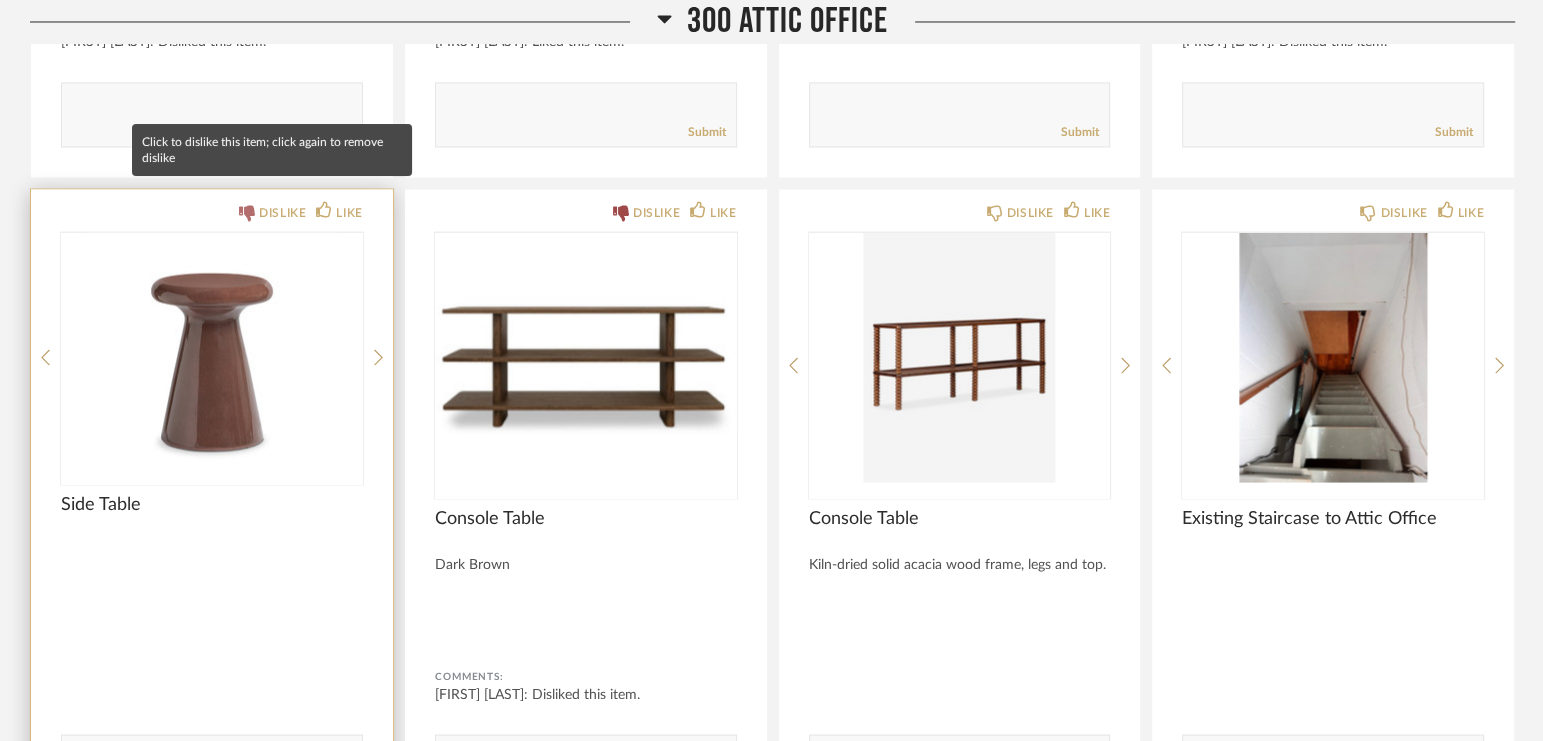 click 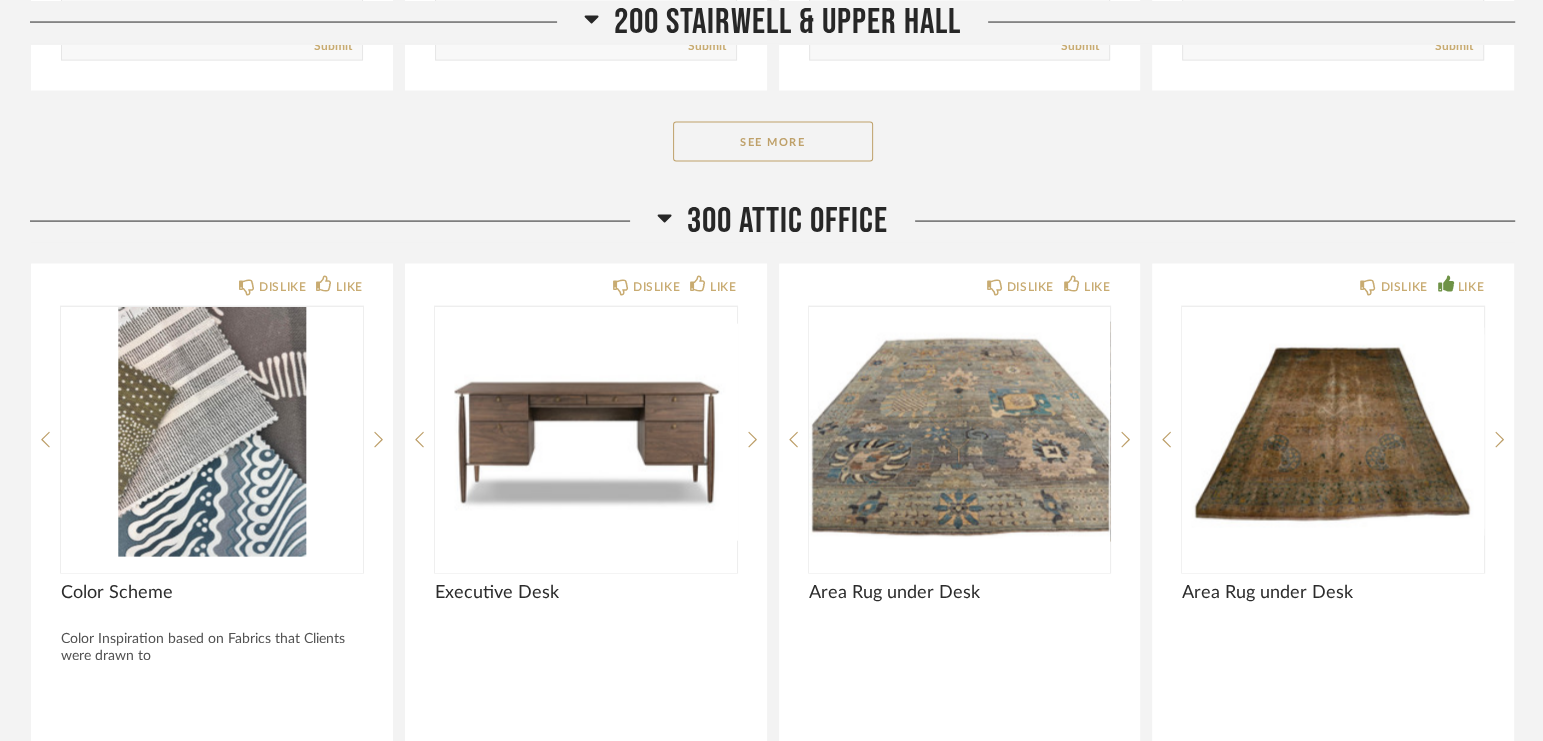 scroll, scrollTop: 3673, scrollLeft: 0, axis: vertical 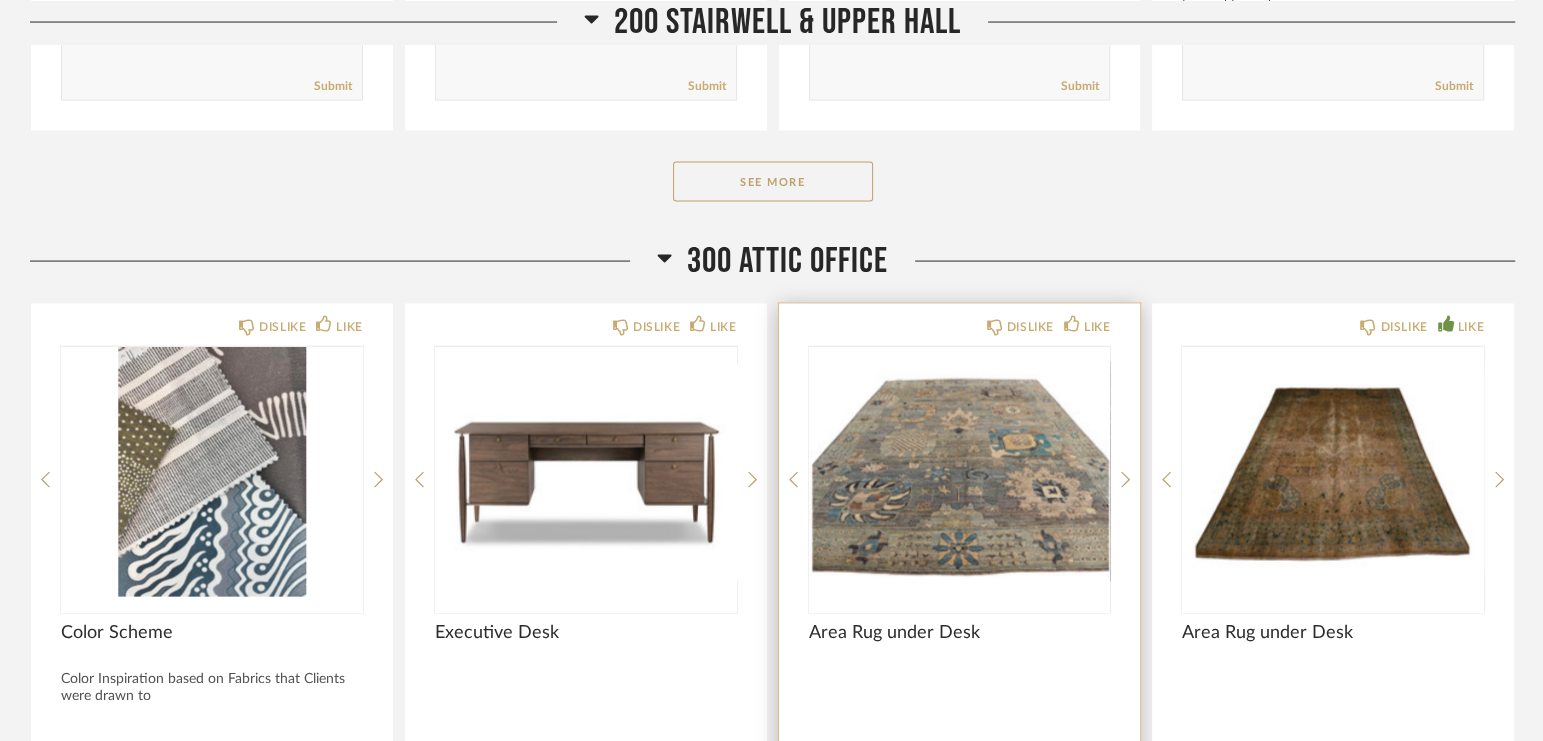 click on "DISLIKE LIKE" 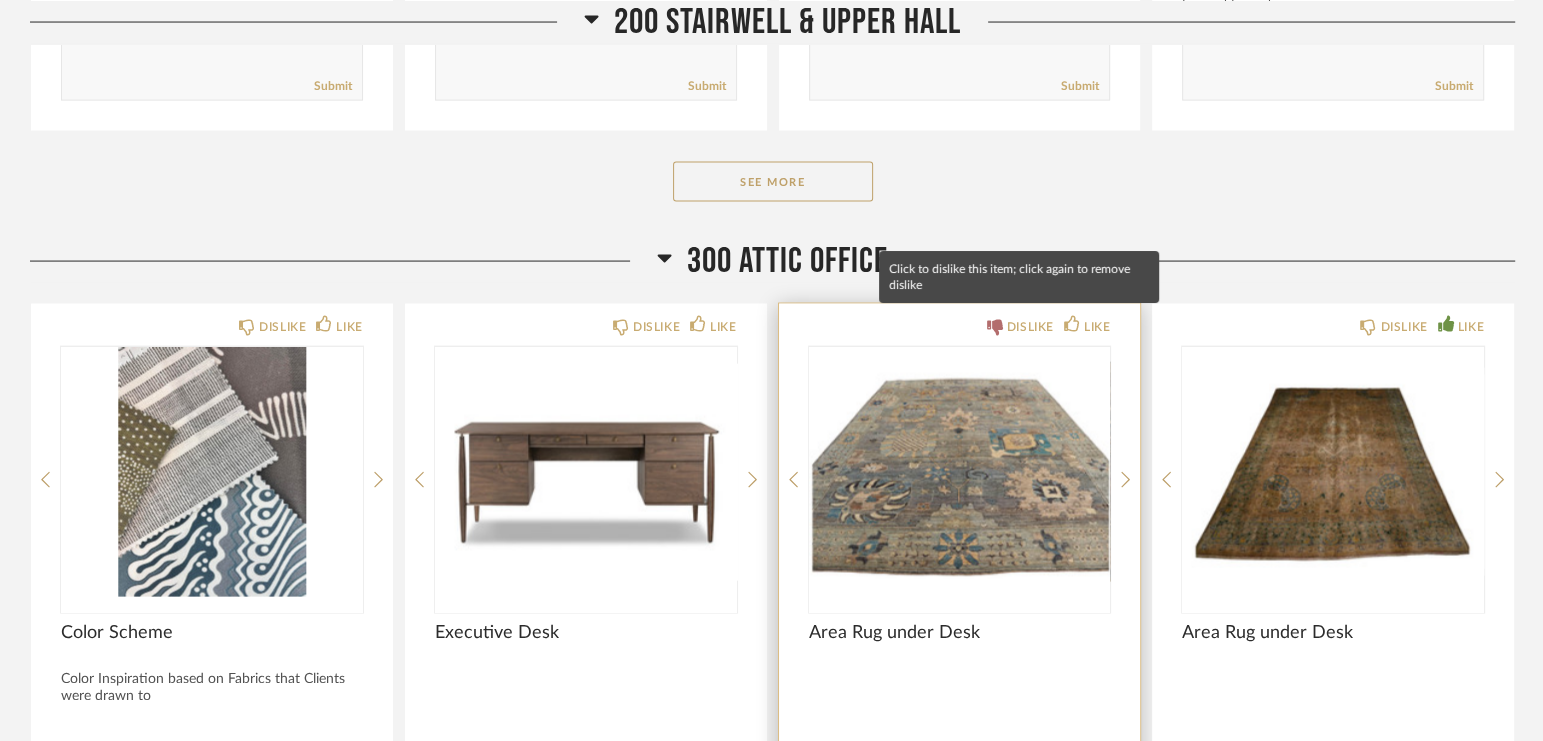 click 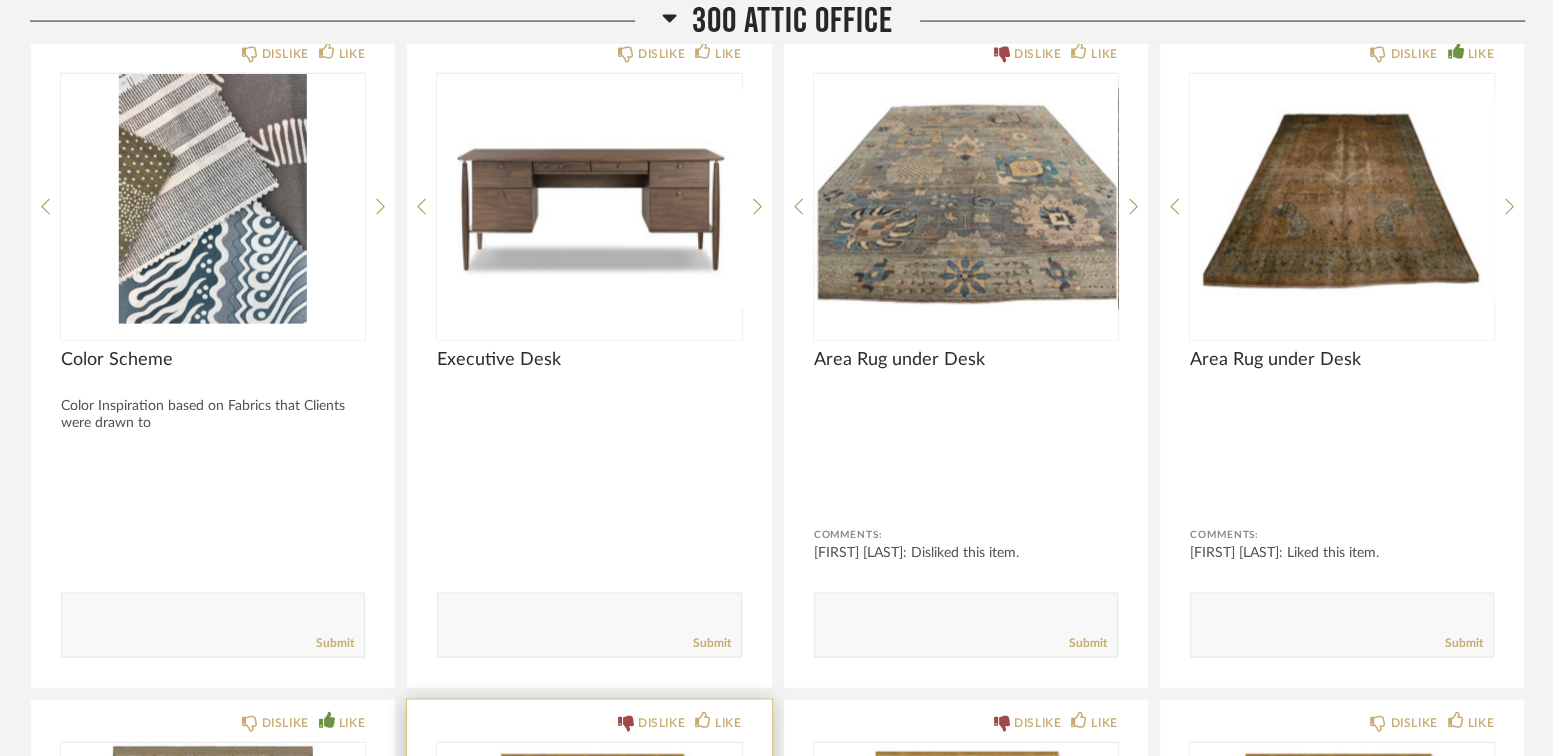 scroll, scrollTop: 3945, scrollLeft: 0, axis: vertical 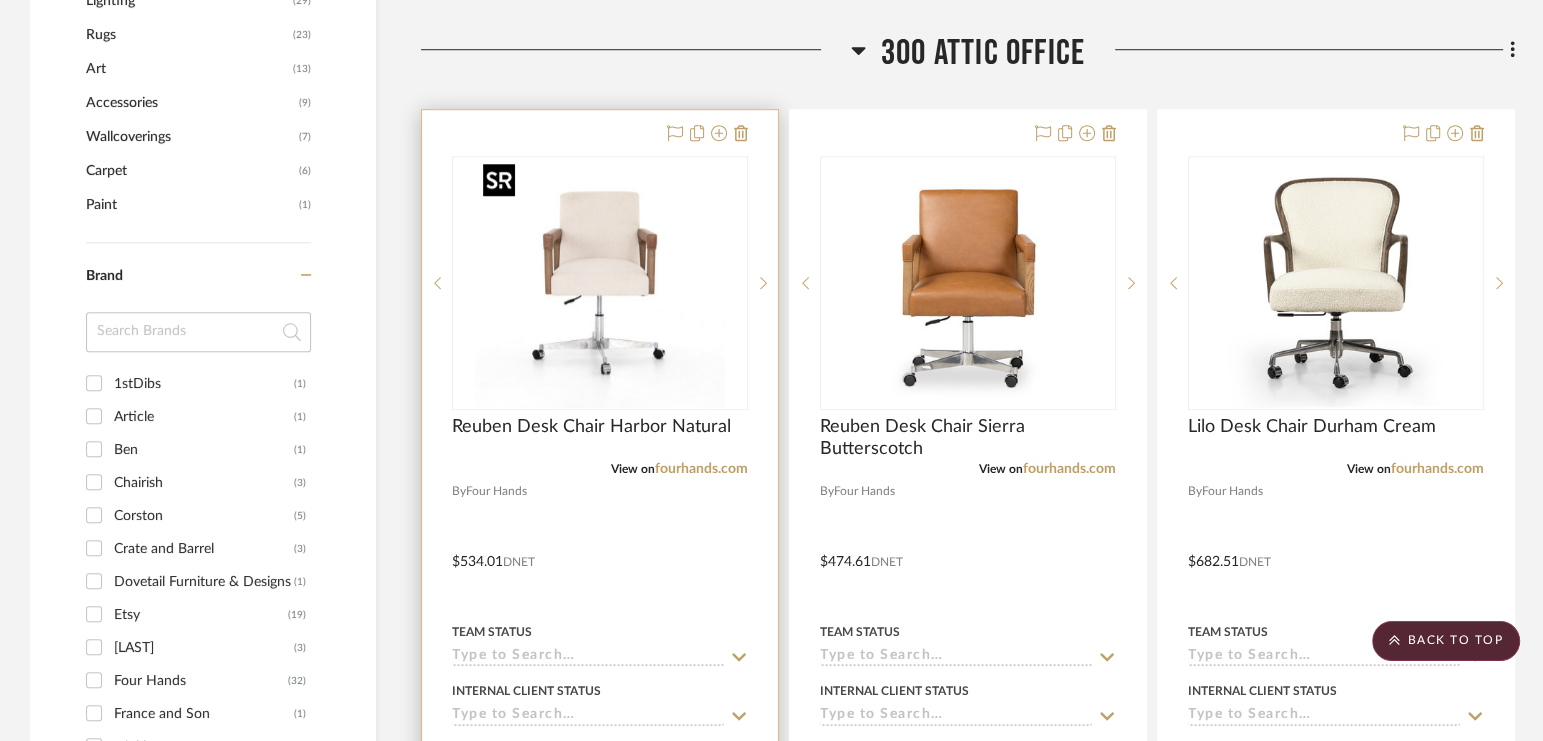 click at bounding box center (0, 0) 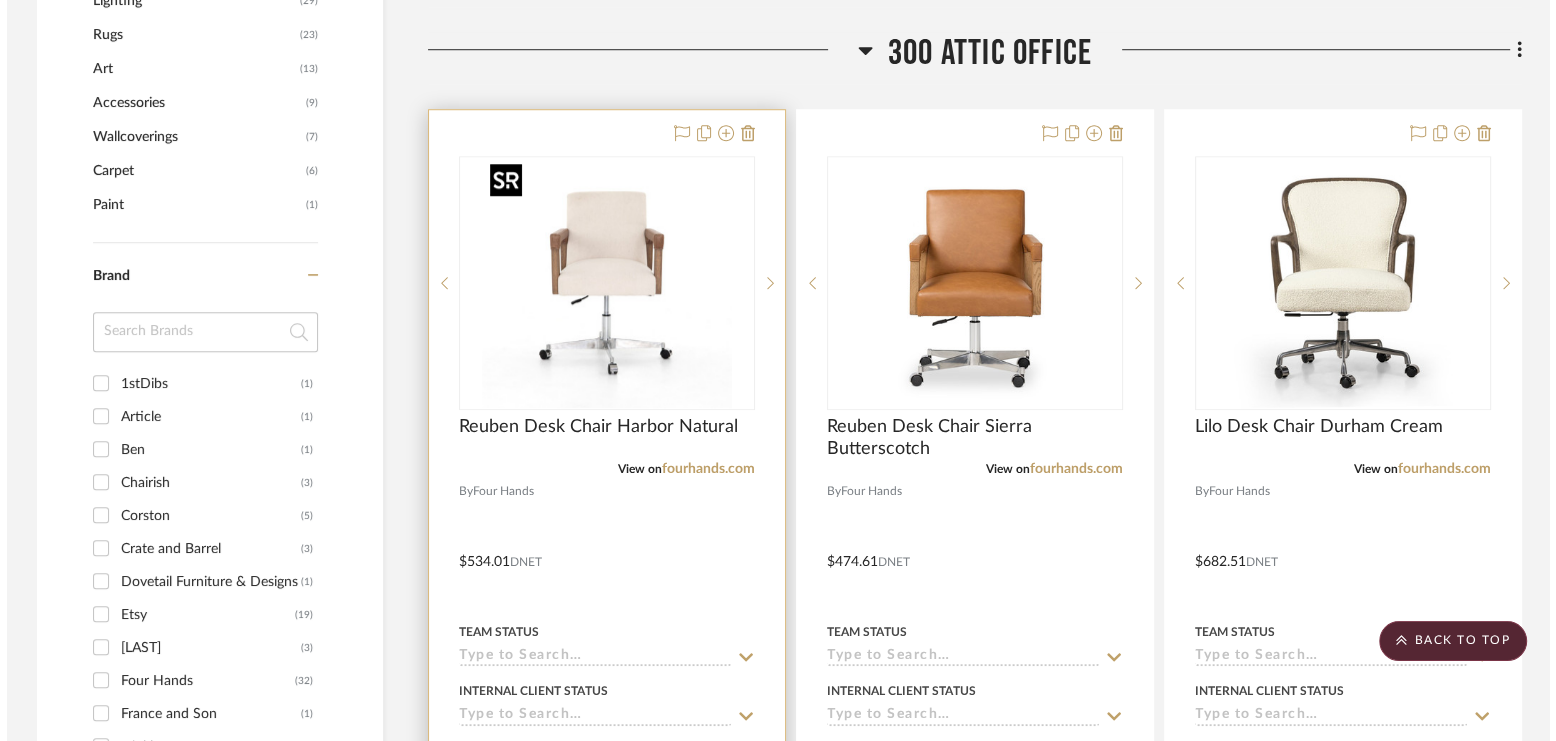 scroll, scrollTop: 0, scrollLeft: 0, axis: both 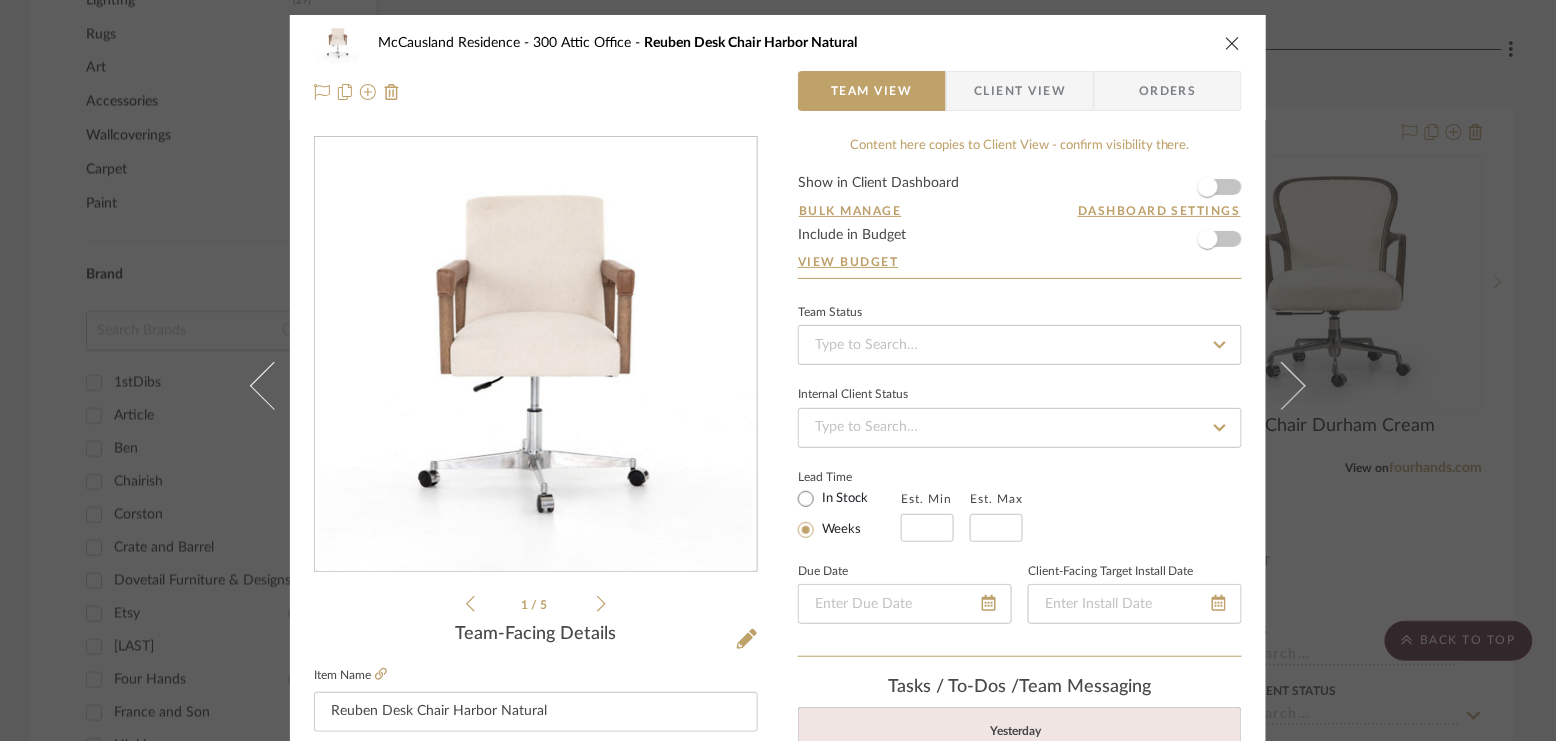 click on "McCausland Residence 300 Attic Office Reuben Desk Chair Harbor Natural Team View Client View Orders 1 / 5  Team-Facing Details   Item Name  Reuben Desk Chair Harbor Natural  Brand  Four Hands  Internal Description   Dimensions  23.75"W x 25.50"D x 32"H  Product Specifications   Reference Price   Reference Price Type  DNET  Item Costs   View Budget   Markup %  (Use "-X%" to discount) 35%  Unit Cost  $534.01  Cost Type  DNET  Client Unit Price  $720.91  Quantity  1  Unit Type  Each  Subtotal   $720.91   Tax %  0%  Total Tax   $0.00   Shipping Cost  $0.00  Ship. Markup %  0% Taxable  Total Shipping   $0.00  Total Client Price  $720.91  Your Cost  $534.01  Your Margin  $186.90  Content here copies to Client View - confirm visibility there.  Show in Client Dashboard  Bulk Manage Dashboard Settings  Include in Budget   View Budget  Team Status Internal Client Status  Lead Time  In Stock Weeks  Est. Min   Est. Max   Due Date   Client-Facing Target Install Date  Tasks / To-Dos /  team Messaging Yesterday  [TIME]" at bounding box center (778, 370) 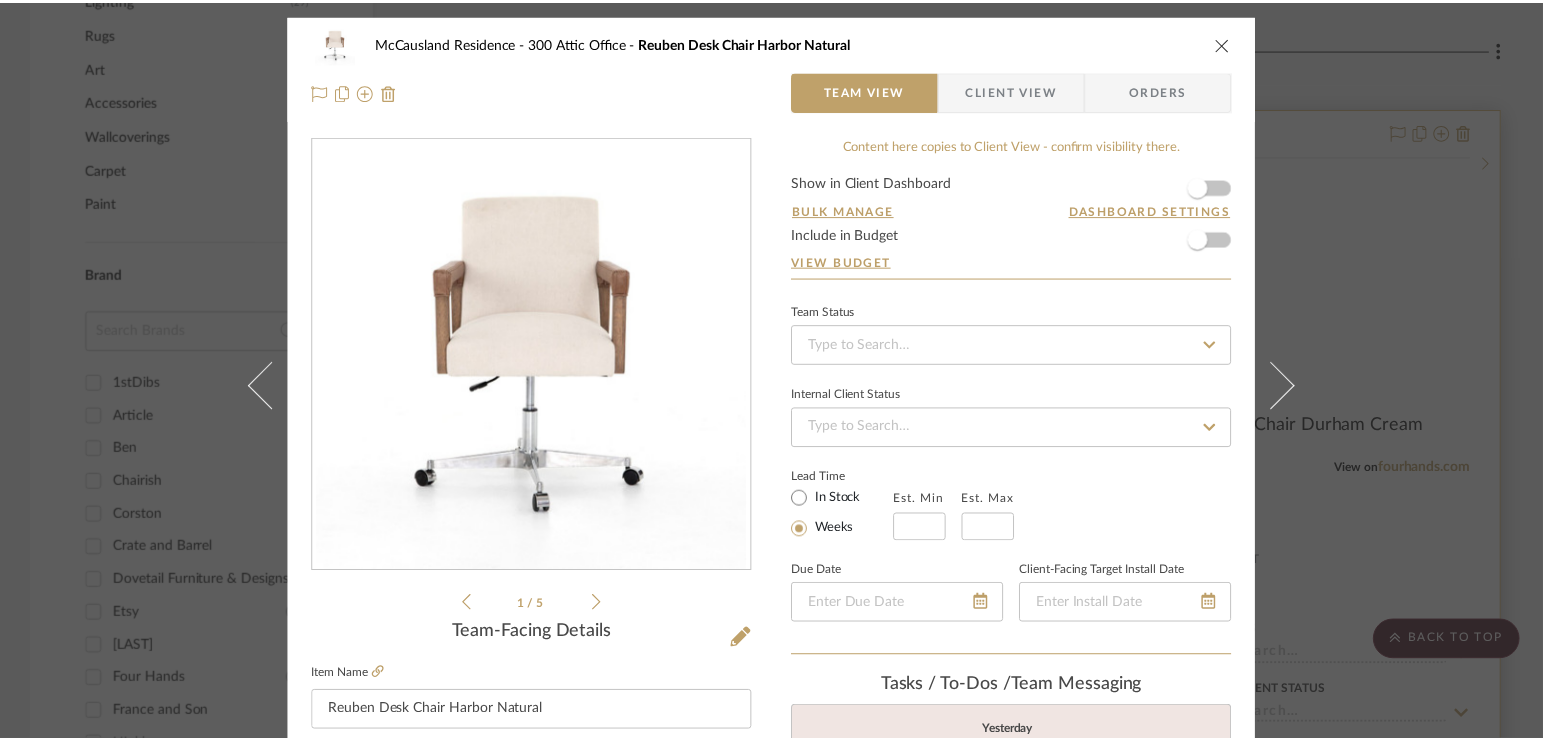 scroll, scrollTop: 1447, scrollLeft: 0, axis: vertical 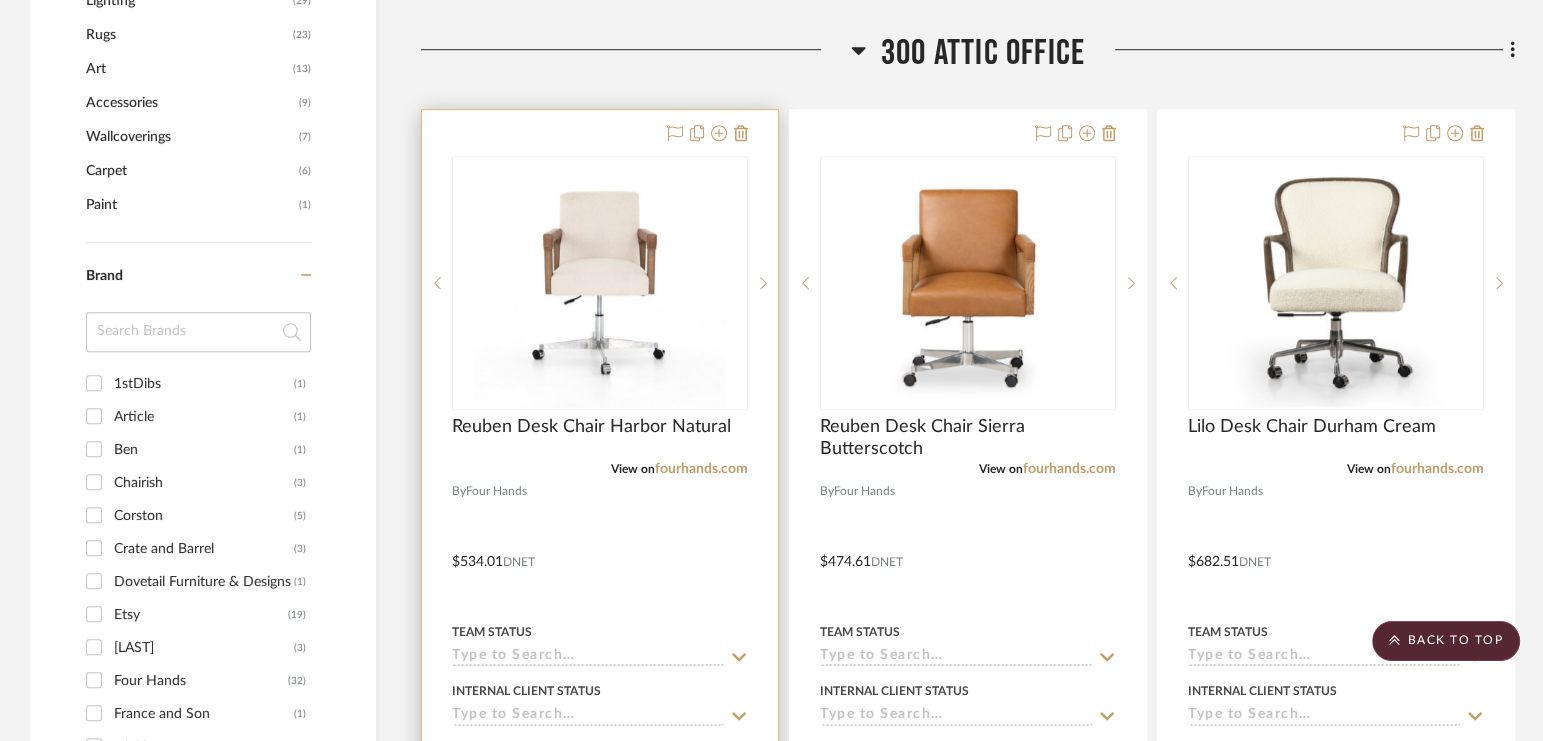 click at bounding box center [600, 547] 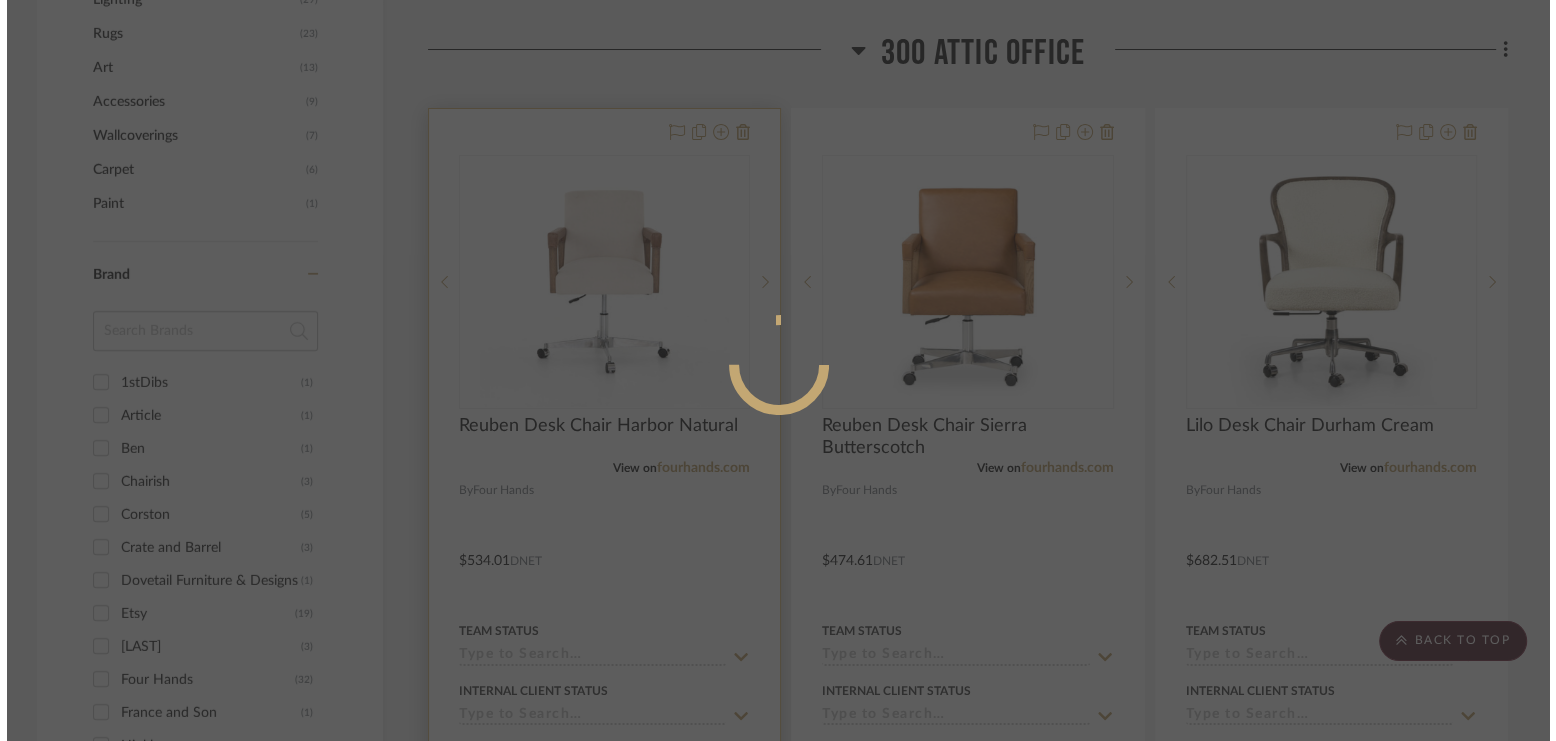 scroll, scrollTop: 0, scrollLeft: 0, axis: both 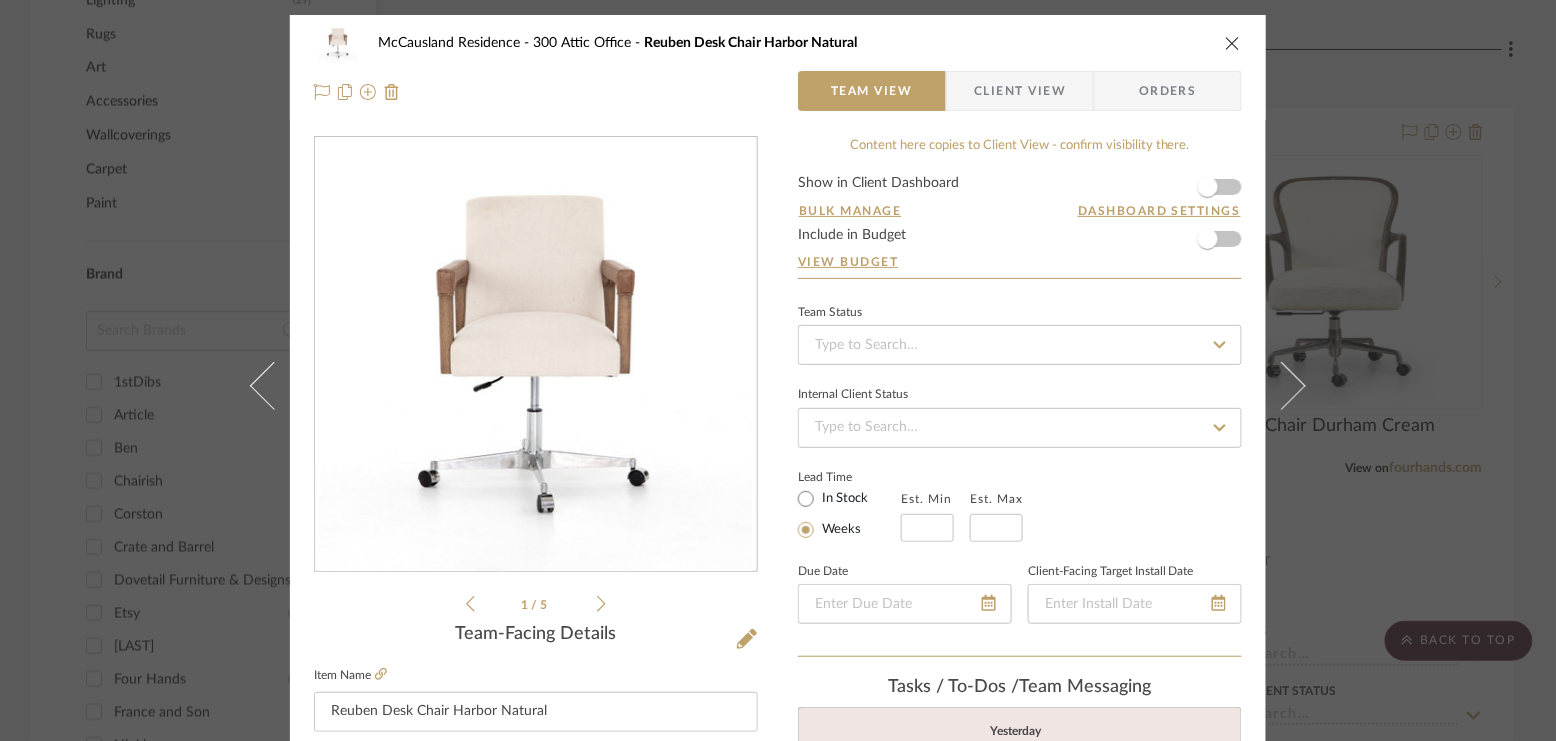 click on "Client View" at bounding box center (1020, 91) 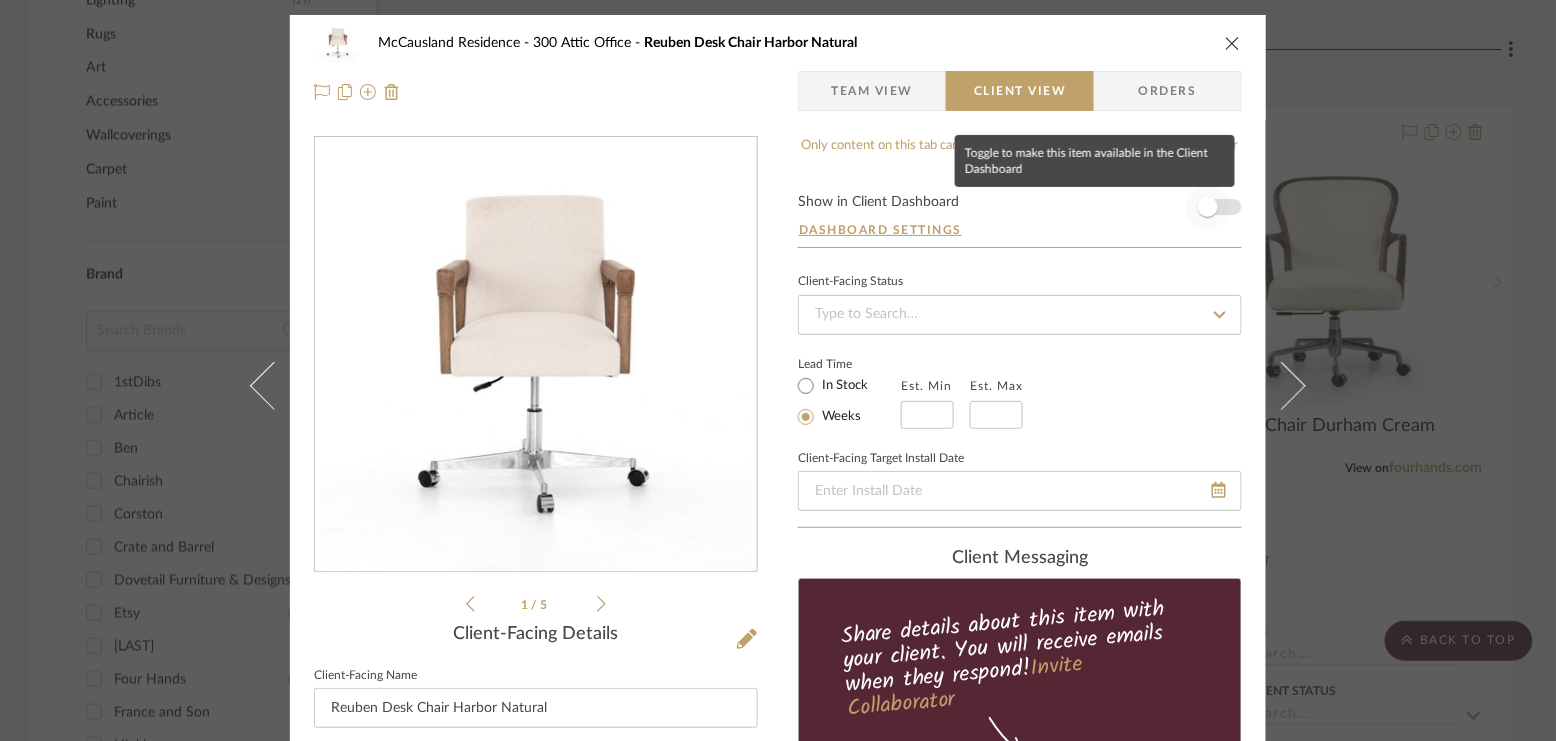 click at bounding box center (1208, 207) 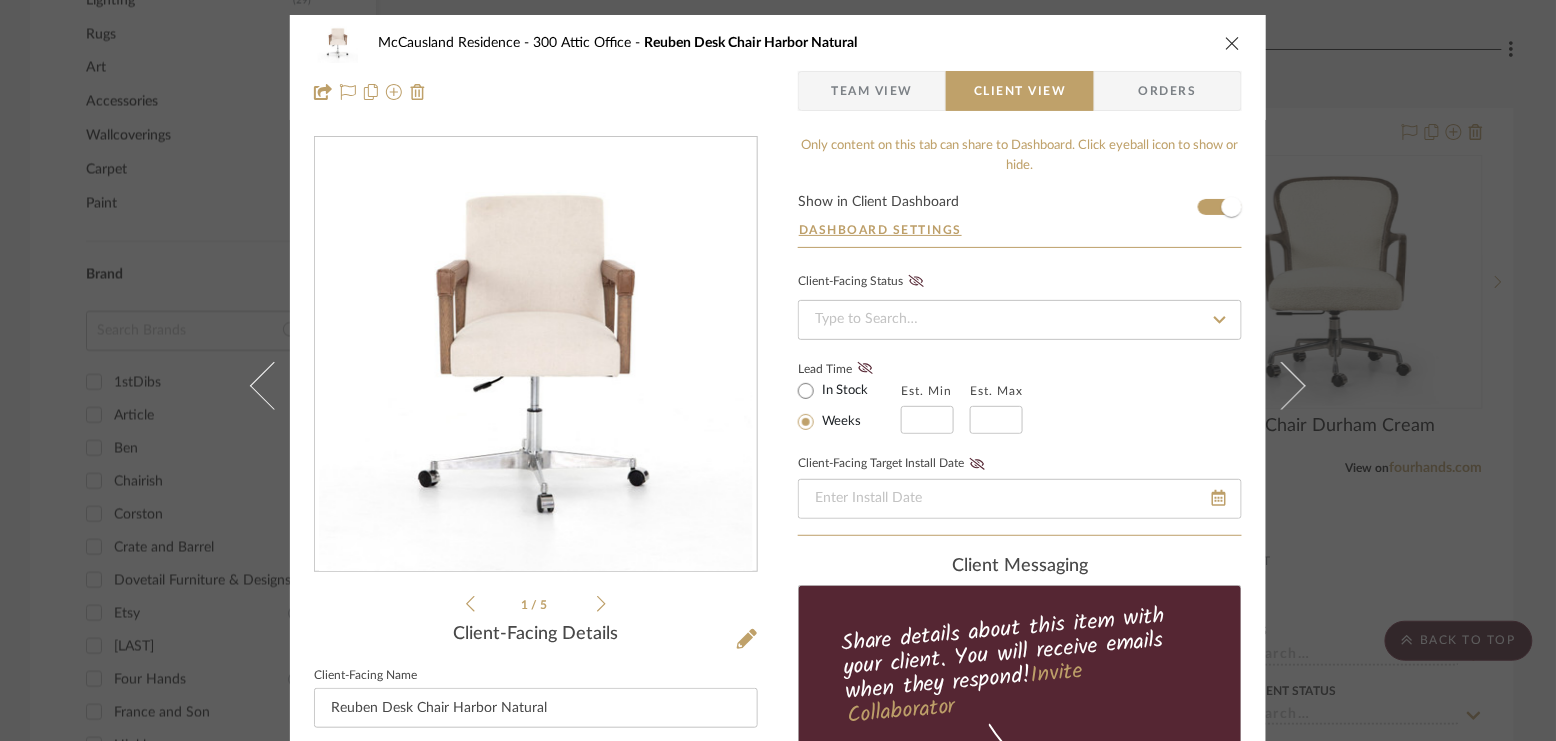 type 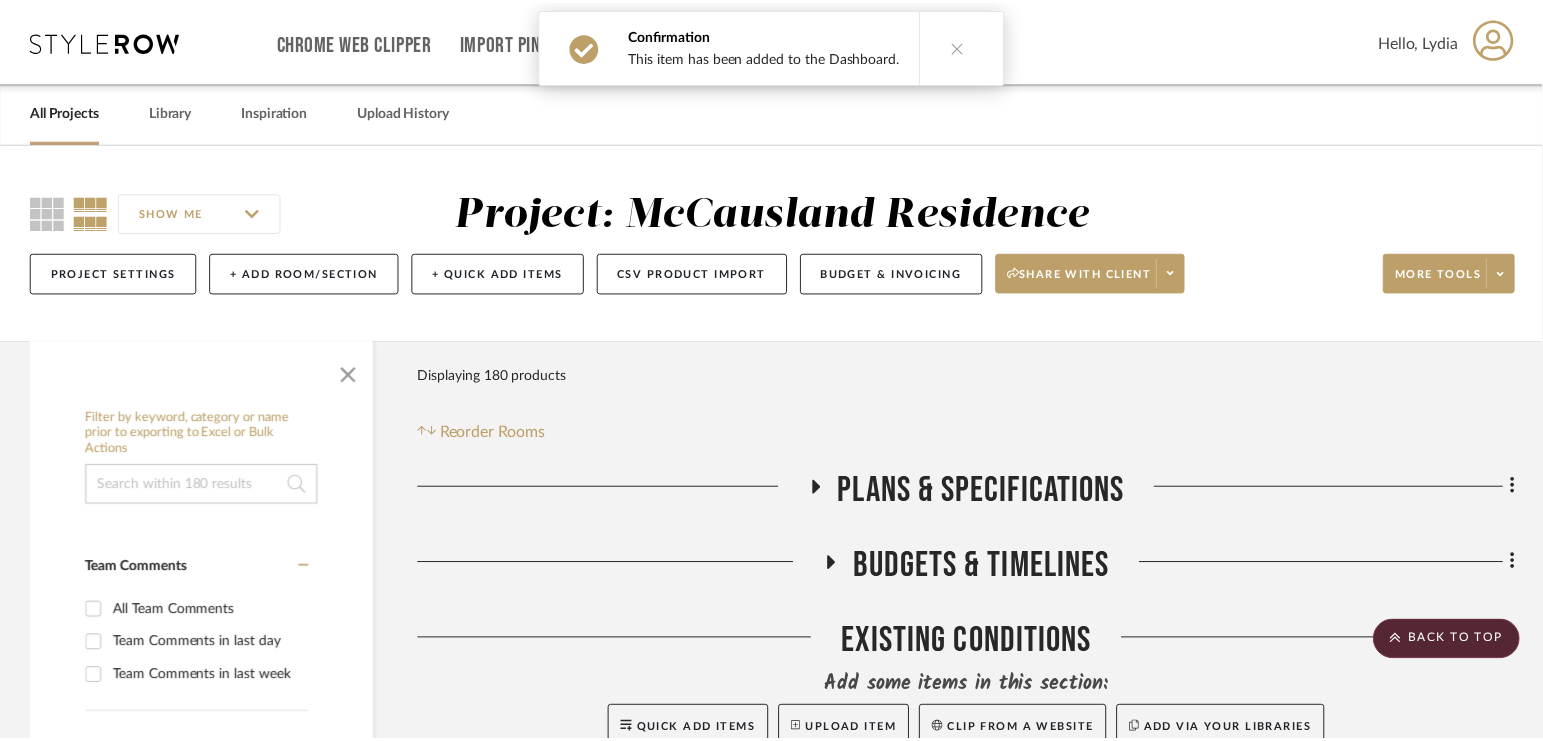 scroll, scrollTop: 1447, scrollLeft: 0, axis: vertical 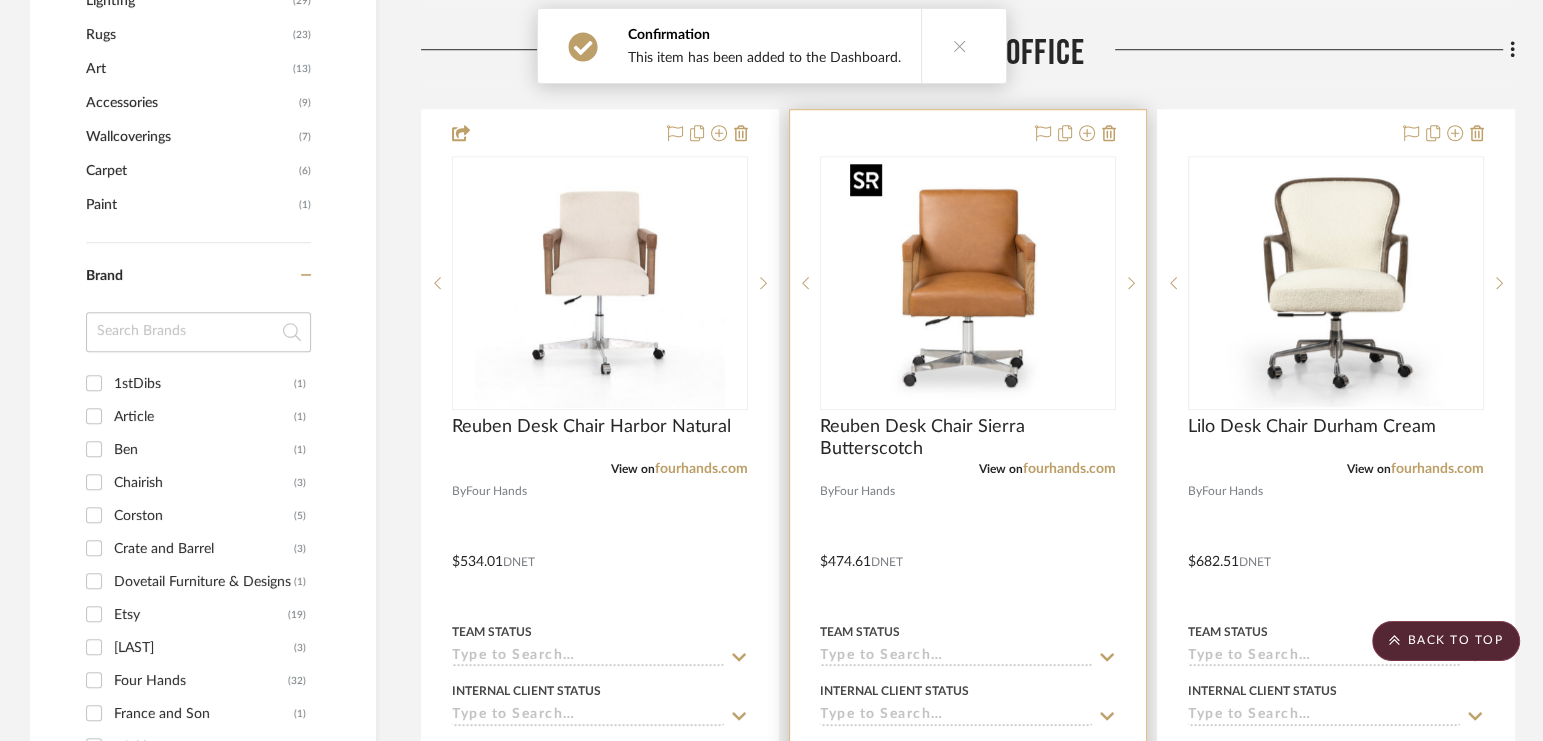 click at bounding box center [968, 283] 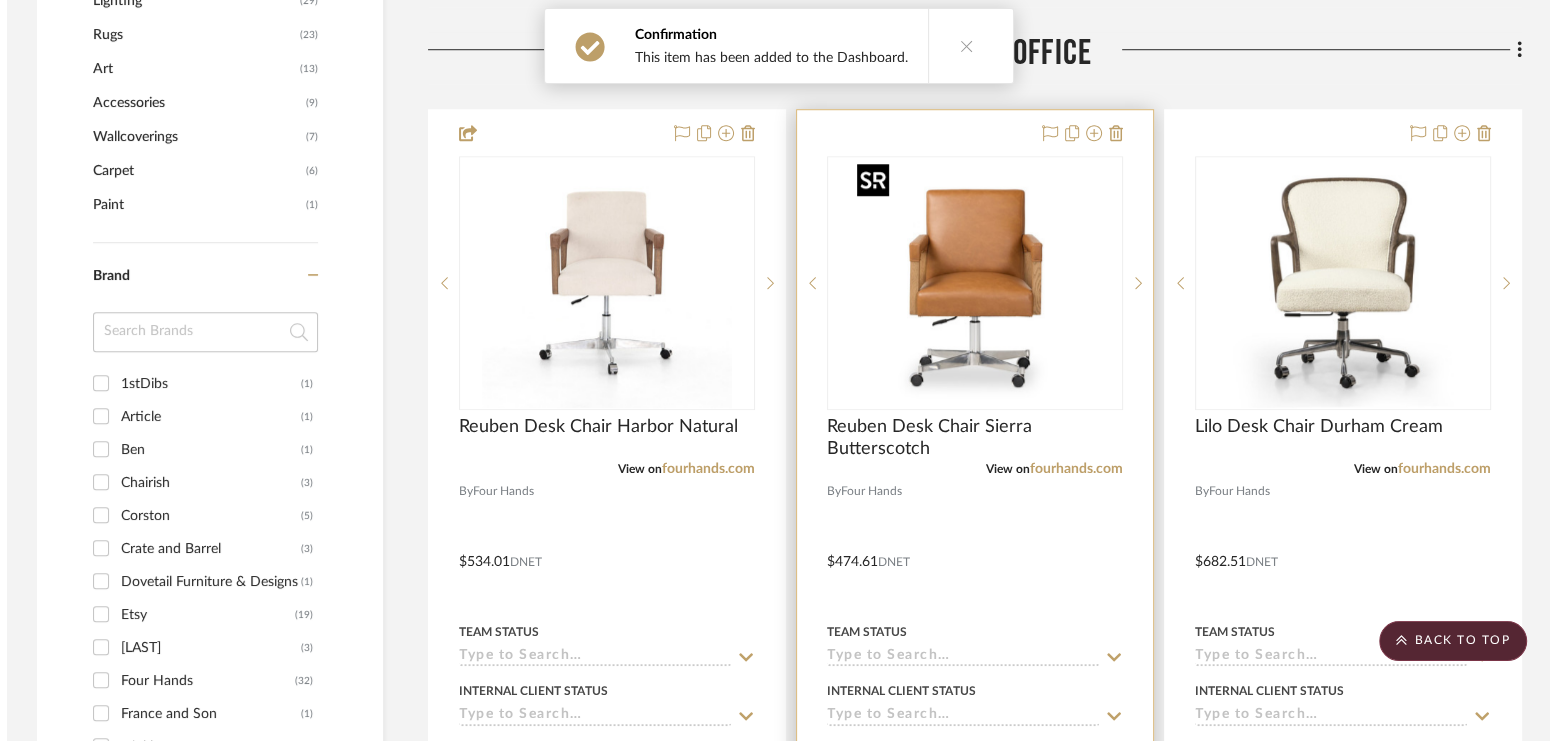 scroll, scrollTop: 0, scrollLeft: 0, axis: both 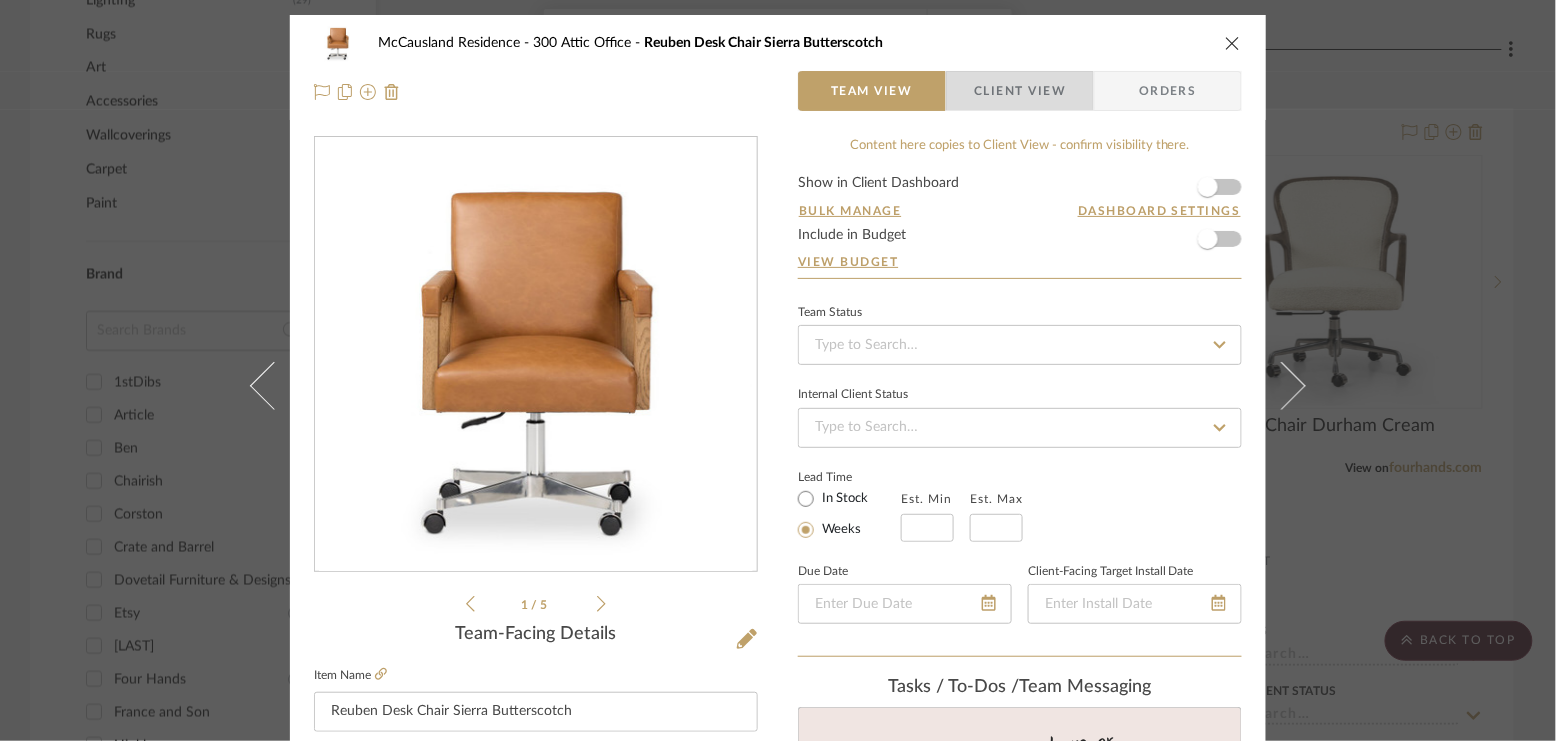 click on "Client View" at bounding box center (1020, 91) 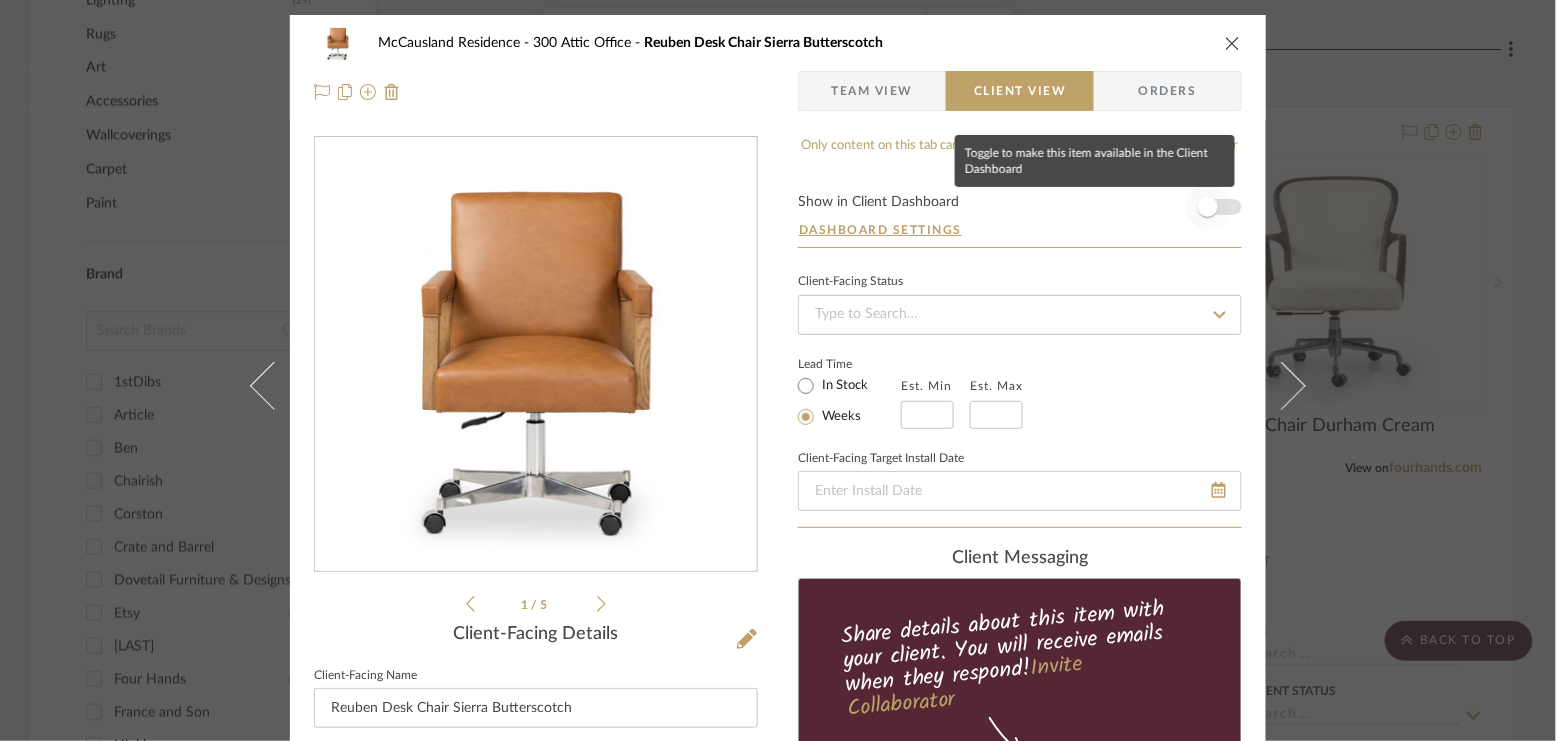 click at bounding box center (1208, 207) 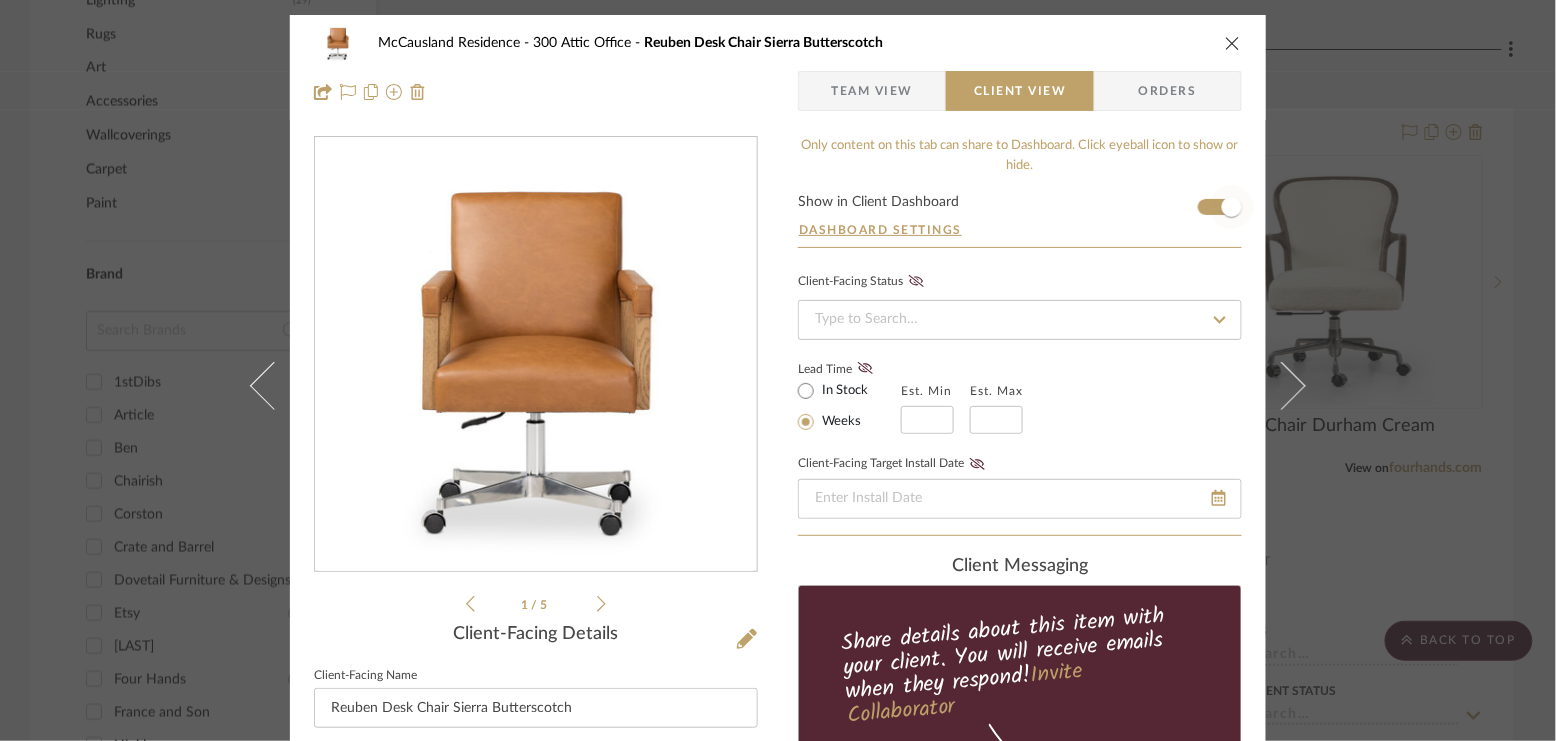 type 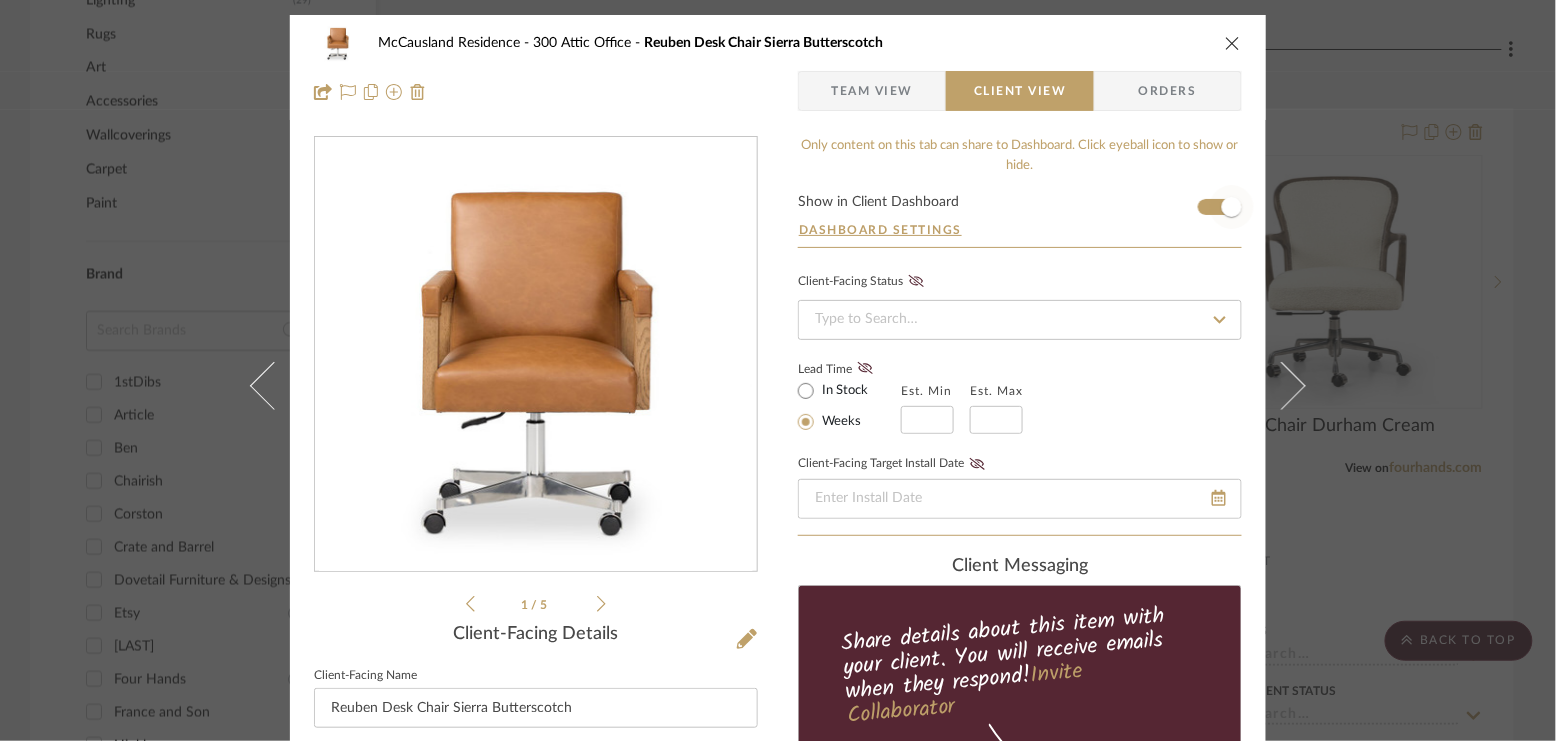 type 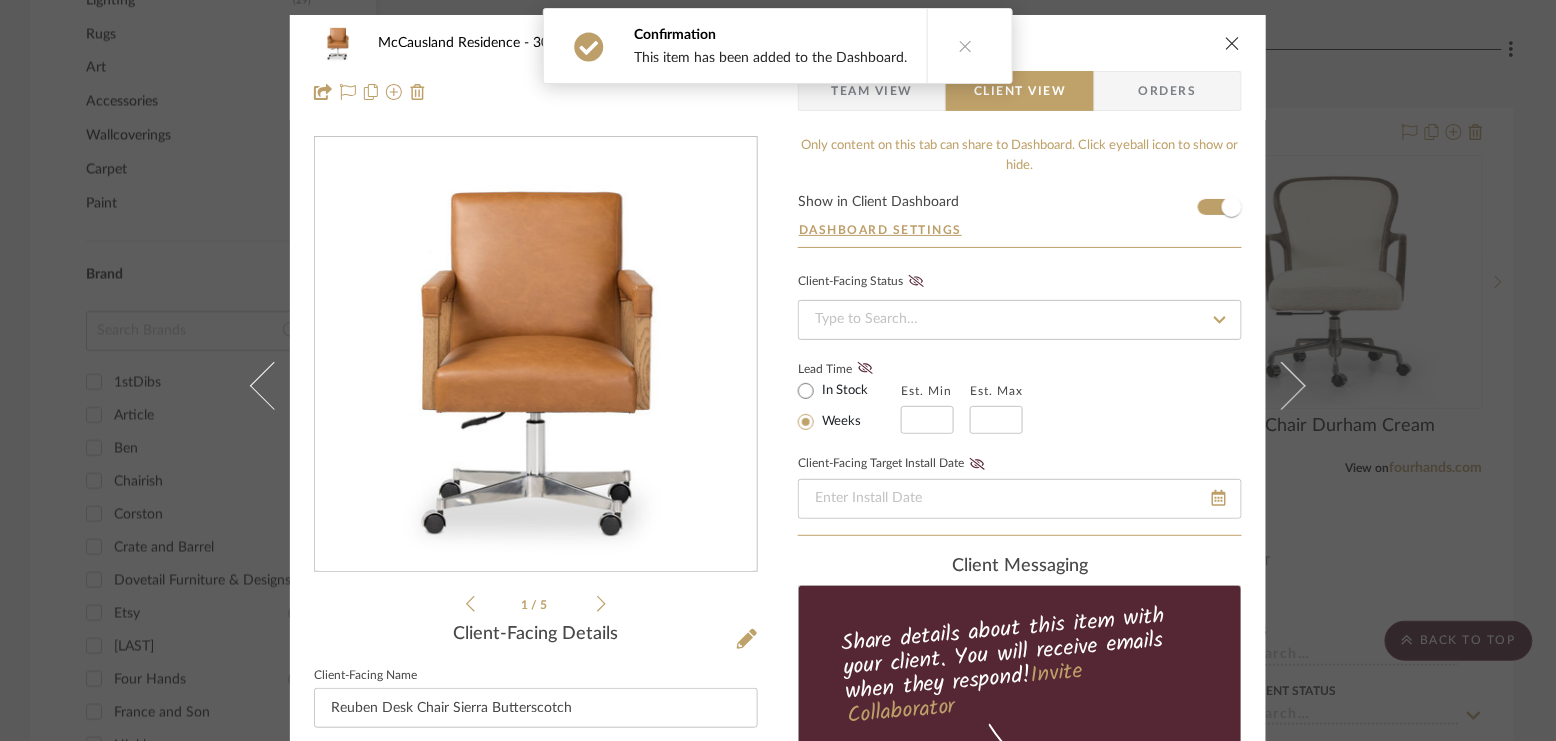click on "McCausland Residence 300 Attic Office Reuben Desk Chair Sierra Butterscotch Team View Client View Orders 1 / 5  Client-Facing Details   Client-Facing Name  Reuben Desk Chair Sierra Butterscotch  Client-Facing Brand  Four Hands  Client-Facing Description   Client-Facing Dimensions  23.75"W x 25.50"D x 32"H  Client-Facing URL  https://fourhands.com/product/105592-003  Client-Facing Product Specifications  Colors: Sierra Butterscotch, Stainless Steel
SKU: 105592-003  Export Tearsheet   Client Dashboard Pricing   Client Unit Price   $640.72      X  Quantity  1    Each      =  Subtotal   $640.72  Include Tax Include Shipping Total Client Price   $640.72  Only content on this tab can share to Dashboard. Click eyeball icon to show or hide.  Show in Client Dashboard  Dashboard Settings Client-Facing Status  Lead Time  In Stock Weeks  Est. Min   Est. Max   Client-Facing Target Install Date  client Messaging  Share details about this item with your client. You will receive emails when they respond!   Documents" at bounding box center (778, 370) 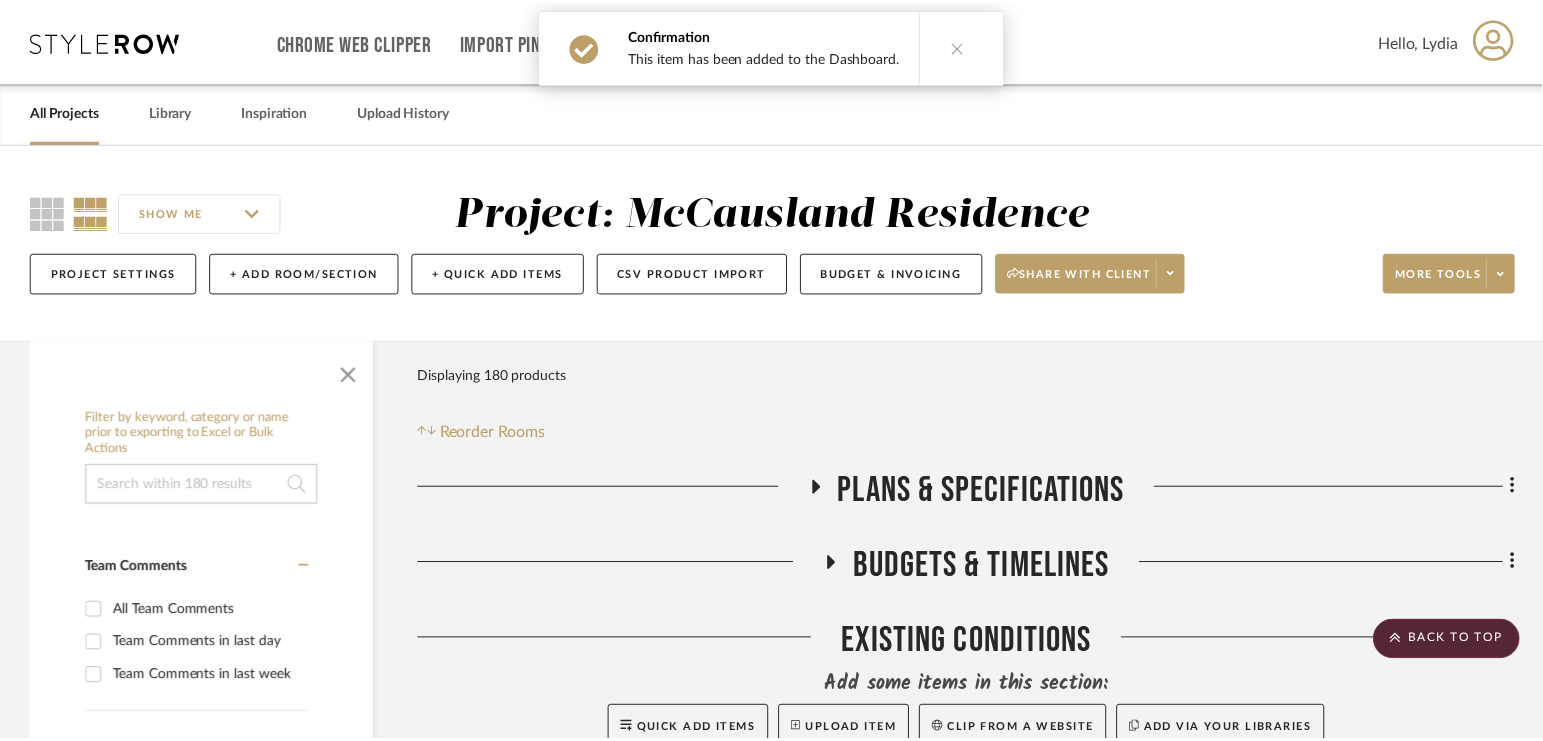 scroll, scrollTop: 1447, scrollLeft: 0, axis: vertical 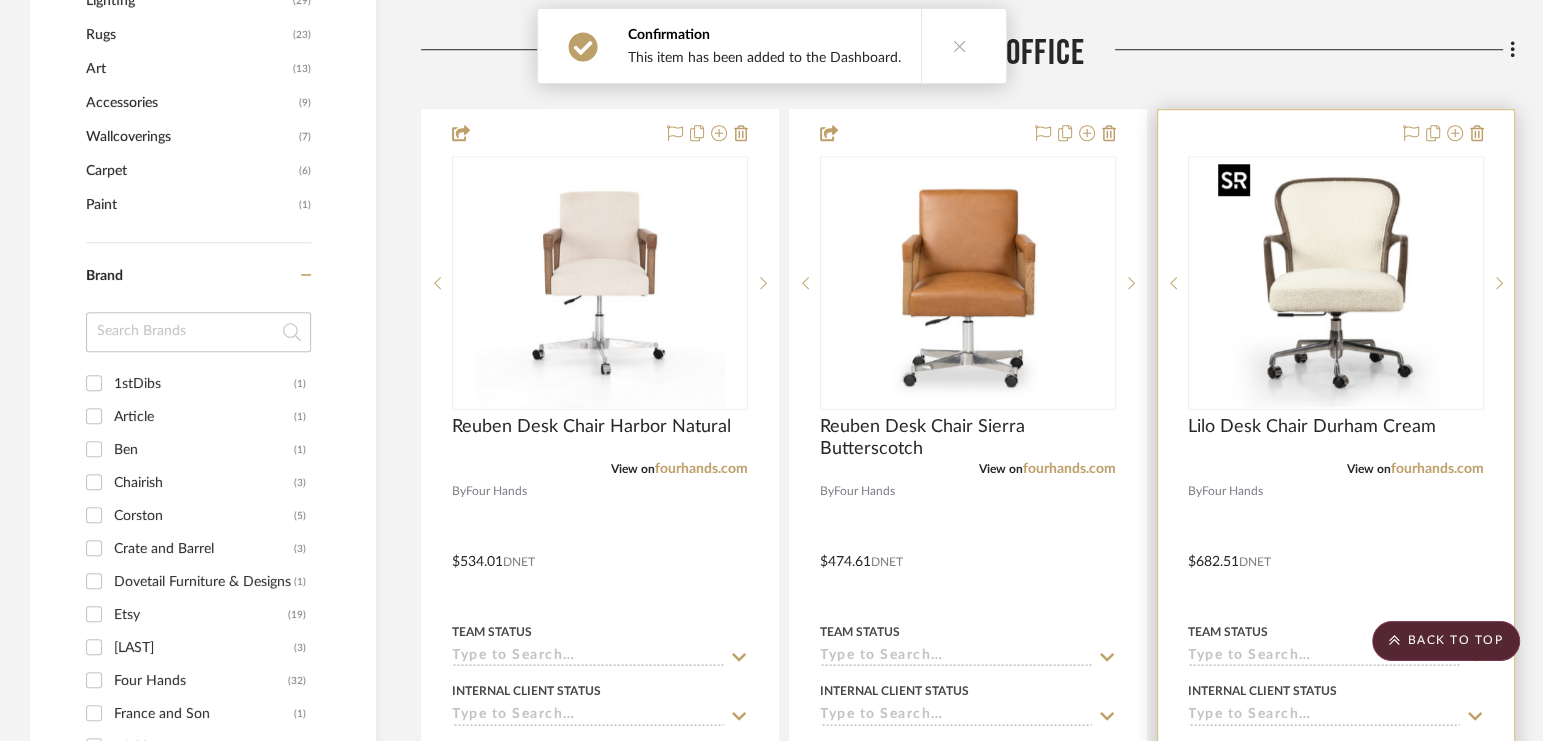 click at bounding box center (1336, 283) 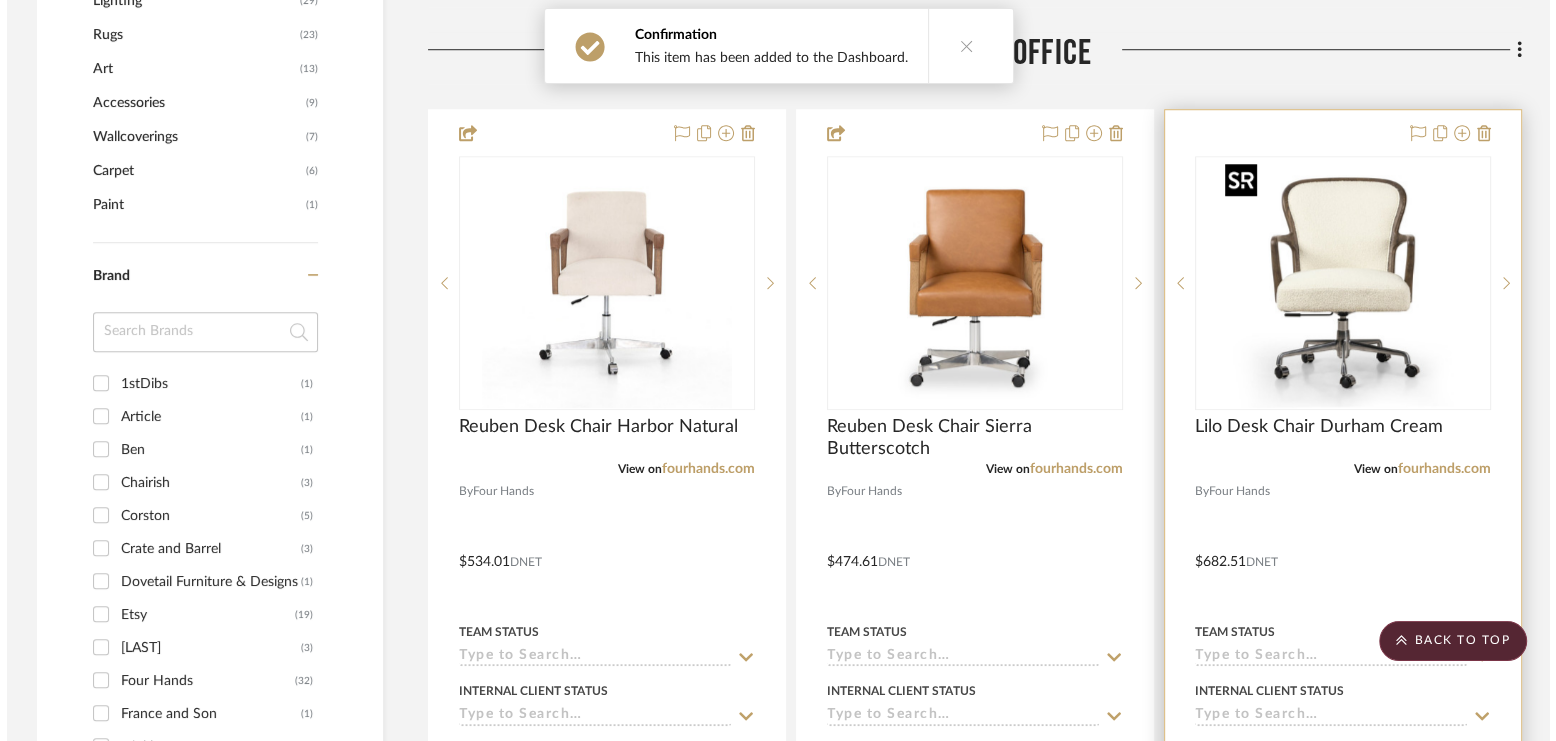 scroll, scrollTop: 0, scrollLeft: 0, axis: both 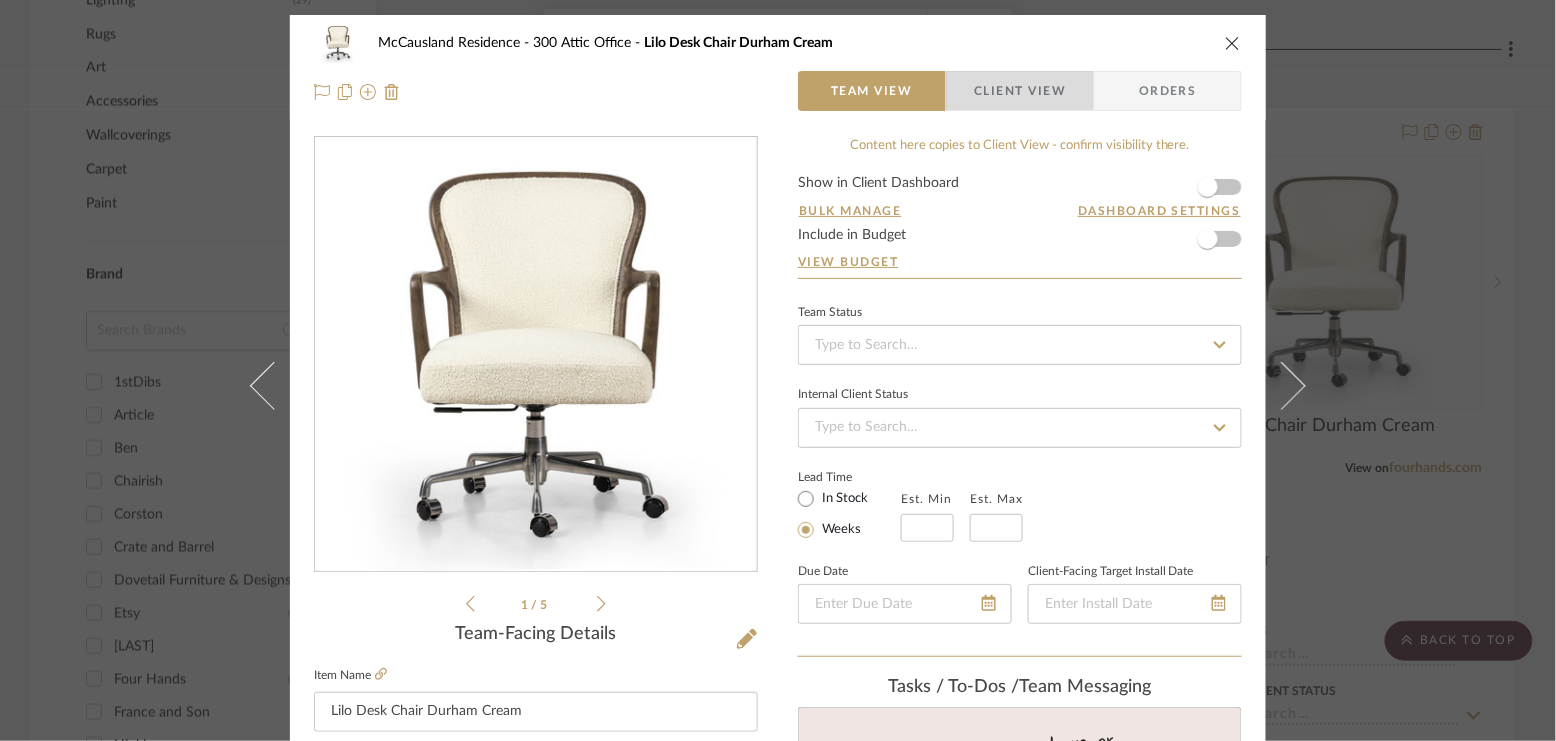 click on "Client View" at bounding box center [1020, 91] 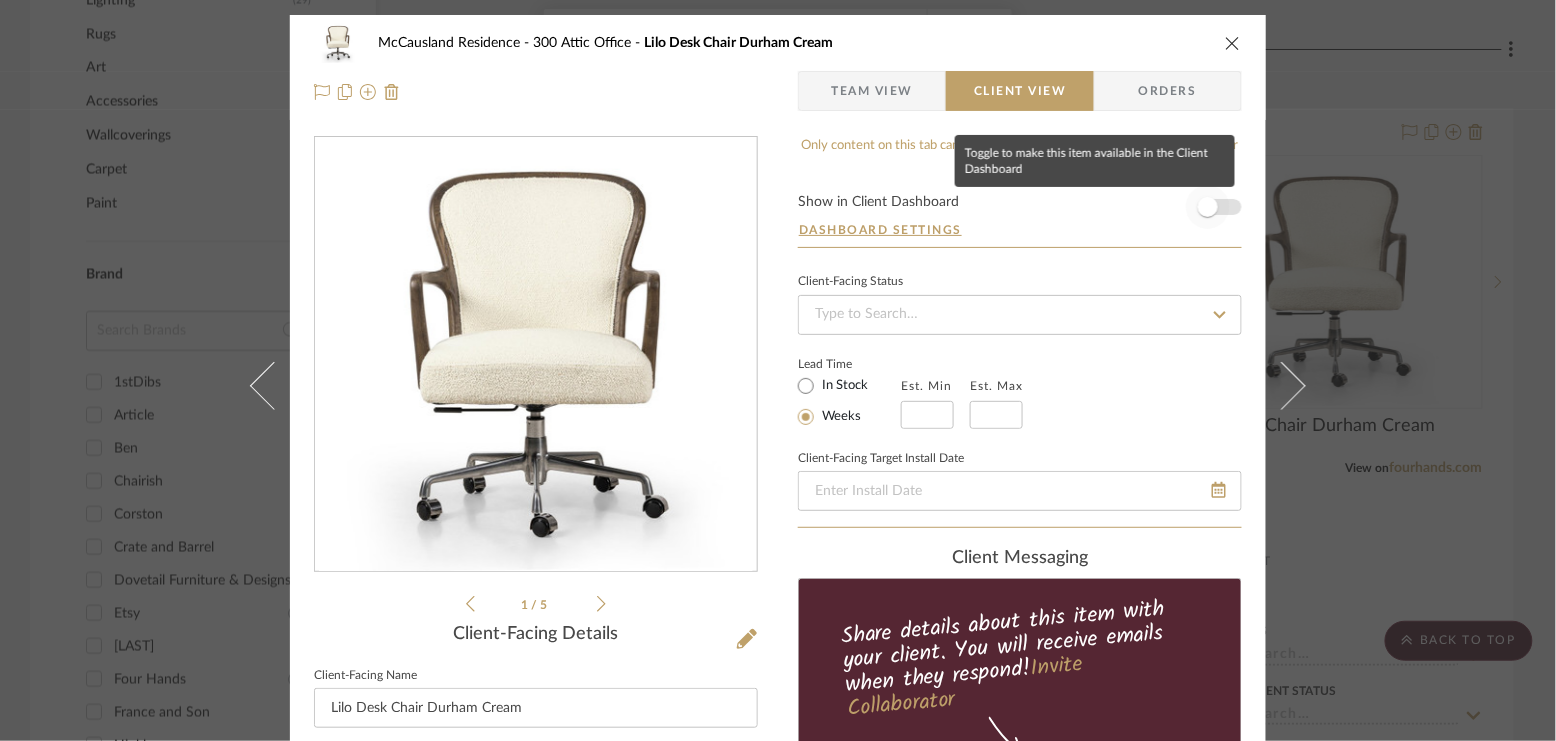 click at bounding box center [1208, 207] 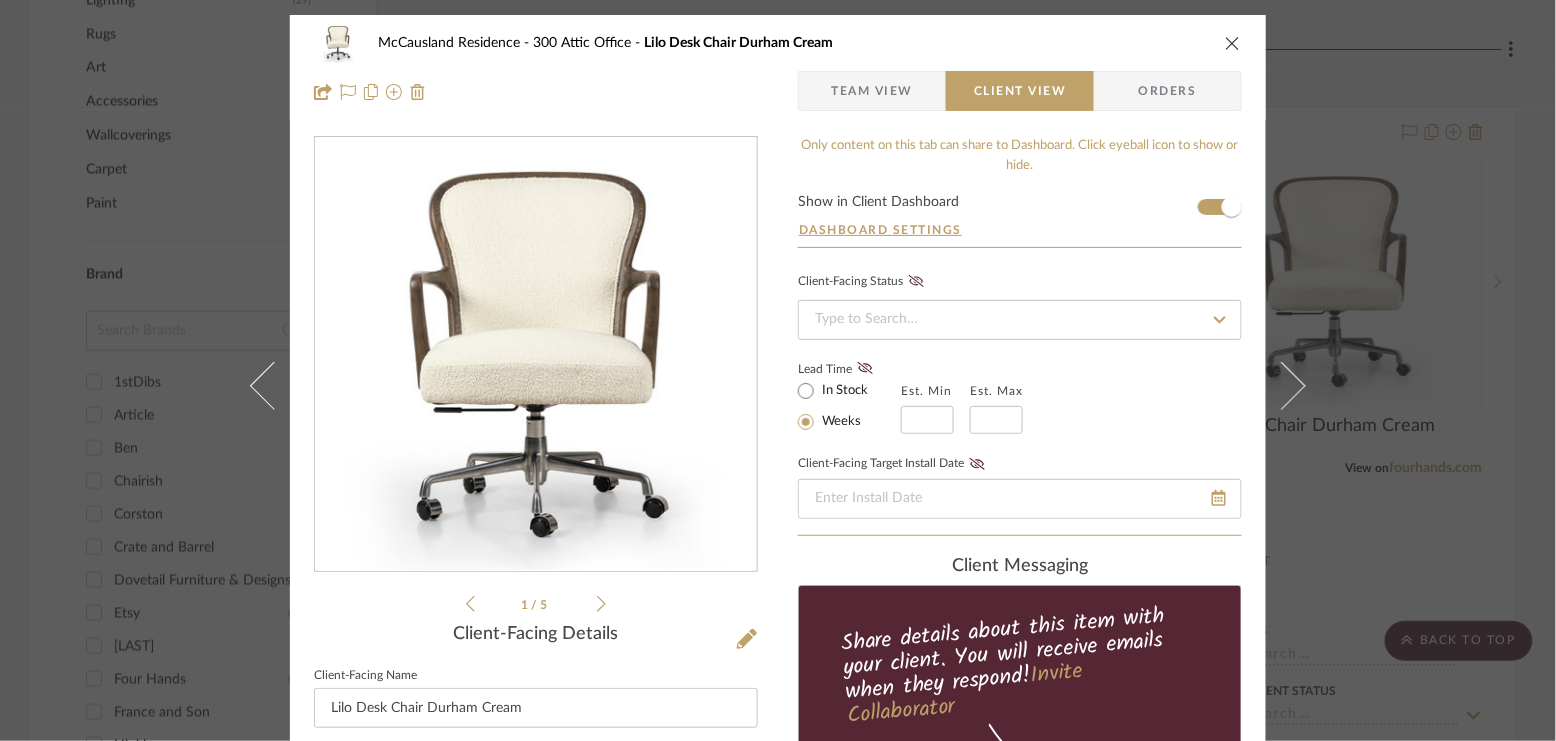 type 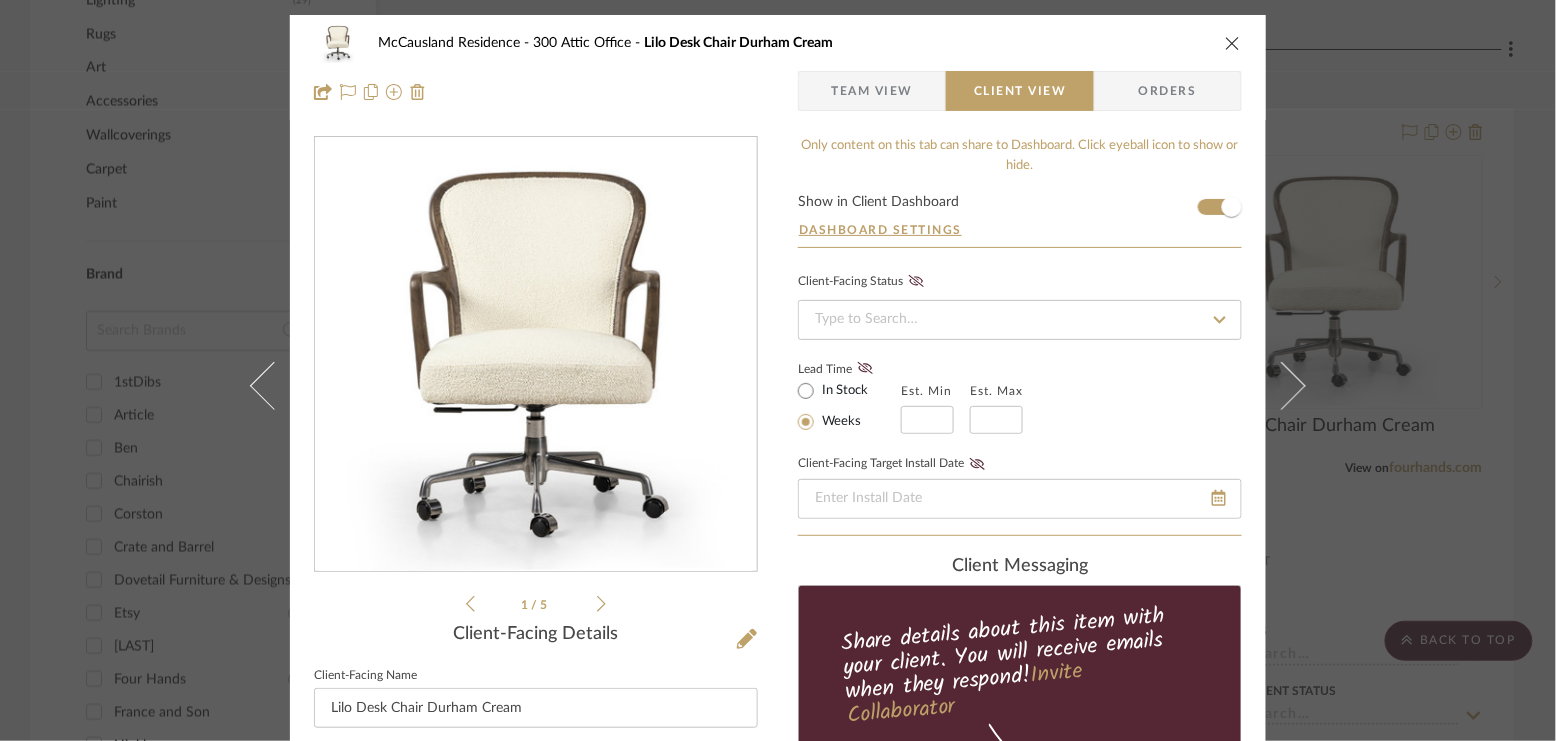 type 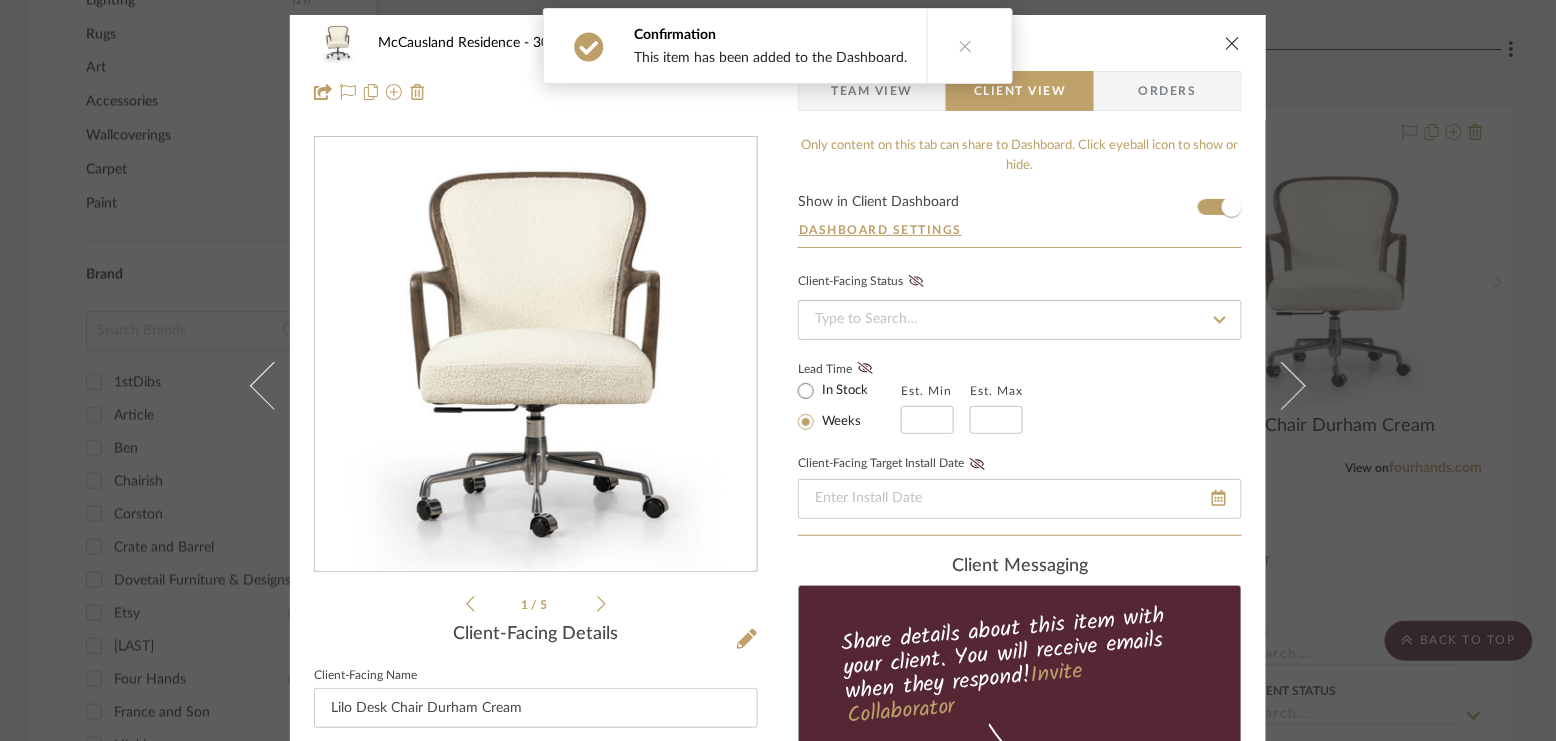 click on "McCausland Residence 300 Attic Office Lilo Desk Chair Durham Cream Team View Client View Orders 1 / 5  Client-Facing Details   Client-Facing Name  Lilo Desk Chair Durham Cream  Client-Facing Brand  Four Hands  Client-Facing Description   Client-Facing Dimensions   Client-Facing URL  https://fourhands.com/product/239462-002?plp=/search  Client-Facing Product Specifications   Export Tearsheet   Client Dashboard Pricing   Client Unit Price   $921.39      X  Quantity  1    Each      =  Subtotal   $921.39  Include Tax Include Shipping Total Client Price   $921.39  Only content on this tab can share to Dashboard. Click eyeball icon to show or hide.  Show in Client Dashboard  Dashboard Settings Client-Facing Status  Lead Time  In Stock Weeks  Est. Min   Est. Max   Client-Facing Target Install Date  client Messaging  Share details about this item with your client. You will receive emails when they respond!  Invite Collaborator  Documents  Choose a file  or drag it here.    [LAST]" at bounding box center (778, 370) 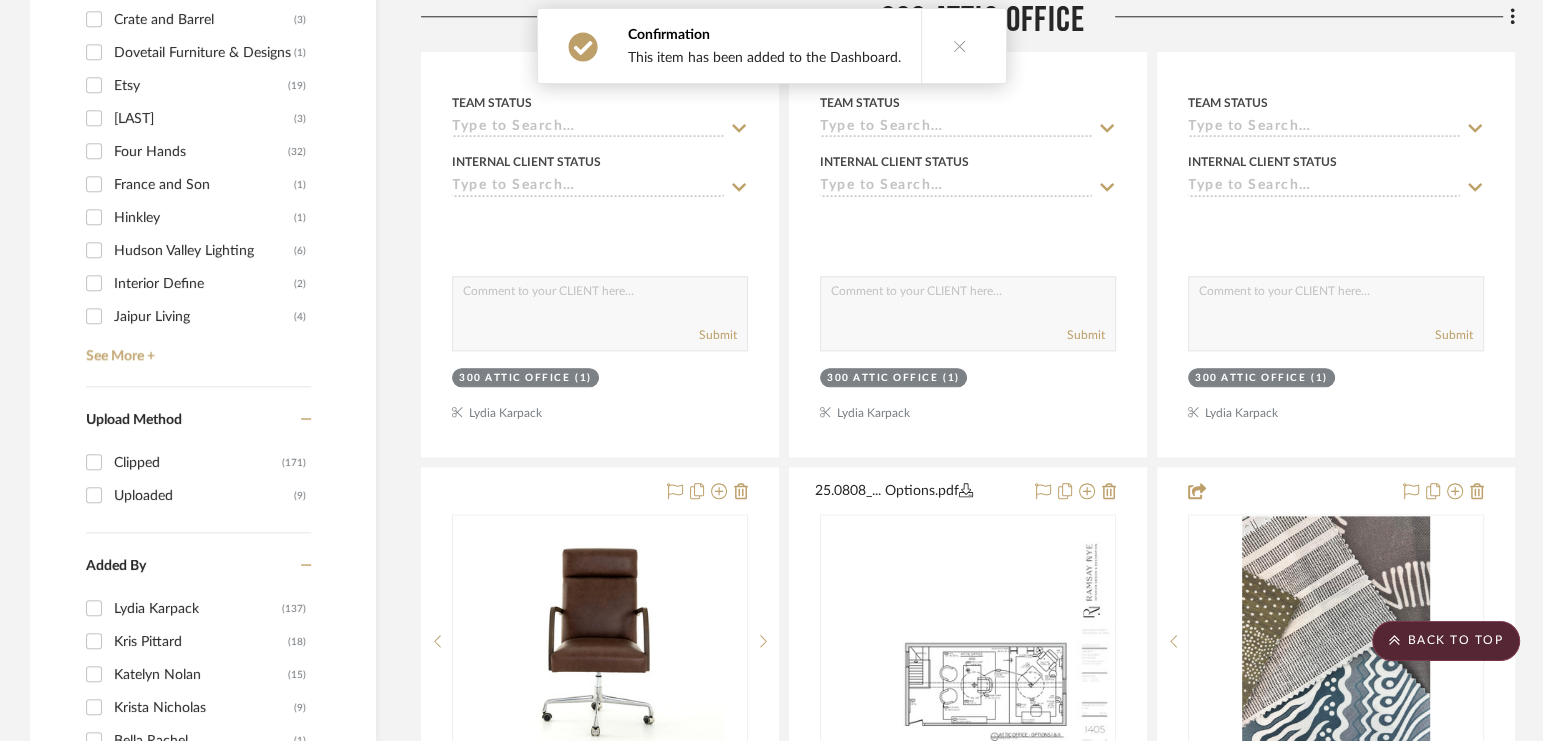 scroll, scrollTop: 2046, scrollLeft: 0, axis: vertical 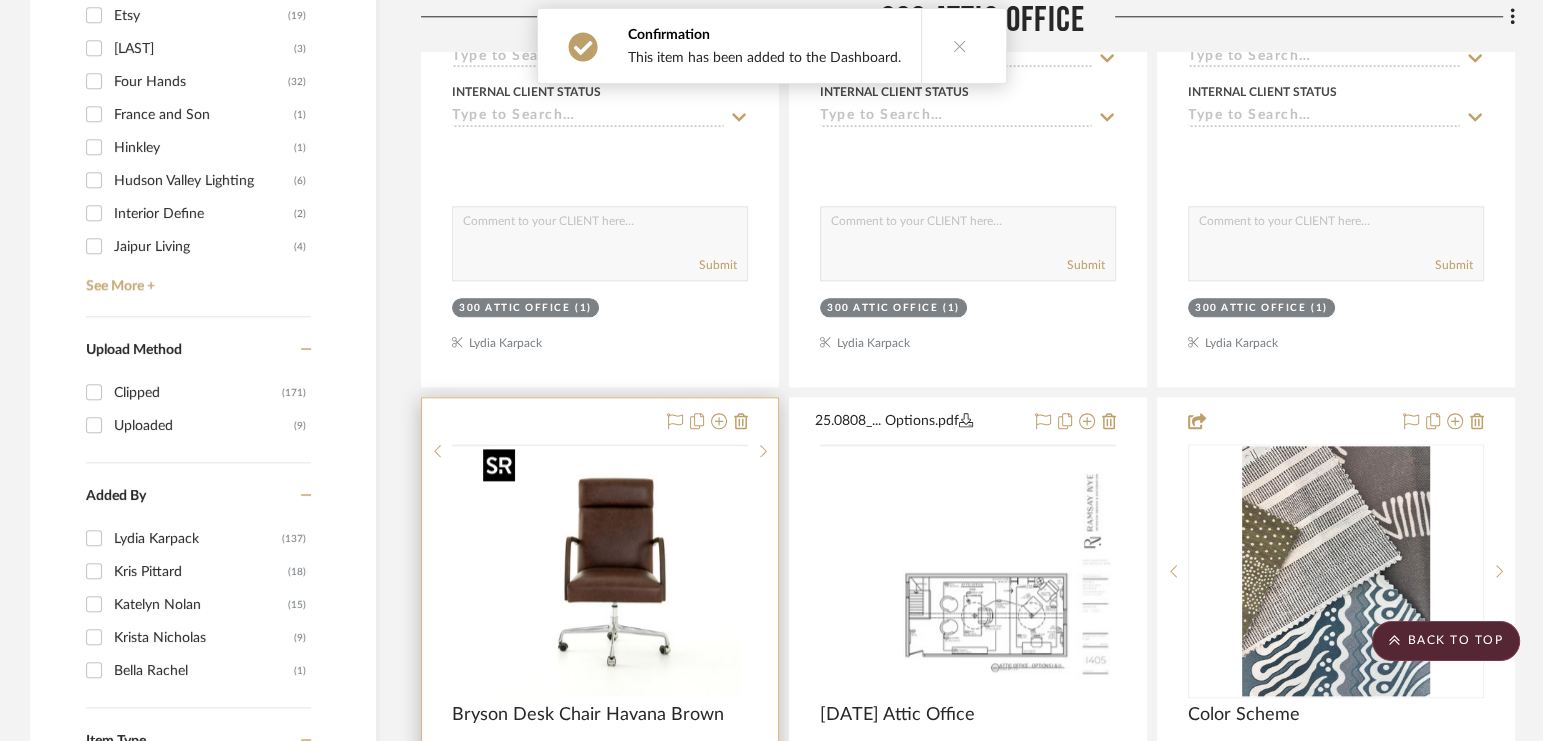 click at bounding box center (0, 0) 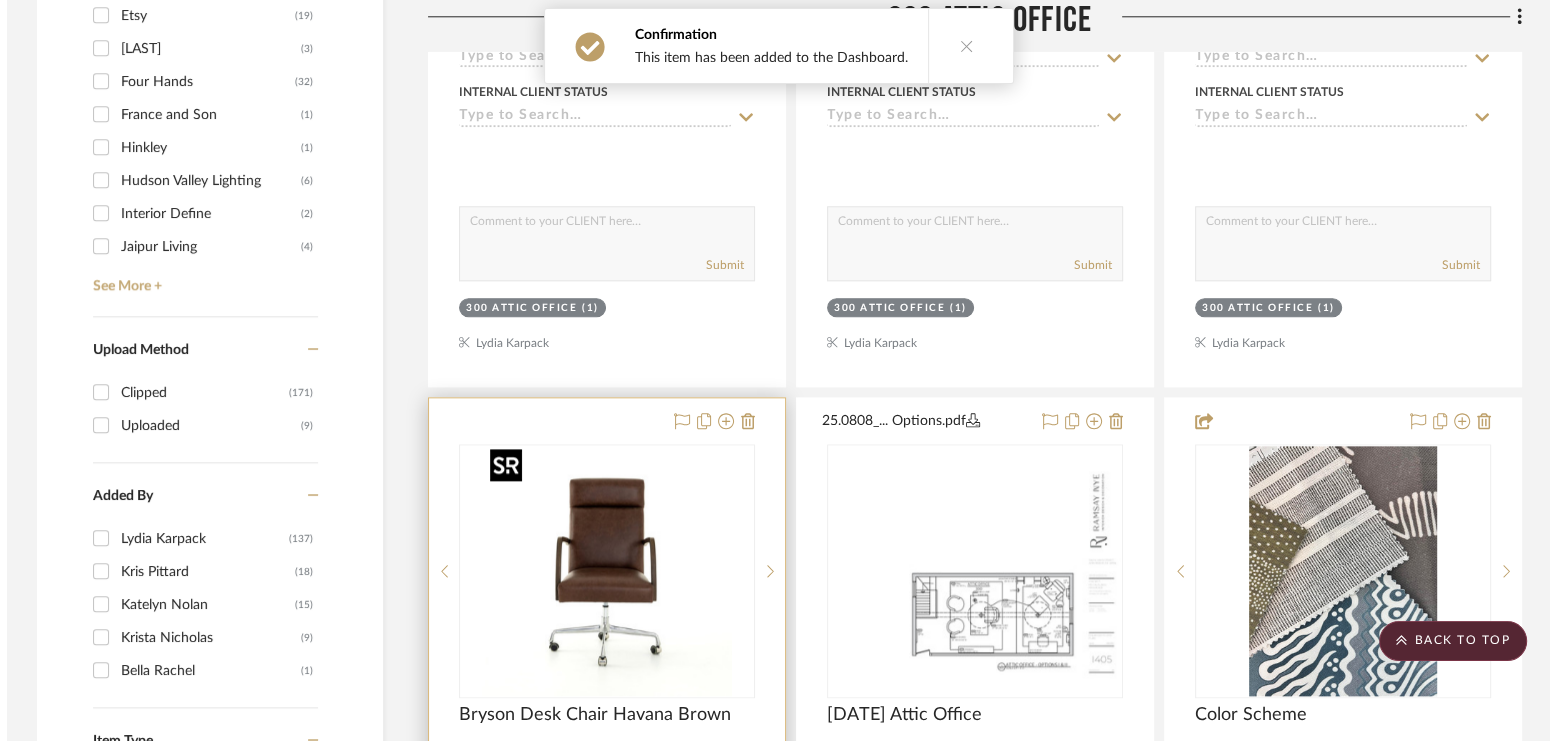 scroll, scrollTop: 0, scrollLeft: 0, axis: both 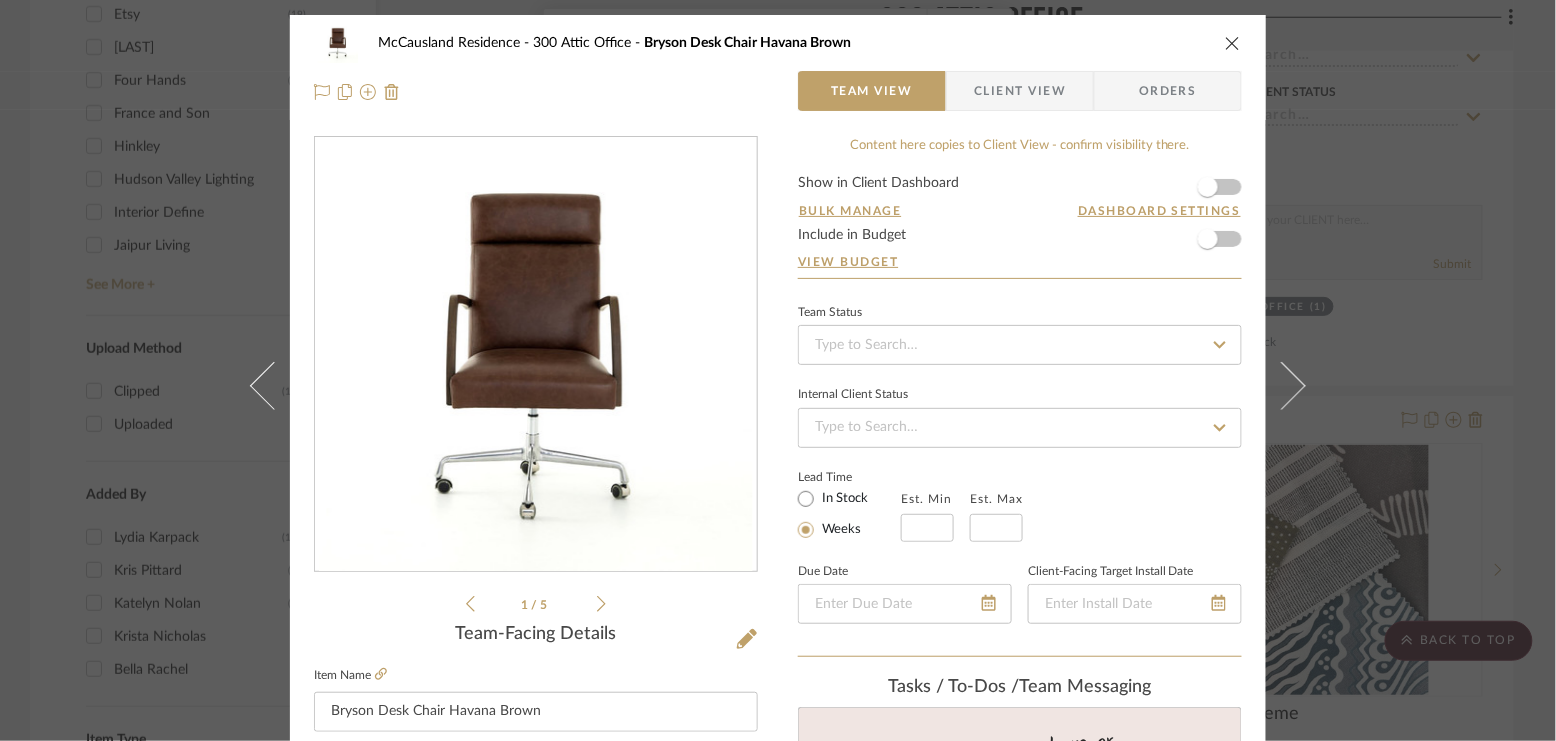 click on "Client View" at bounding box center (1020, 91) 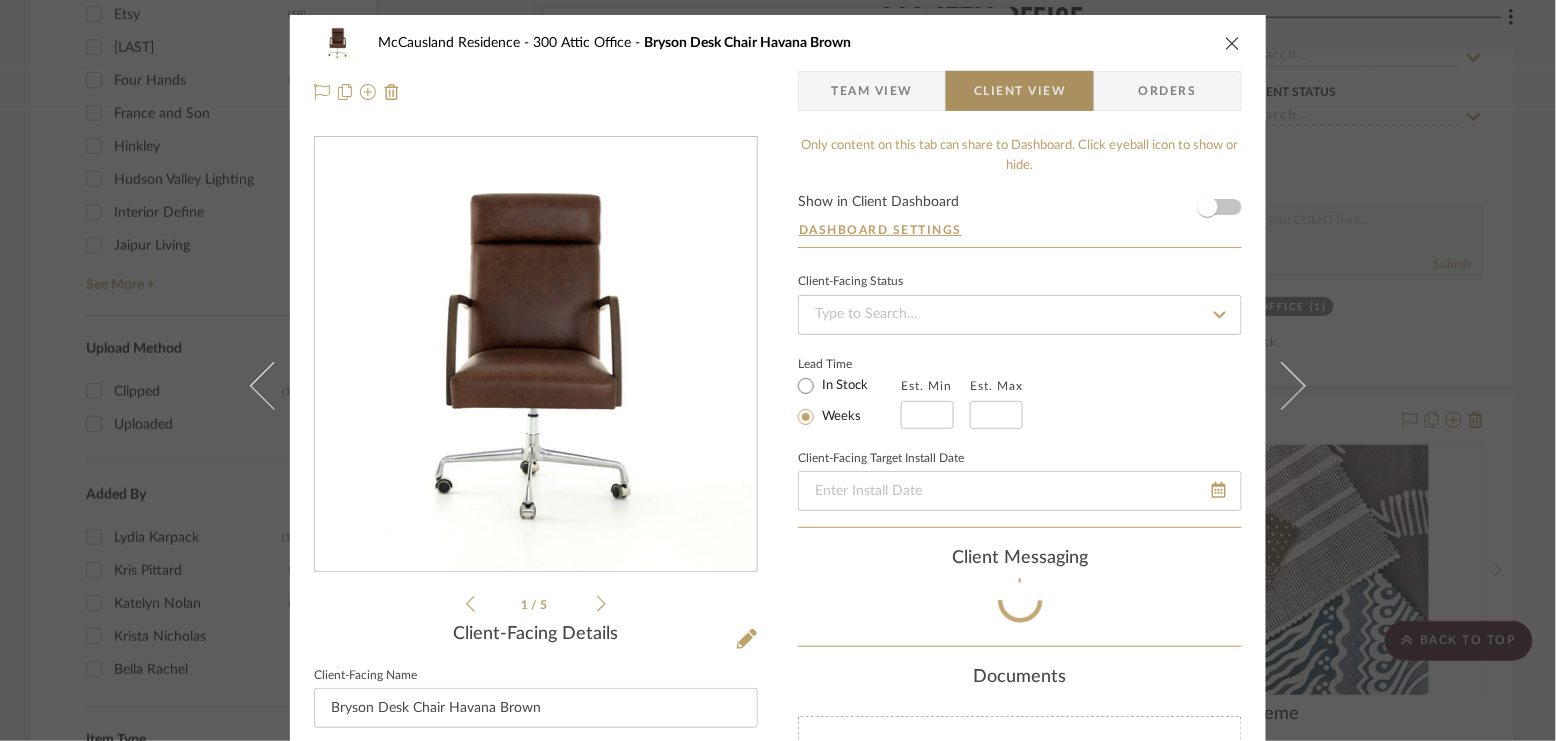 type 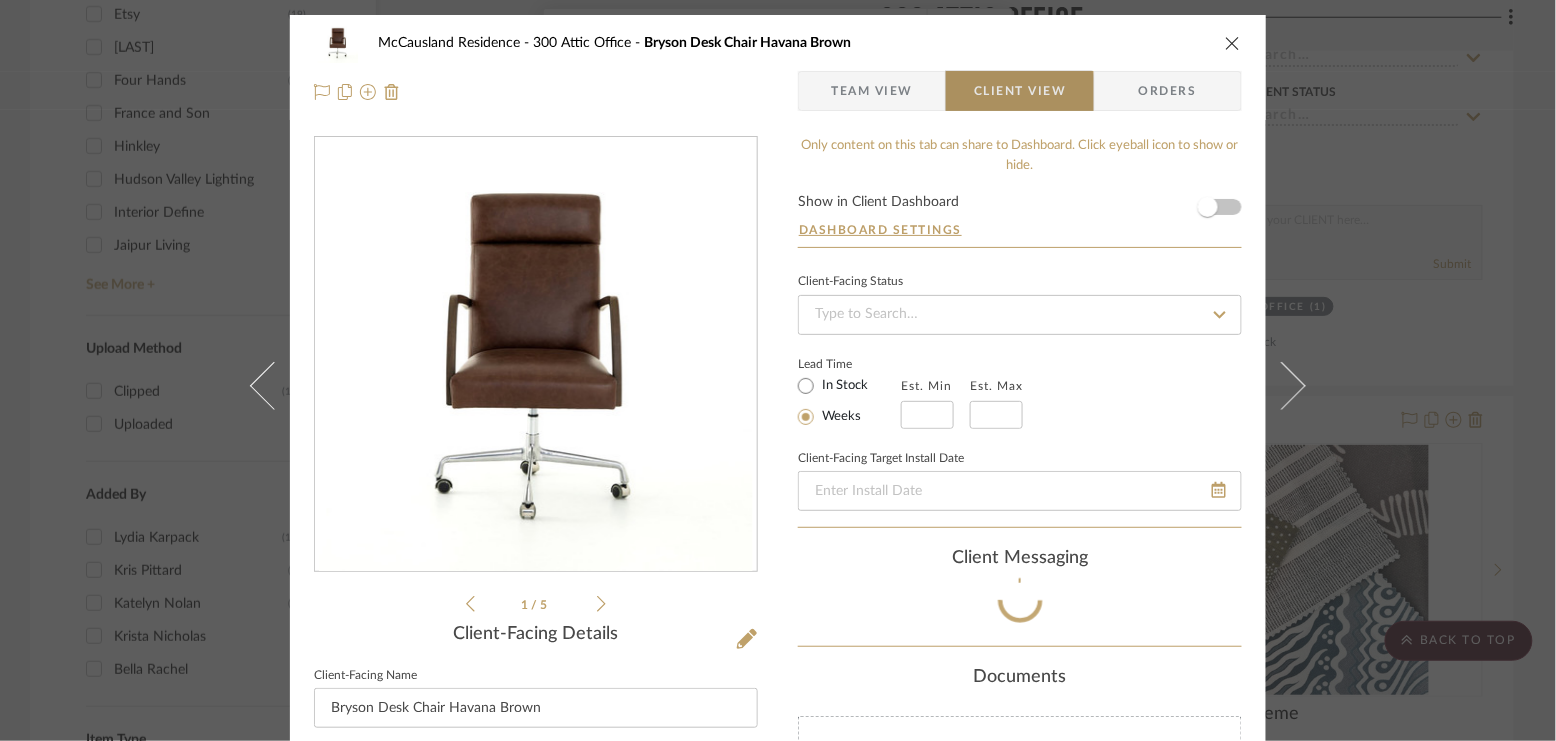 type 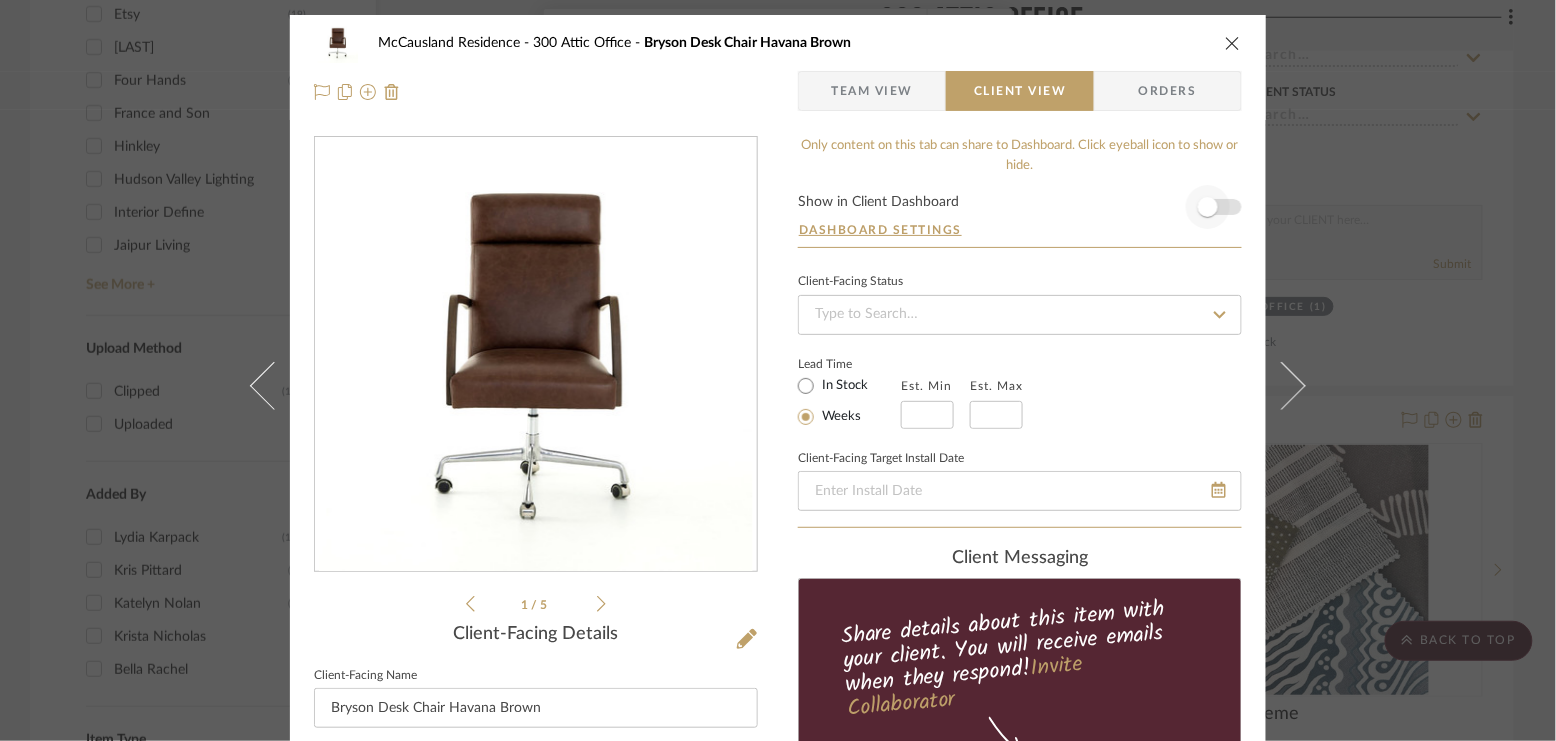 click on "Show in Client Dashboard  Dashboard Settings" at bounding box center [1020, 221] 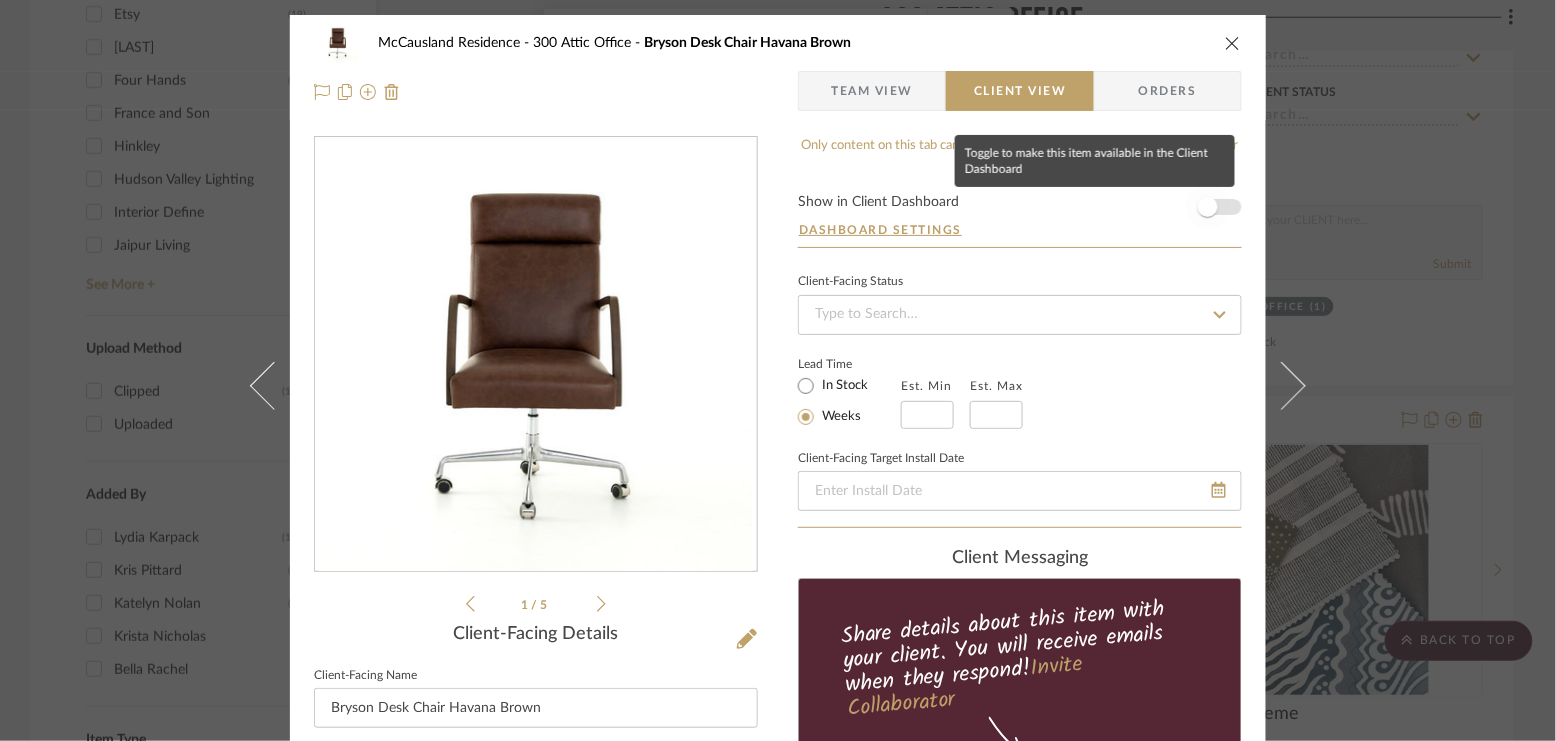click at bounding box center (1208, 207) 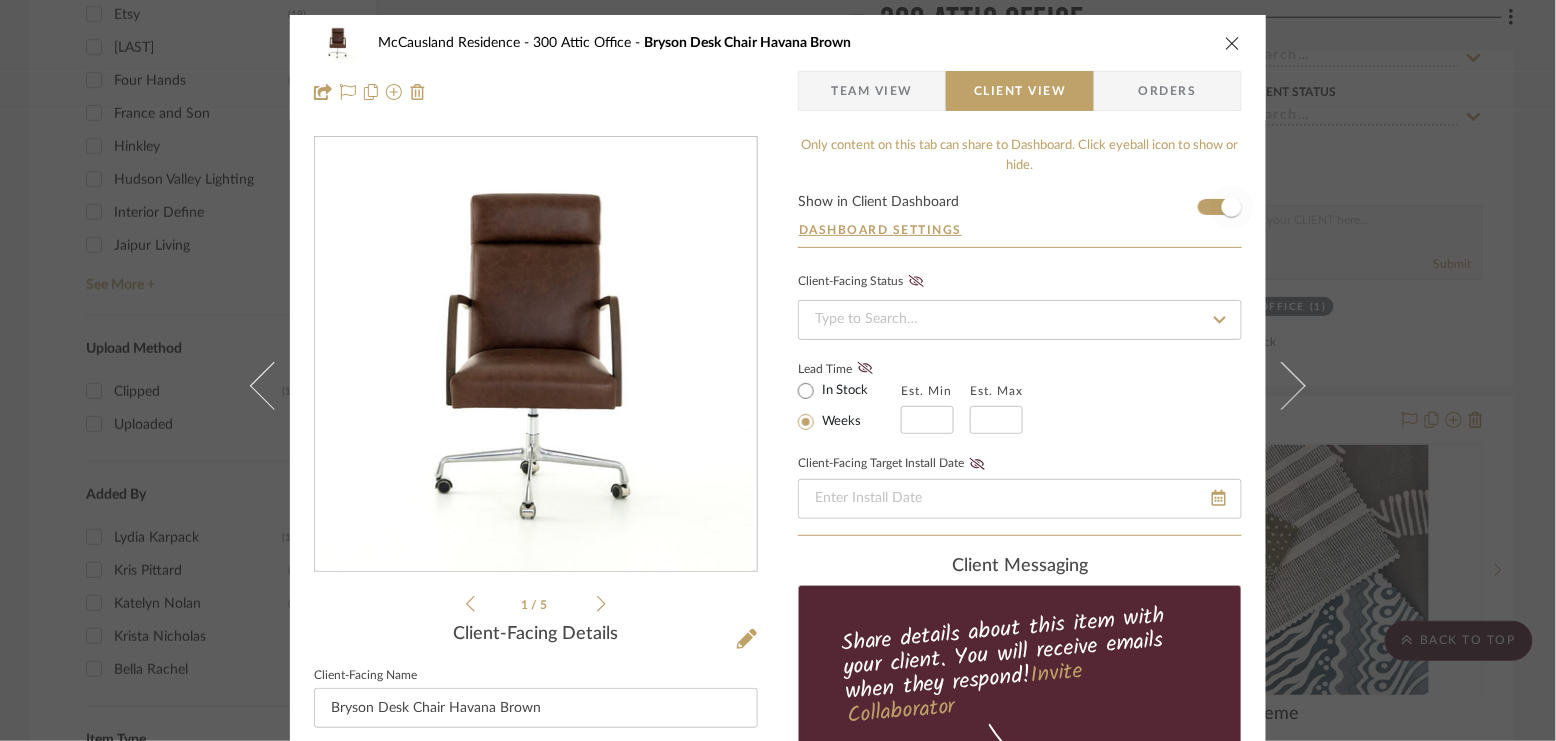type 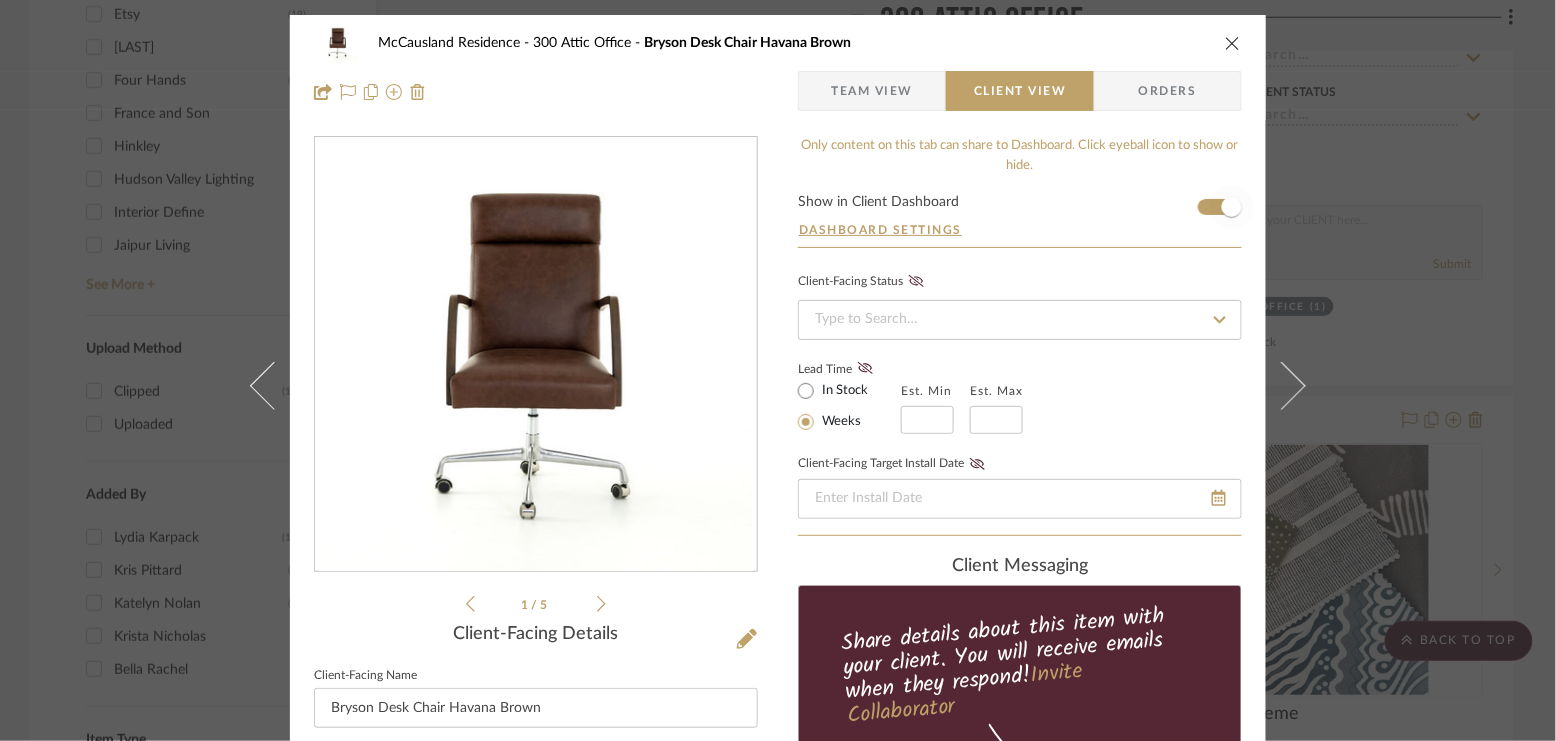 type 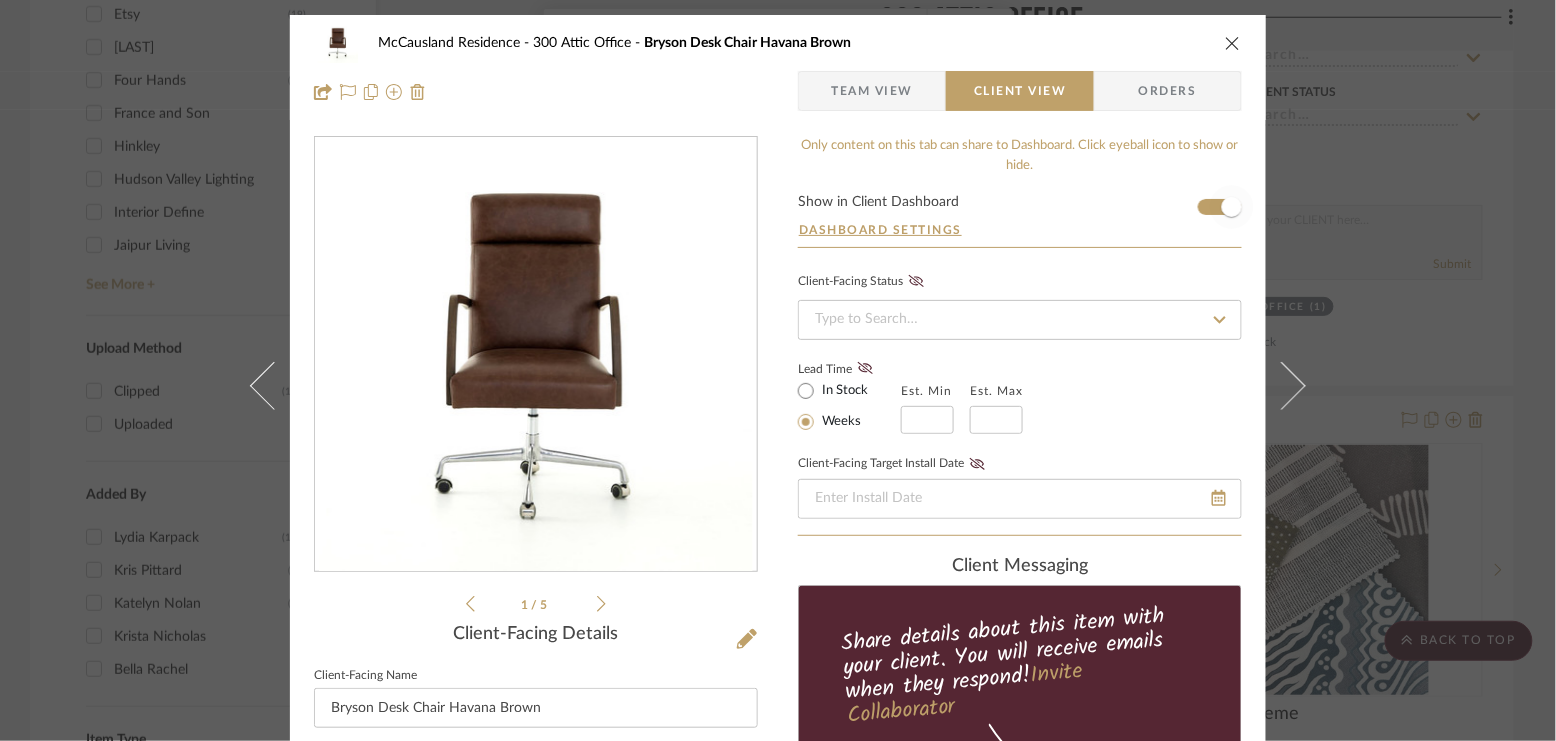 click on "McCausland Residence 300 Attic Office Bryson Desk Chair Havana Brown Team View Client View Orders 1 / 5  Client-Facing Details   Client-Facing Name  Bryson Desk Chair Havana Brown  Client-Facing Brand  Four Hands  Client-Facing Description   Client-Facing Dimensions   Client-Facing URL  https://fourhands.com/product/105577-007  Client-Facing Product Specifications   Export Tearsheet   Client Dashboard Pricing   Client Unit Price   $1,081.77      X  Quantity  1    Each      =  Subtotal   $1,081.77  Include Tax Include Shipping Total Client Price   $1,081.77  Only content on this tab can share to Dashboard. Click eyeball icon to show or hide.  Show in Client Dashboard  Dashboard Settings Client-Facing Status  Lead Time  In Stock Weeks  Est. Min   Est. Max   Client-Facing Target Install Date  client Messaging  Share details about this item with your client. You will receive emails when they respond!  Invite Collaborator  Documents  Choose a file  or drag it here.    [LAST]" at bounding box center [778, 370] 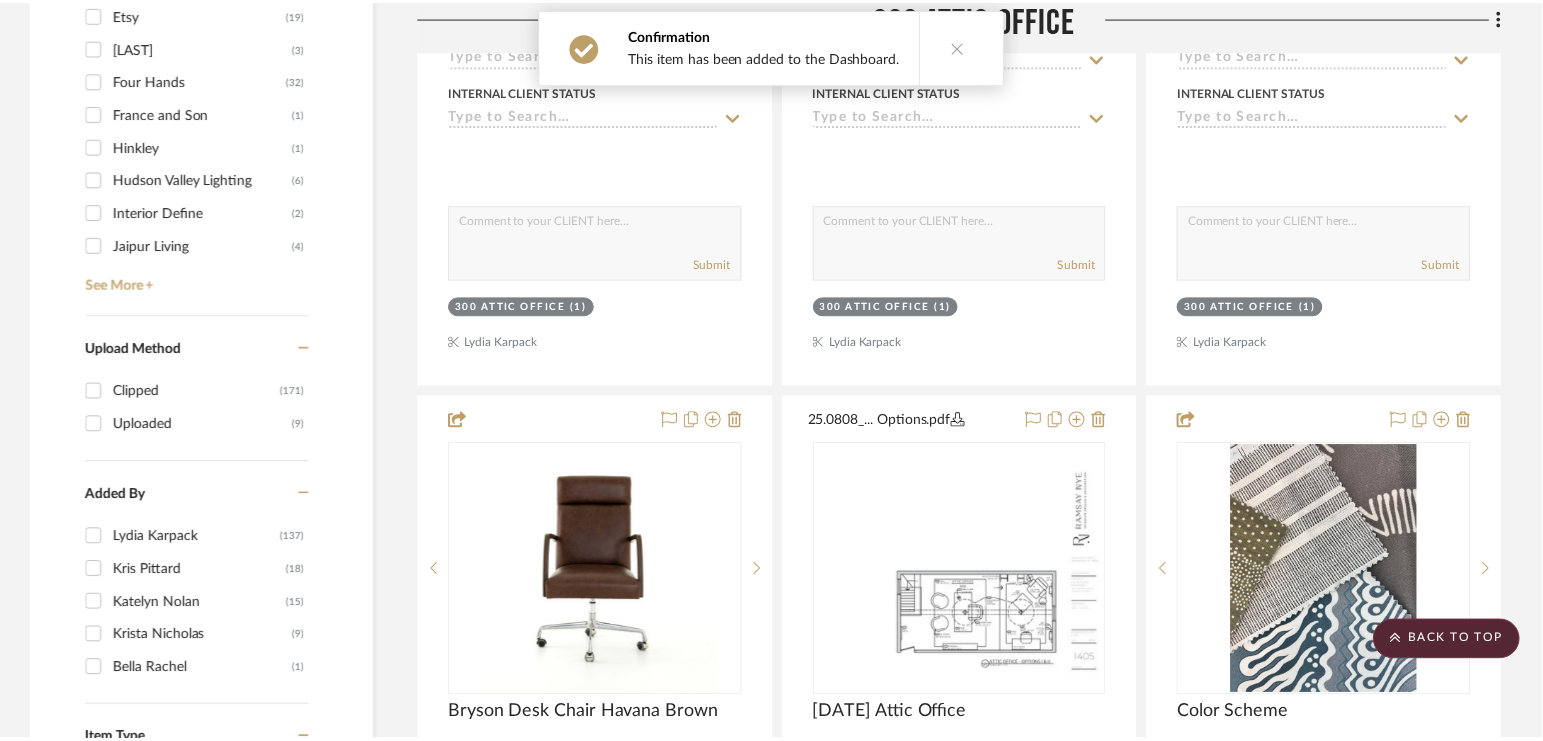 scroll, scrollTop: 2046, scrollLeft: 0, axis: vertical 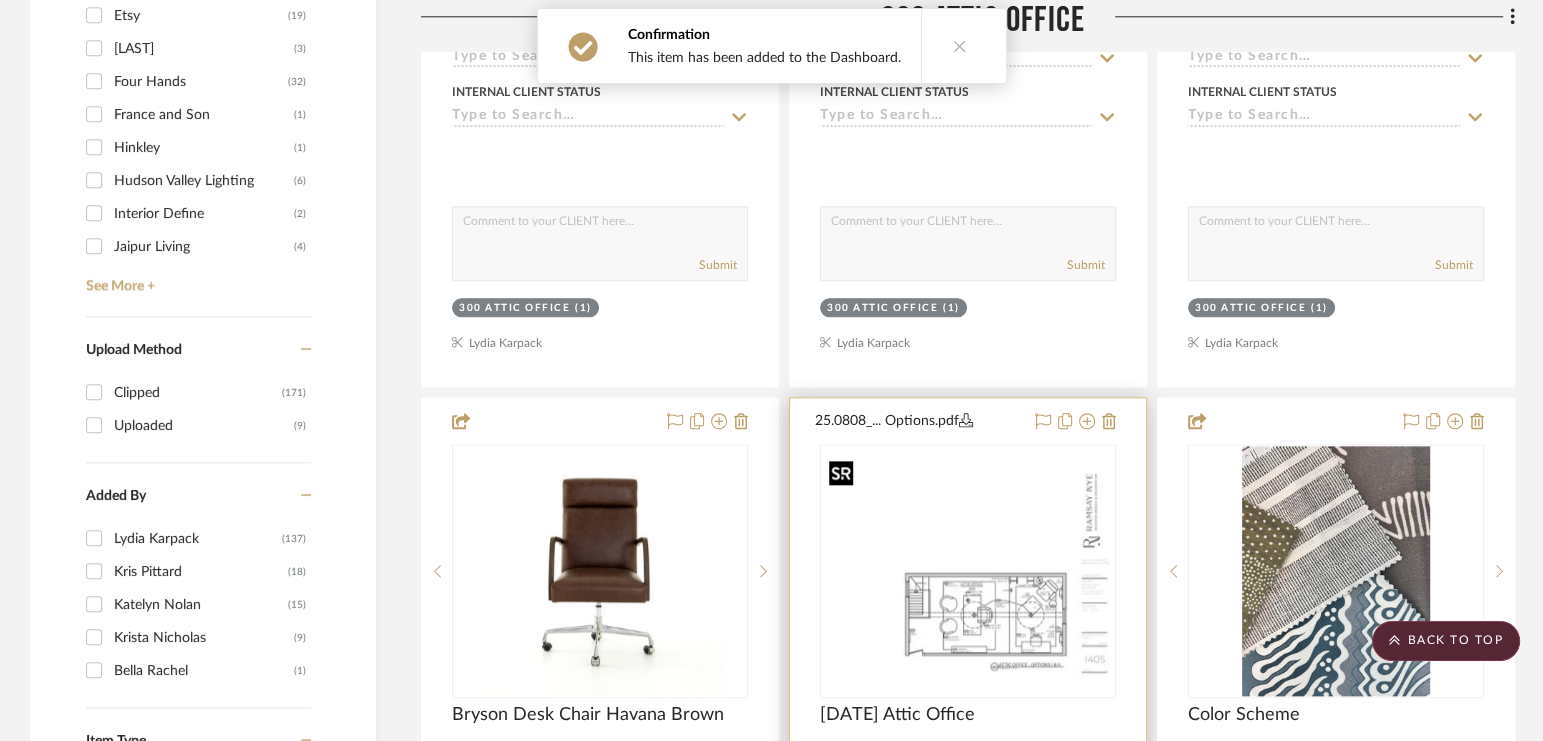 type 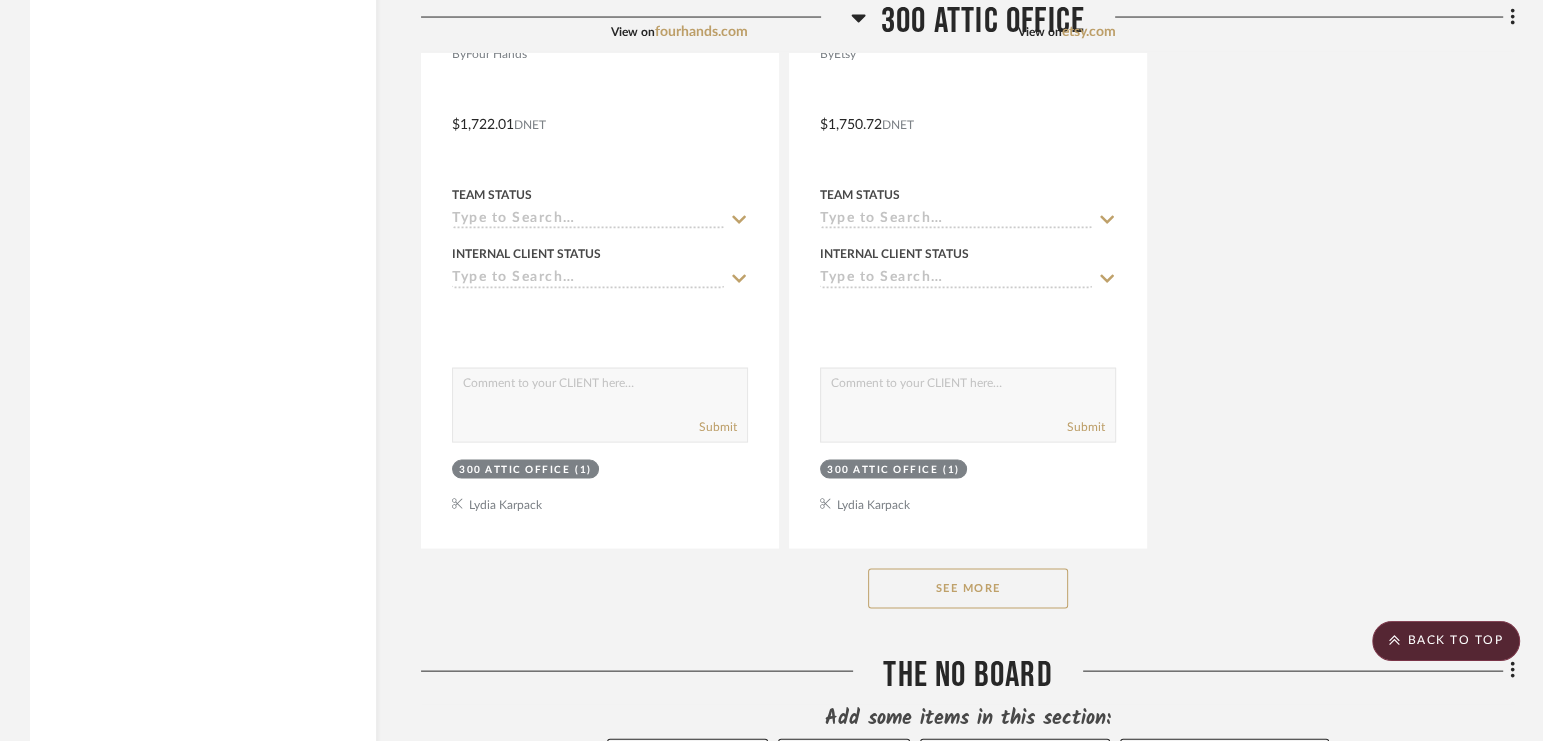 scroll, scrollTop: 3629, scrollLeft: 0, axis: vertical 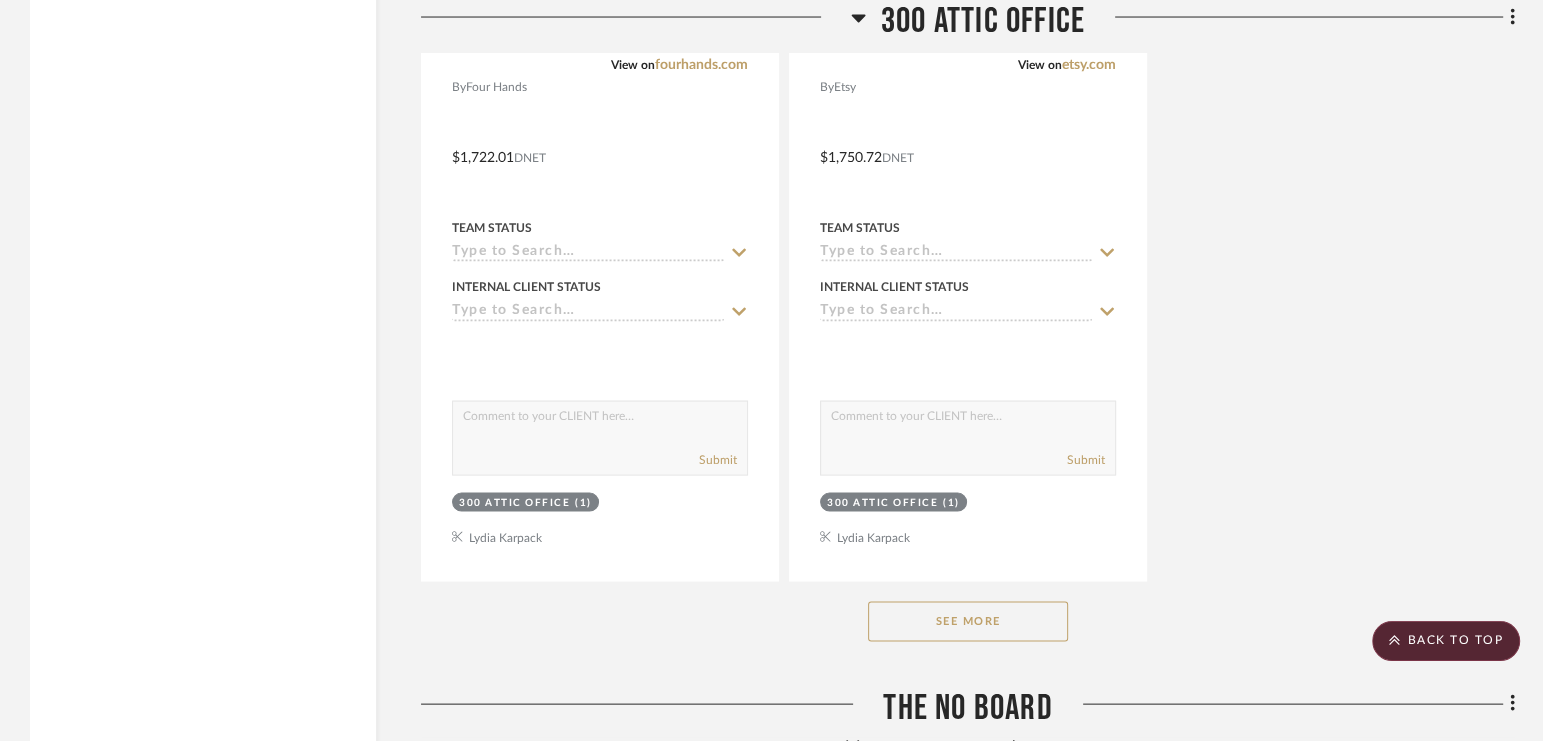 click on "See More" 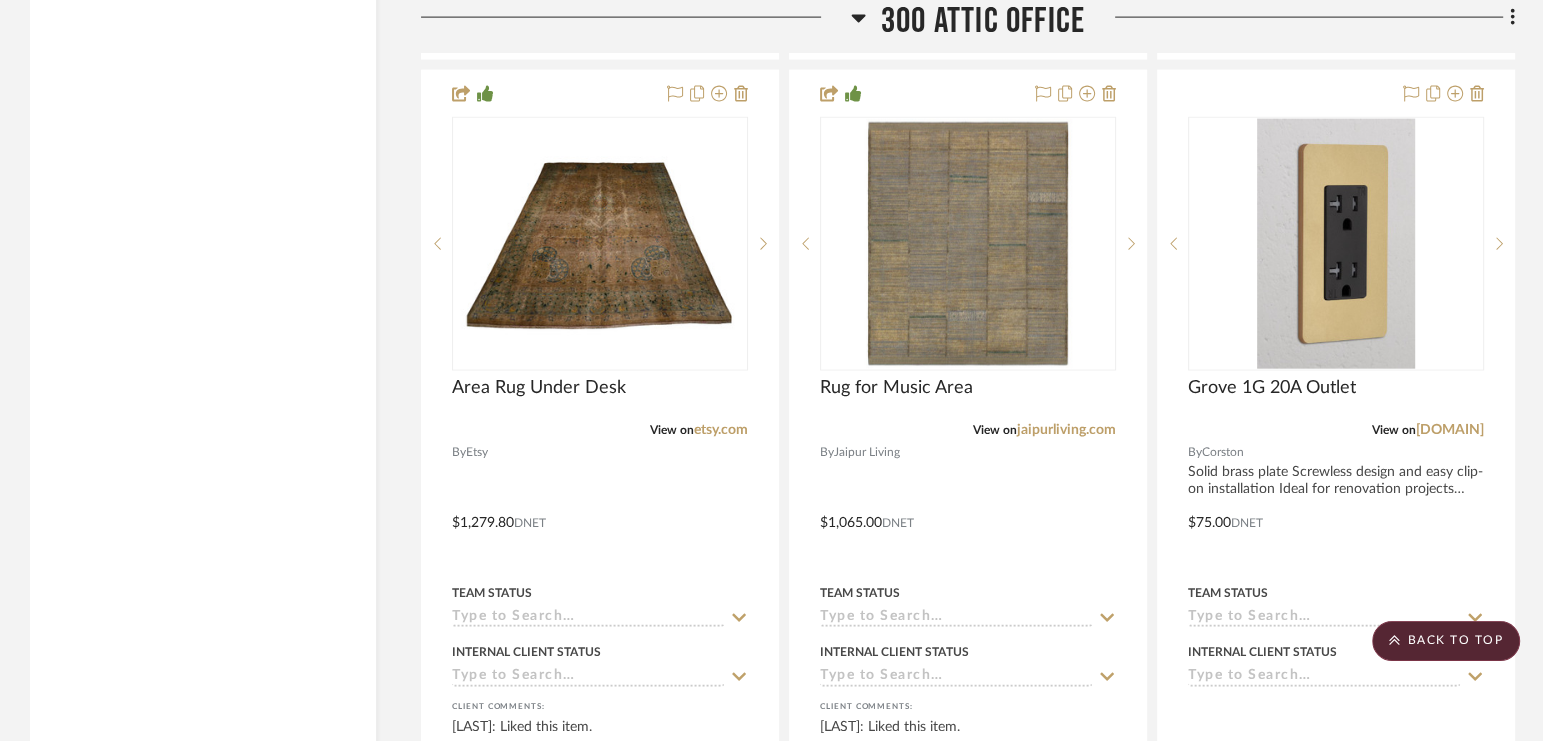scroll, scrollTop: 4406, scrollLeft: 0, axis: vertical 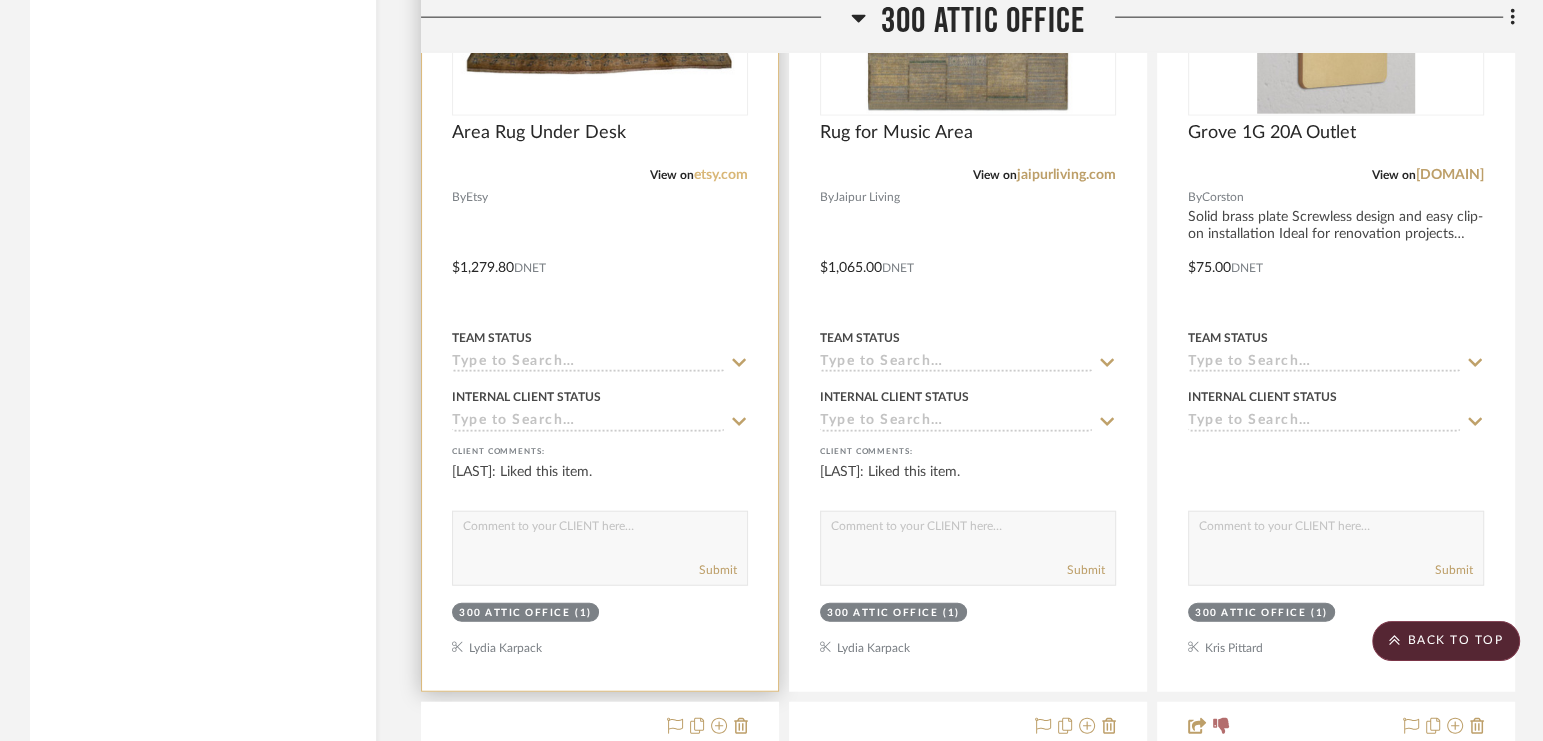 click on "etsy.com" at bounding box center [721, 175] 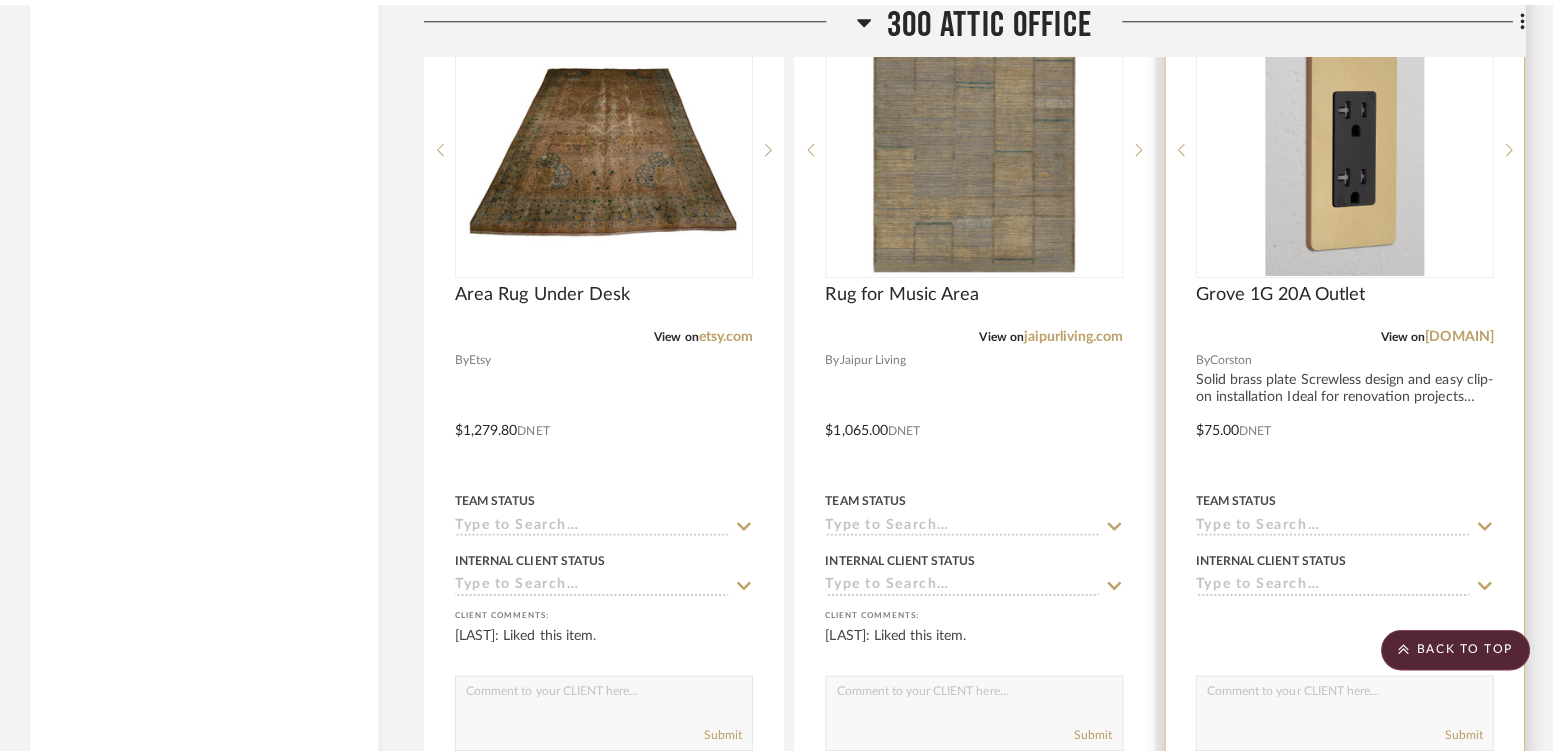 scroll, scrollTop: 4235, scrollLeft: 0, axis: vertical 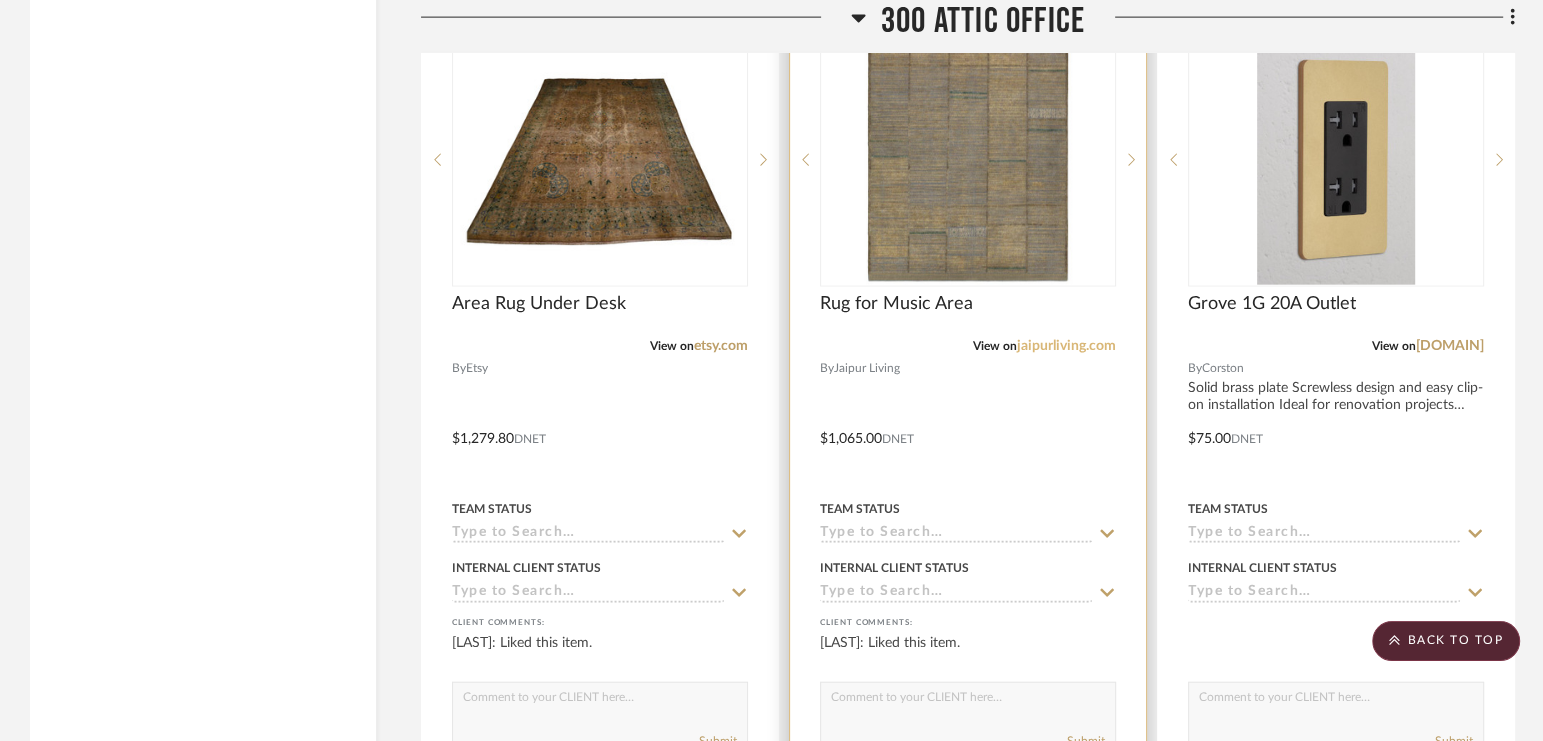 click on "jaipurliving.com" at bounding box center (1066, 346) 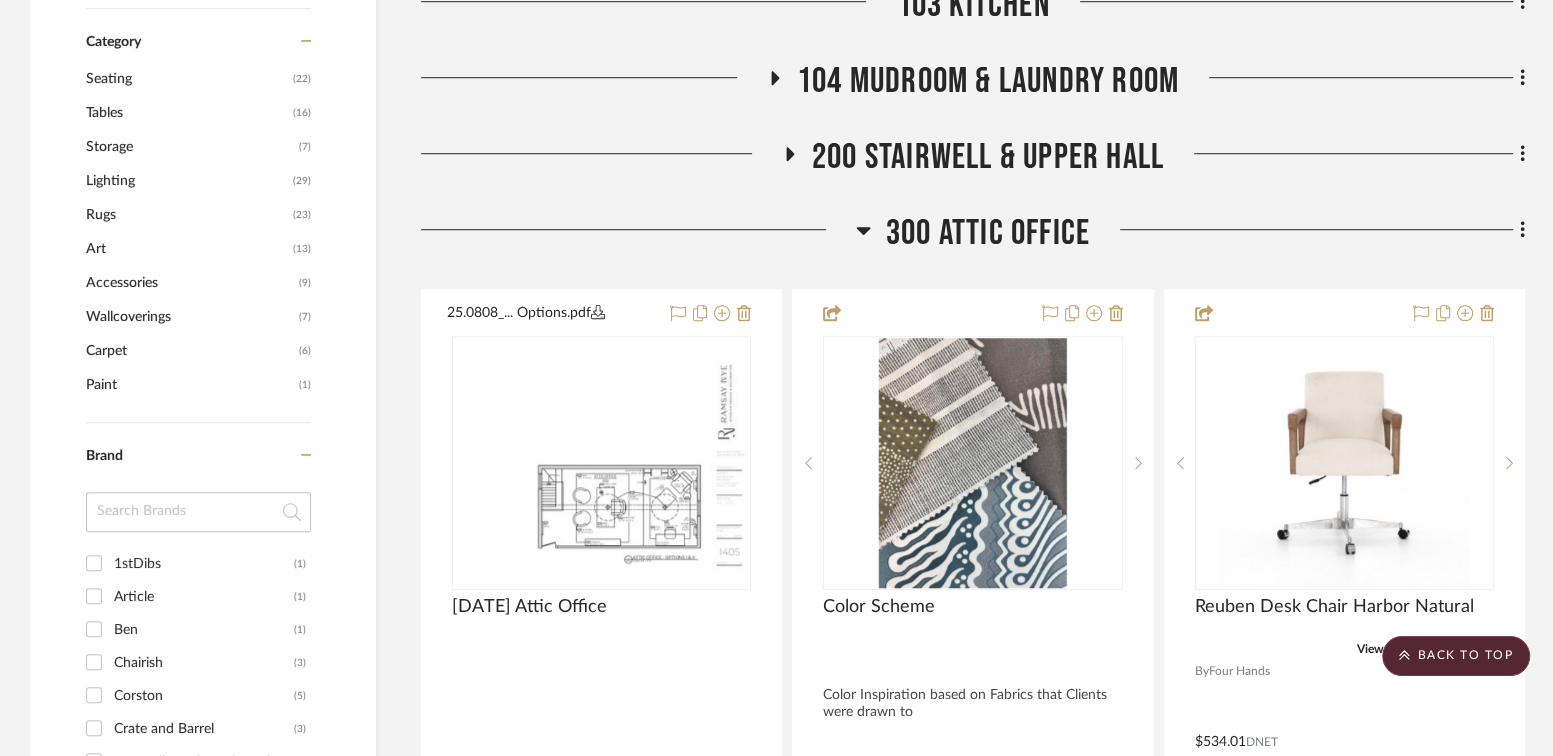 scroll, scrollTop: 1190, scrollLeft: 0, axis: vertical 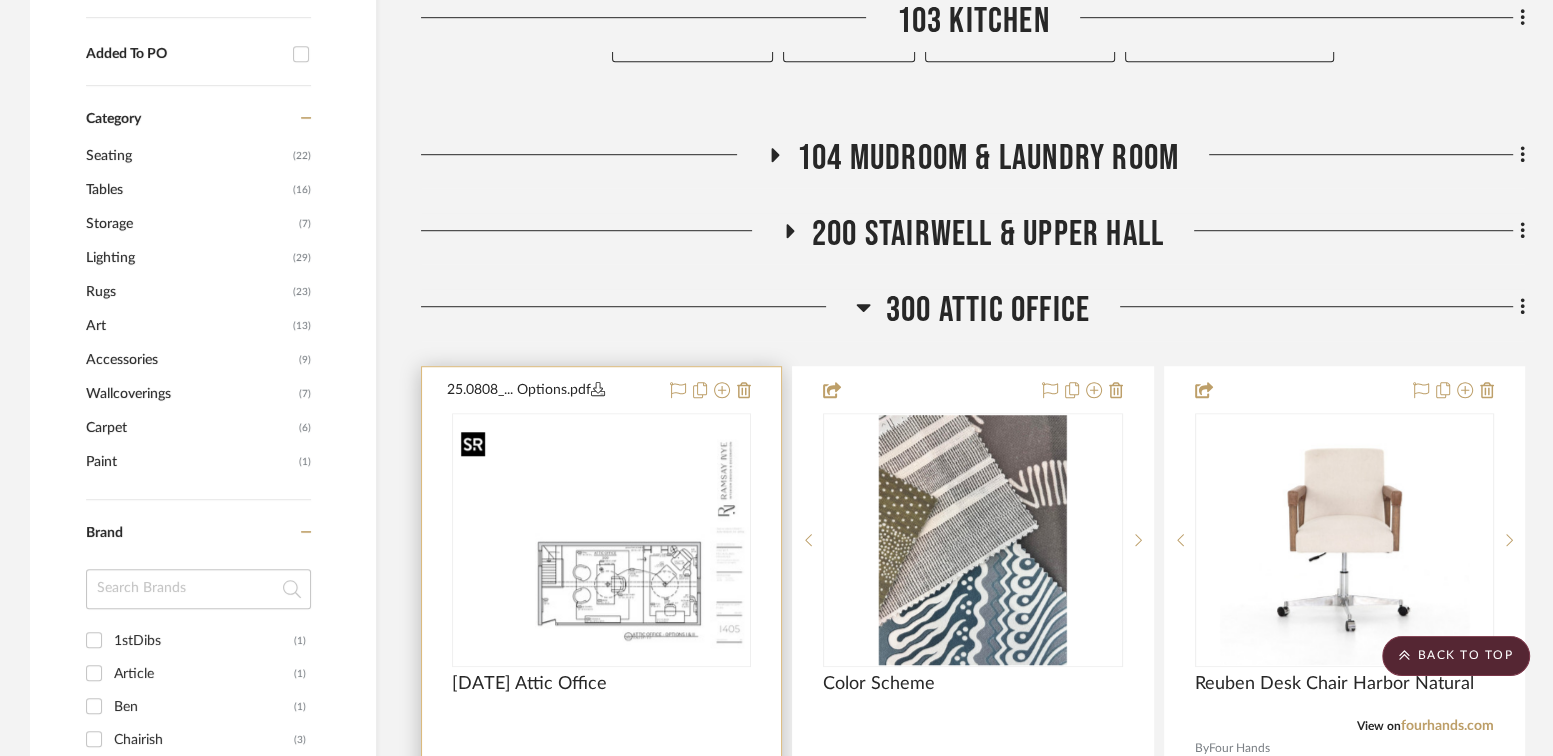 click at bounding box center [601, 540] 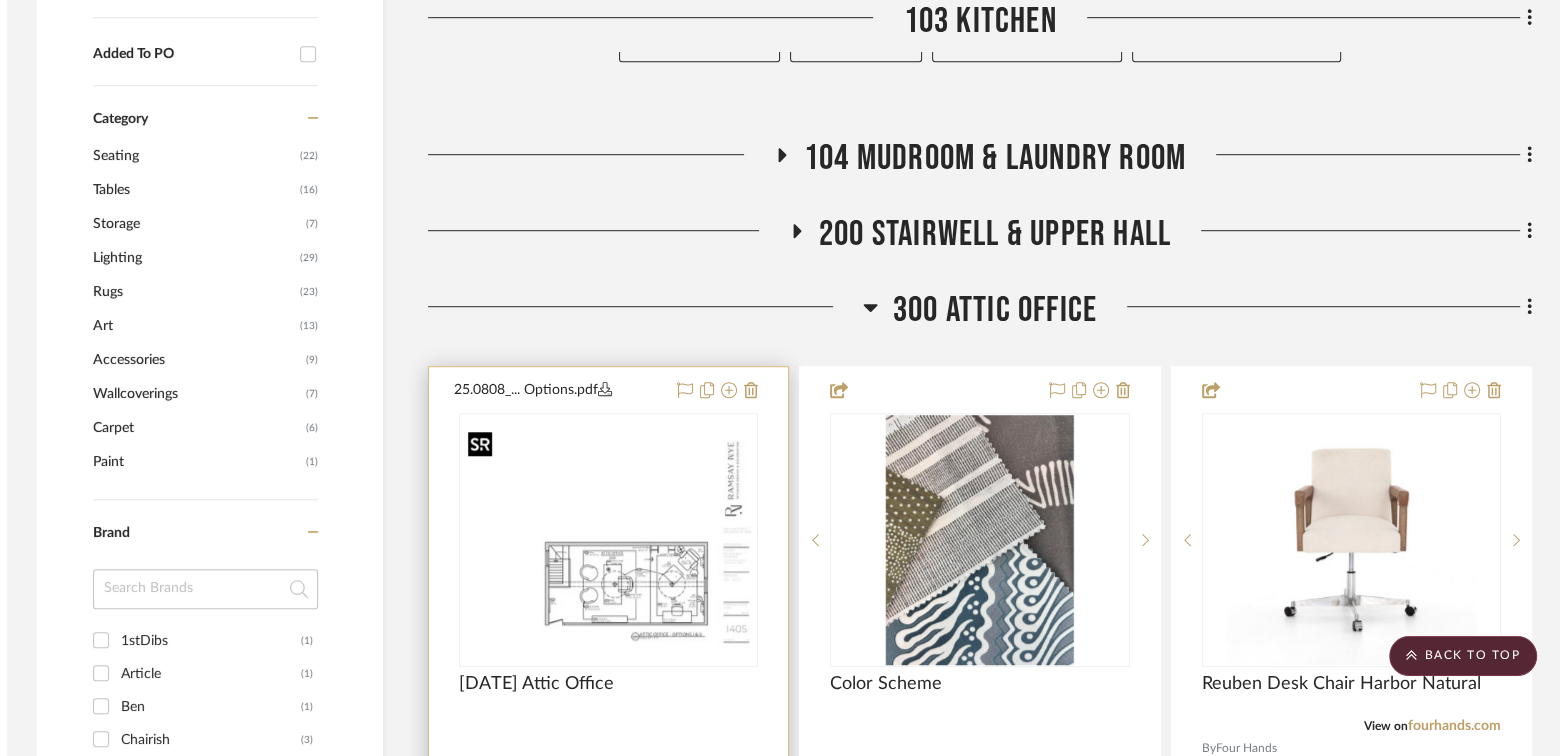 scroll, scrollTop: 0, scrollLeft: 0, axis: both 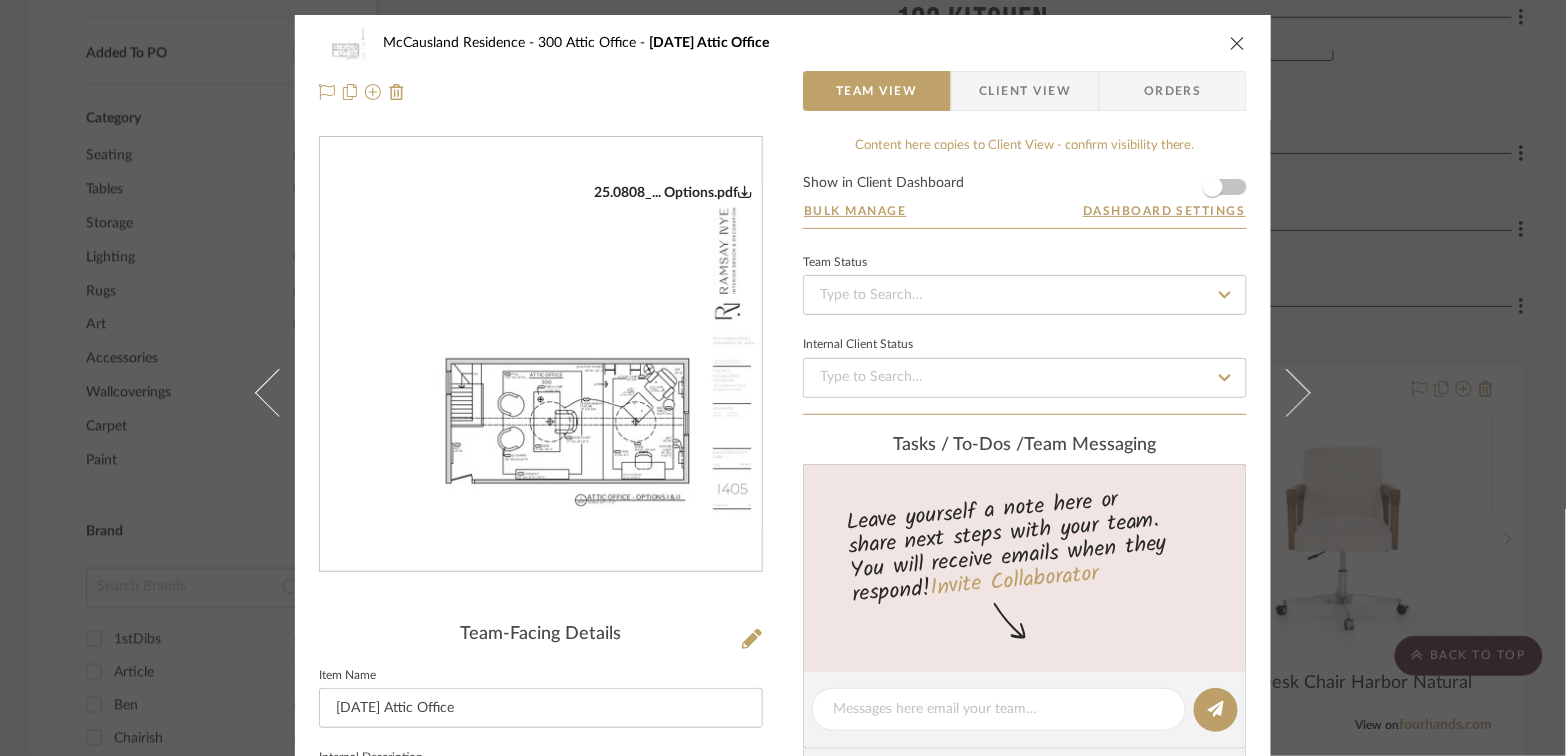 click at bounding box center [541, 355] 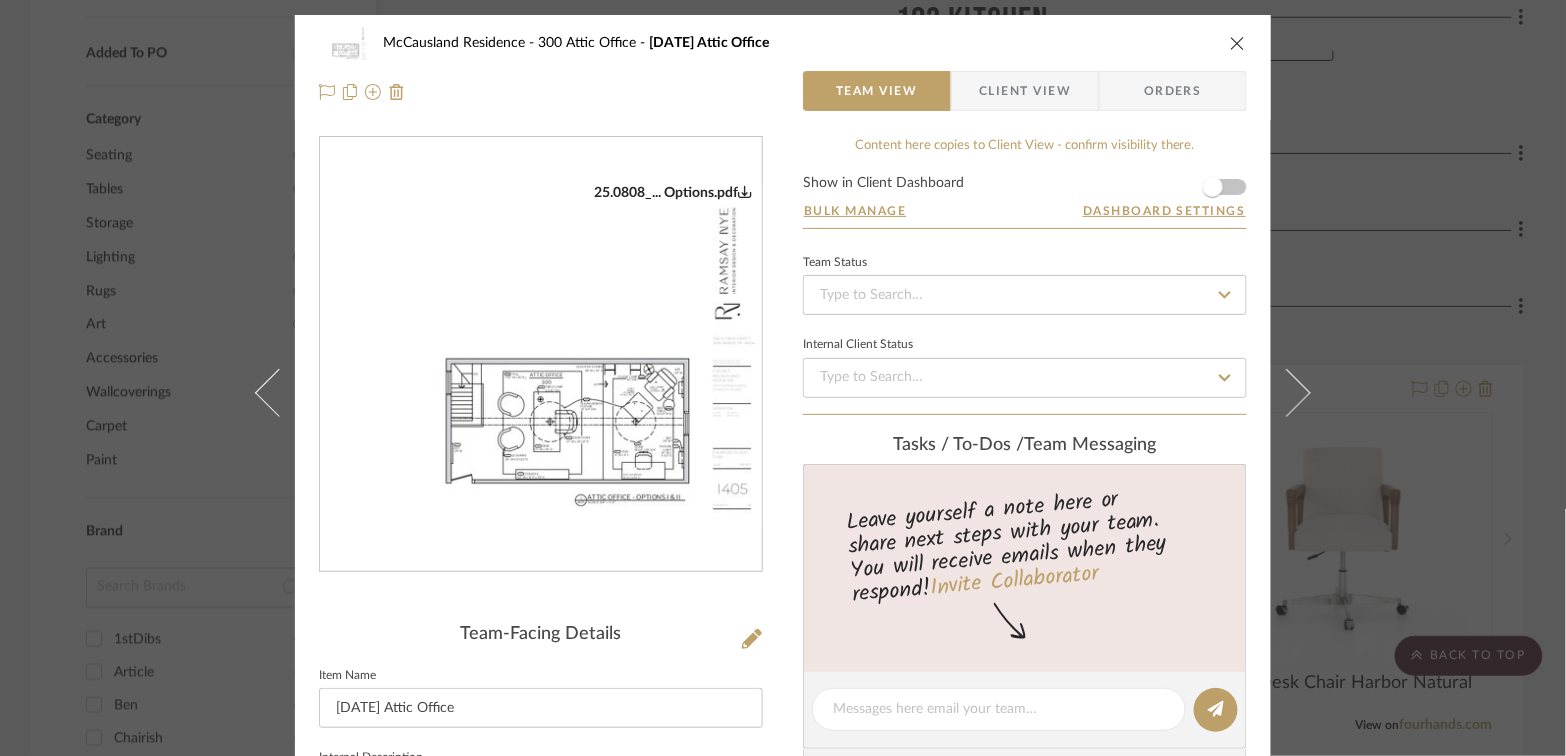 click on "McCausland Residence 300 Attic Office [DATE] Attic Office Team View Client View Orders  25.0808_... Options.pdf   Team-Facing Details   Item Name  [DATE] Attic Office  Internal Description  Content here copies to Client View - confirm visibility there.  Show in Client Dashboard  Bulk Manage Dashboard Settings Team Status Internal Client Status Tasks / To-Dos /  team Messaging  Leave yourself a note here or share next steps with your team. You will receive emails when they
respond!  Invite Collaborator Recipients:  [EMAIL] ,   [EMAIL] ,   [EMAIL] ,   [EMAIL] ,   [EMAIL] ,   [EMAIL] Internal Notes  Documents  Choose a file  or drag it here. Change Room/Update Quantity  300 Attic Office  *To create a new room/section do that from main project page    [LAST]" at bounding box center [783, 378] 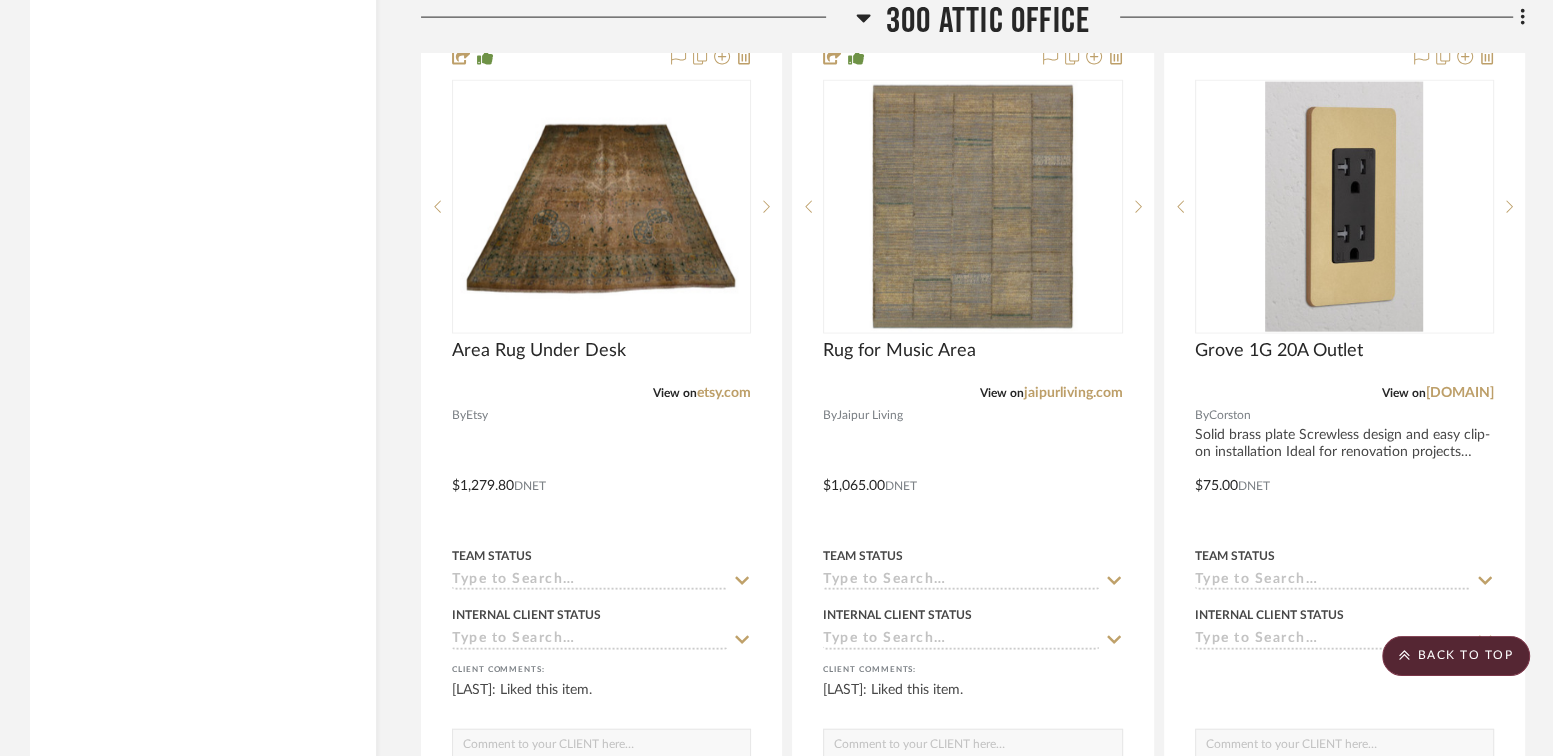 scroll, scrollTop: 4187, scrollLeft: 0, axis: vertical 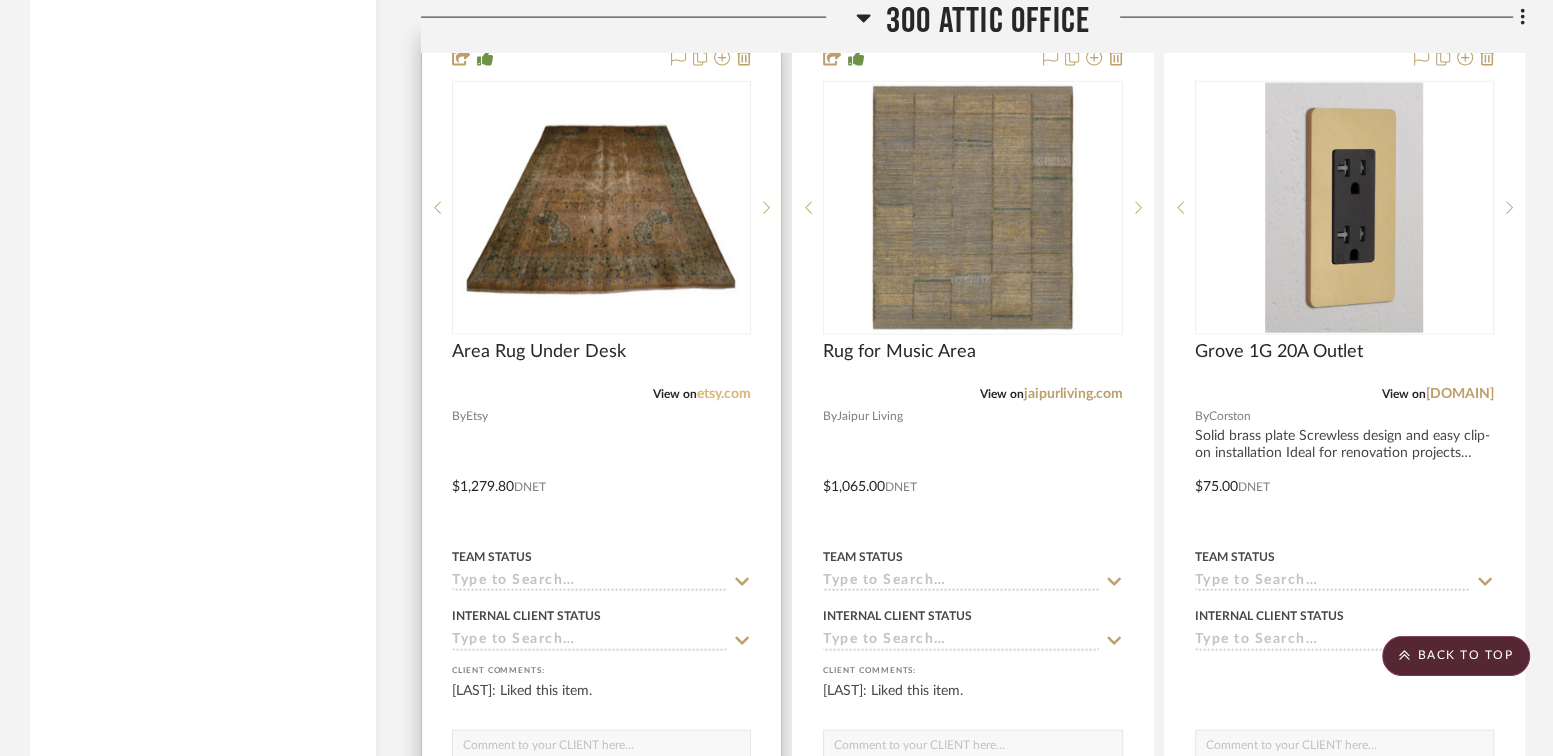 click on "etsy.com" at bounding box center [724, 394] 